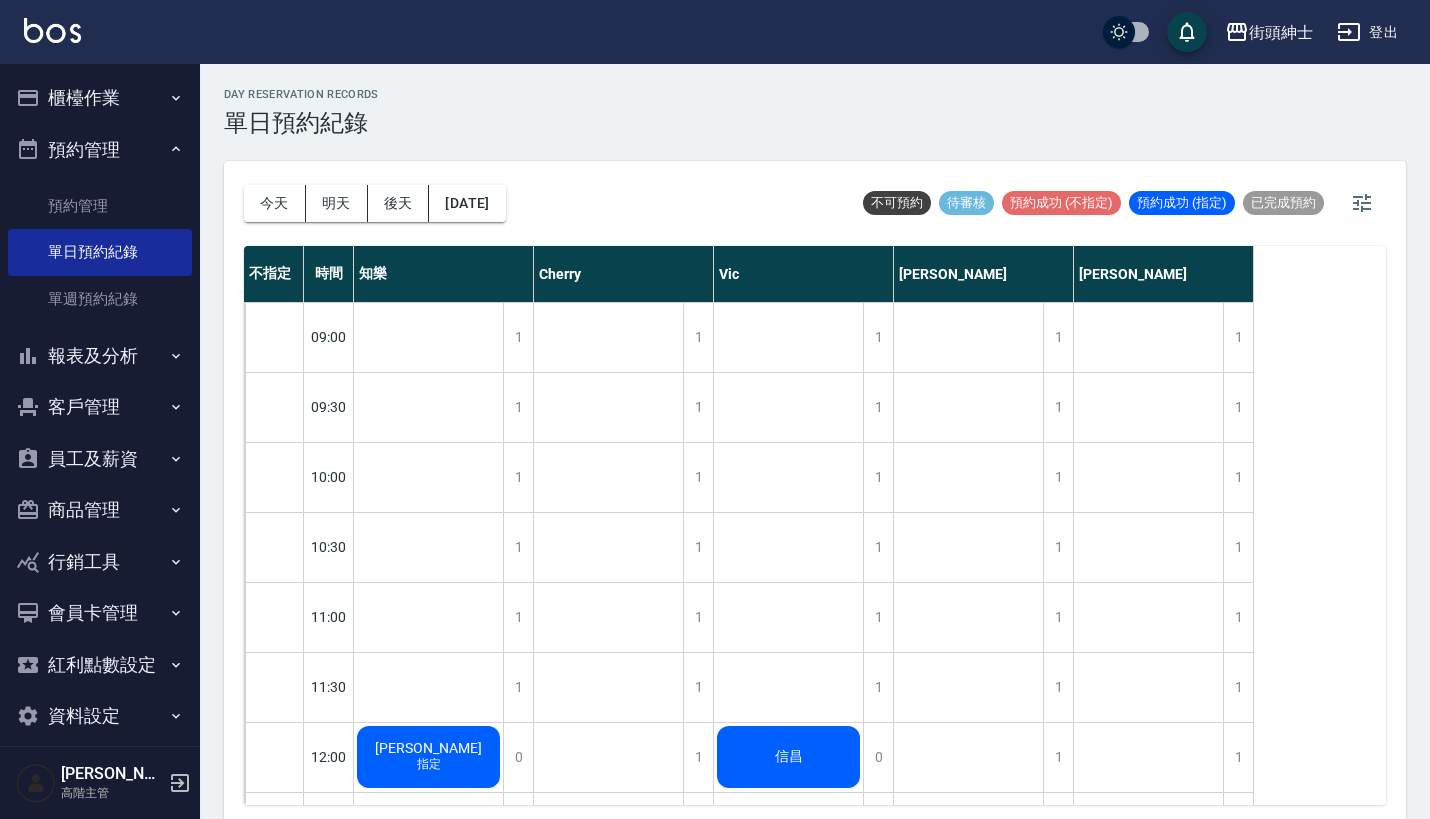 scroll, scrollTop: 0, scrollLeft: 0, axis: both 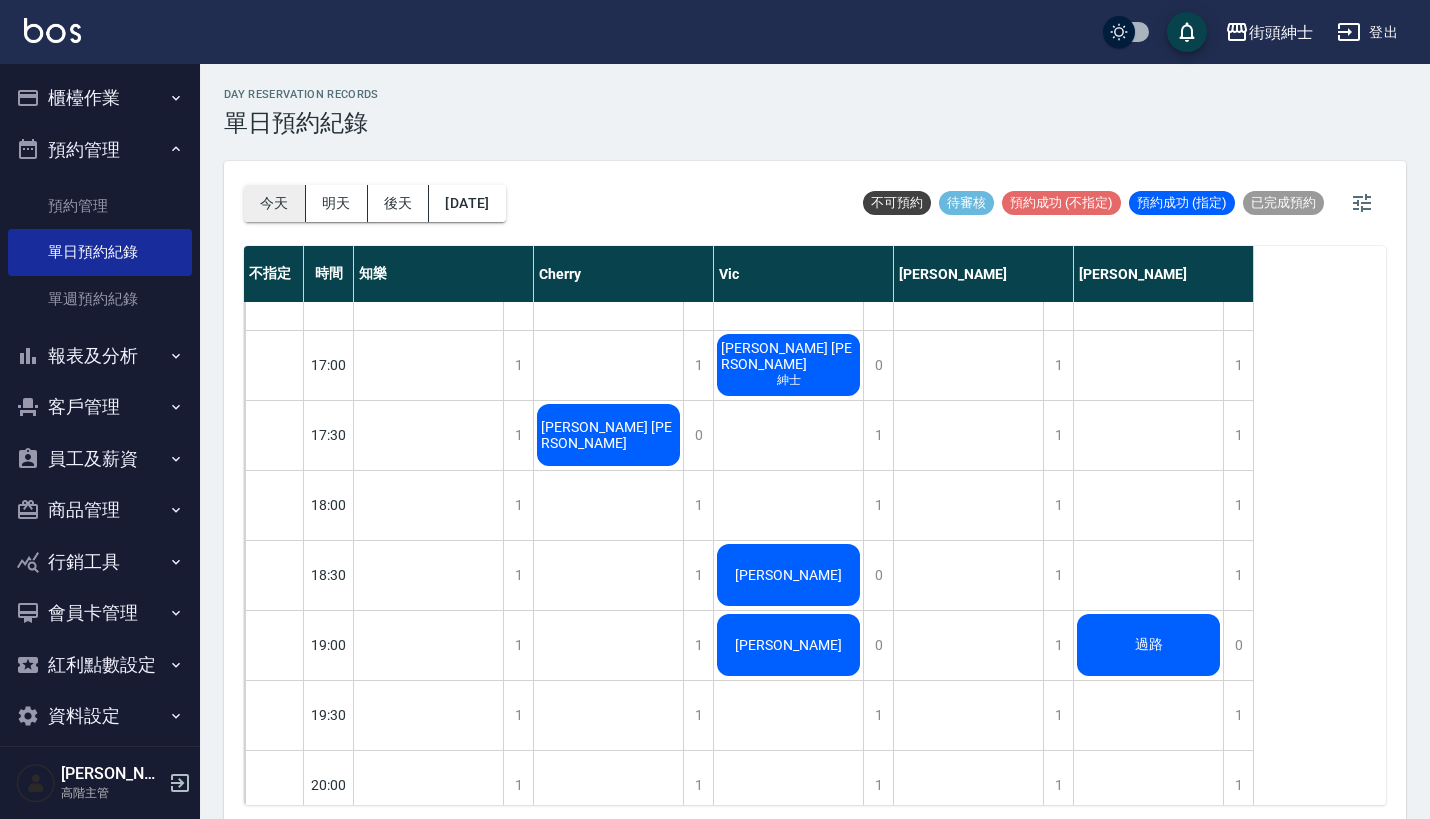 click on "今天" at bounding box center [275, 203] 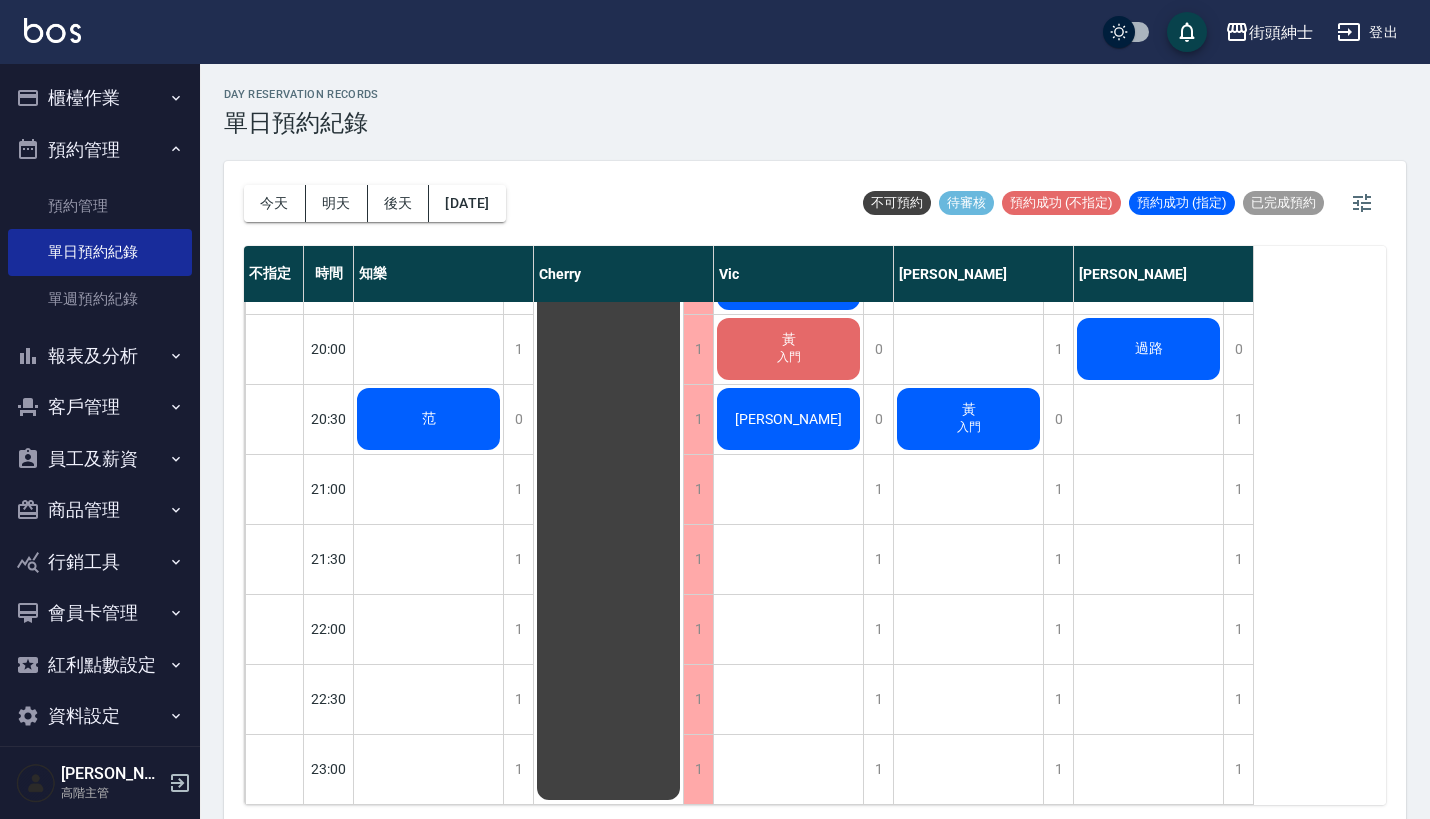 scroll, scrollTop: 1544, scrollLeft: 0, axis: vertical 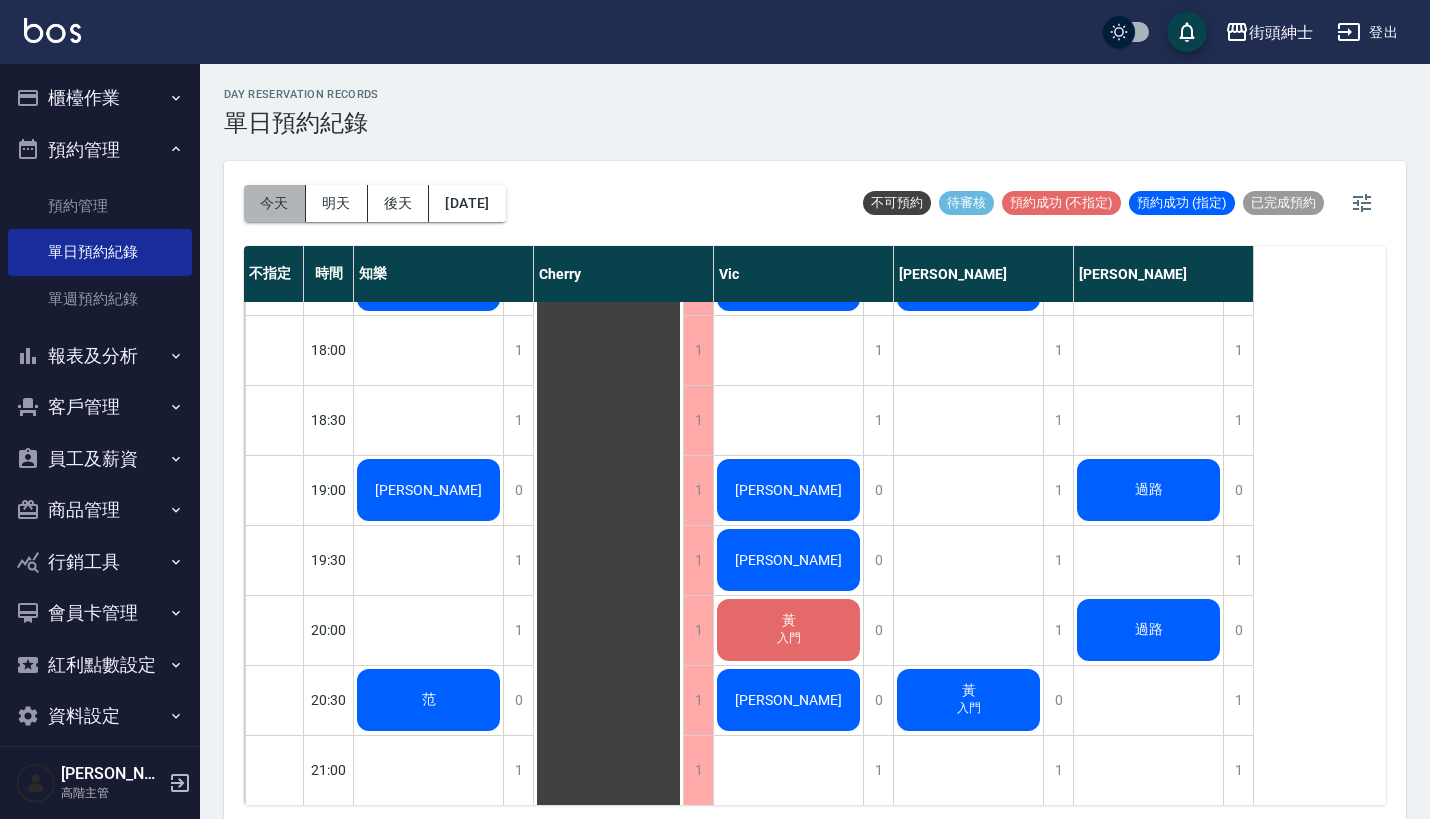 click on "今天" at bounding box center (275, 203) 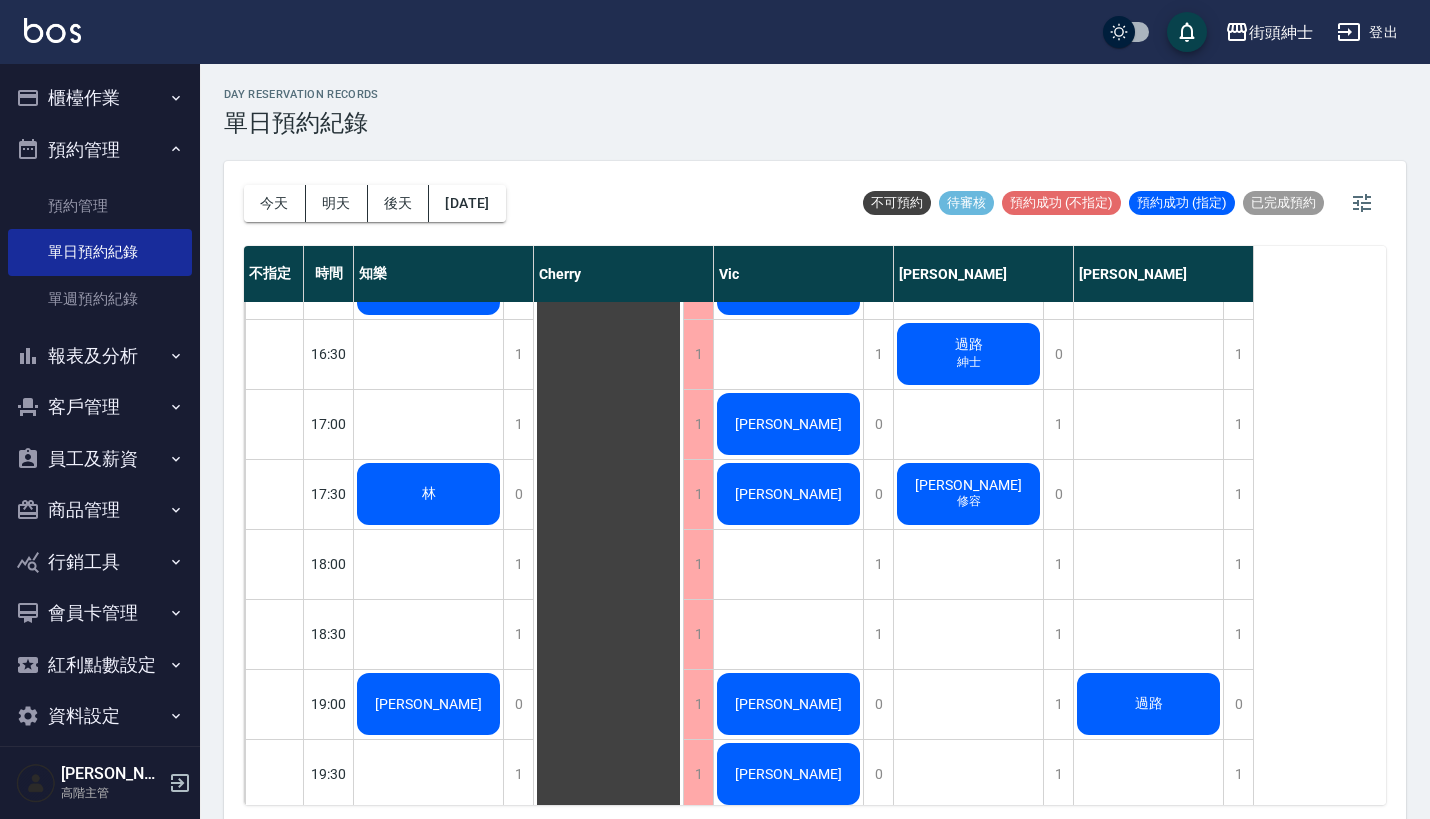 scroll, scrollTop: 989, scrollLeft: 0, axis: vertical 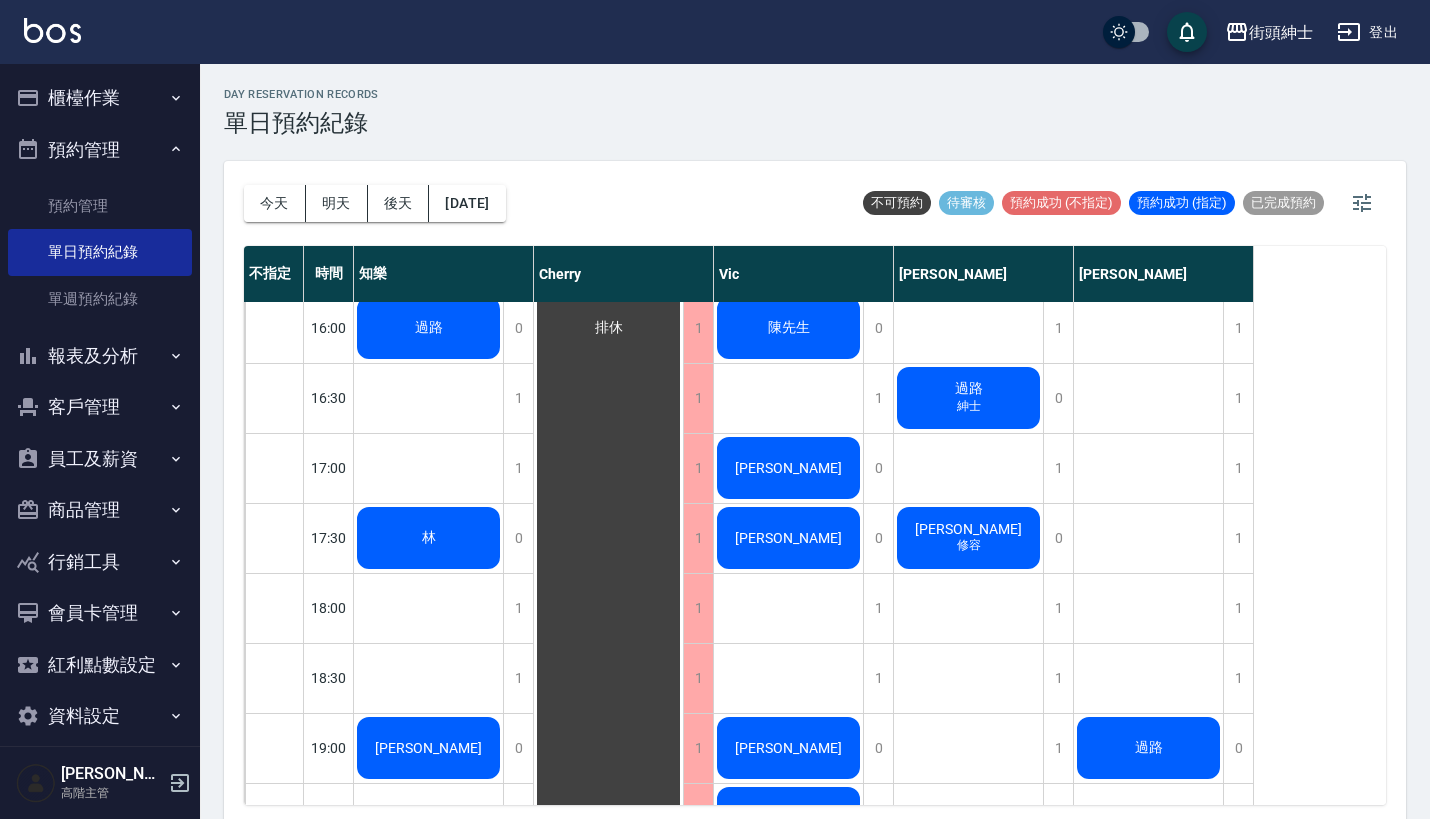 click on "阿修" at bounding box center (428, -22) 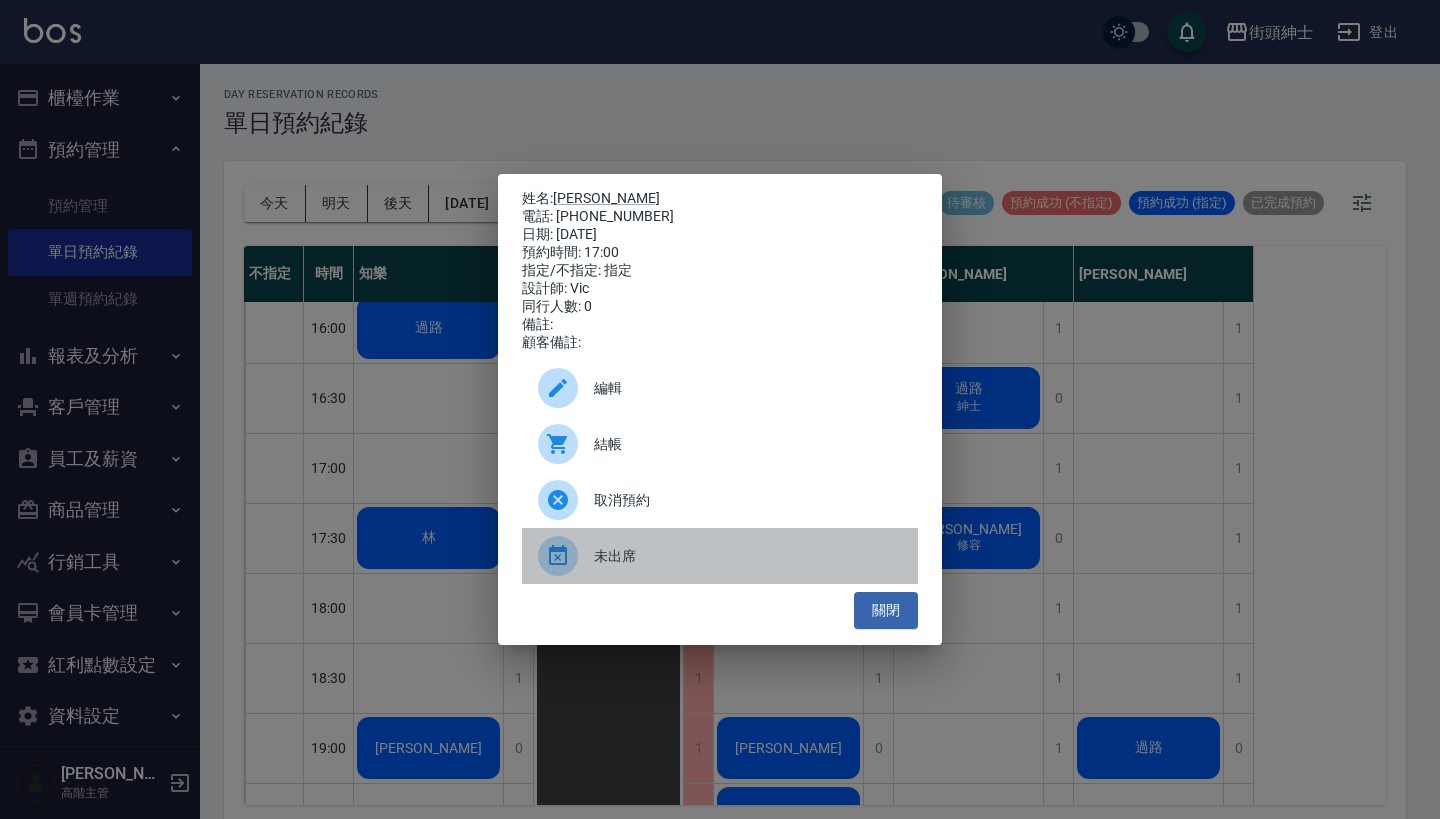 click on "未出席" at bounding box center (748, 556) 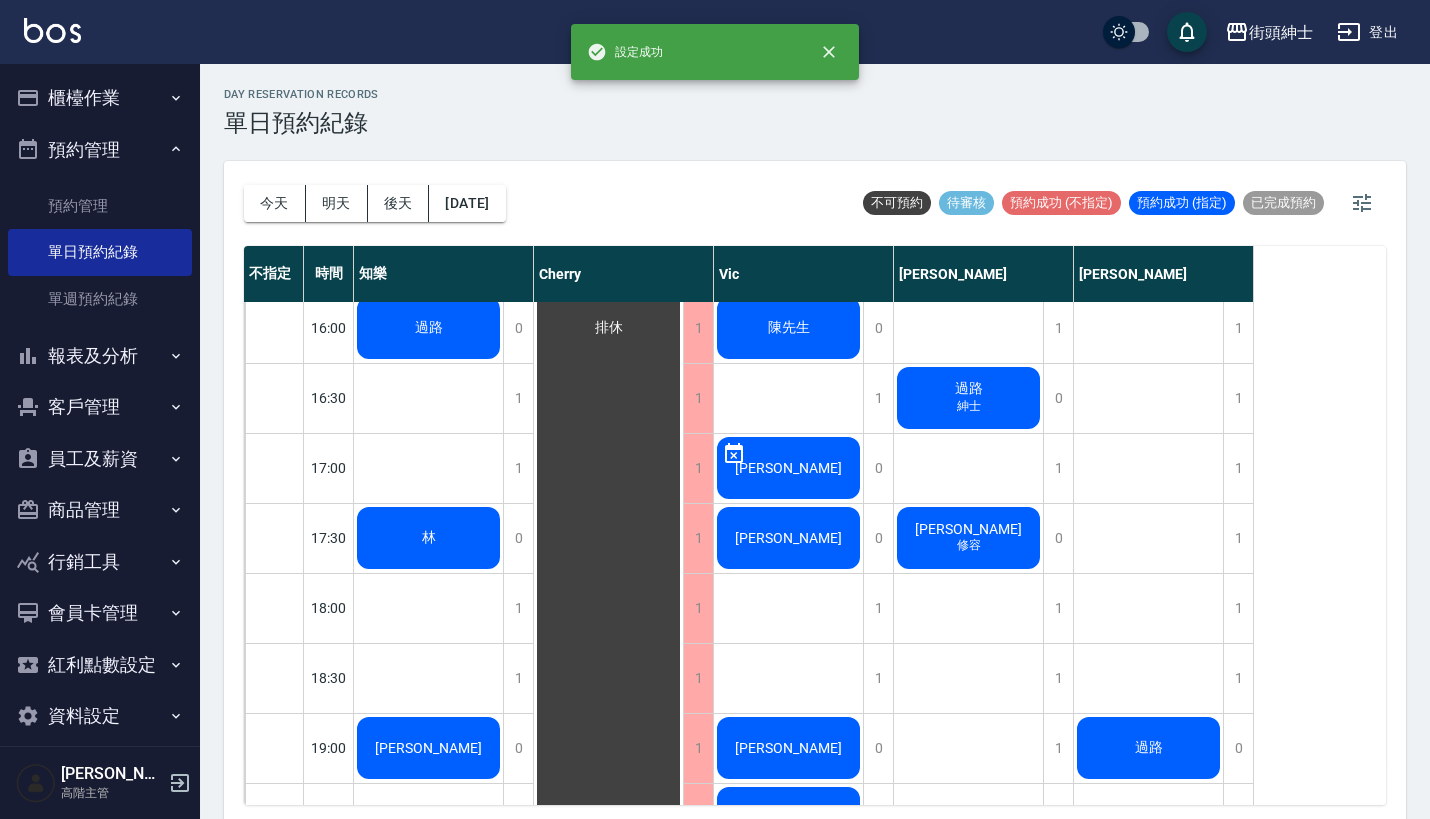 click on "修容" at bounding box center [429, -14] 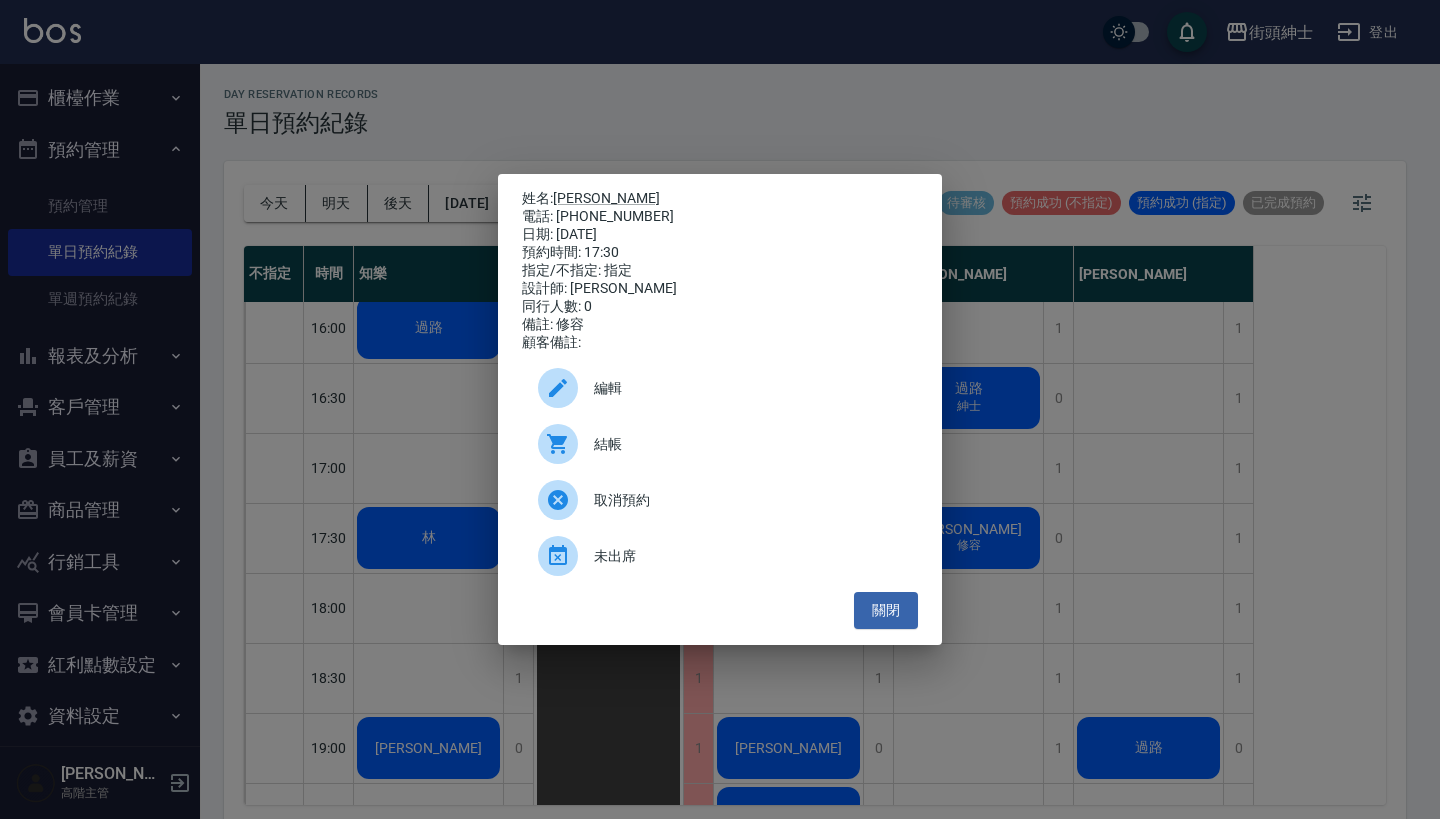 click on "未出席" at bounding box center [748, 556] 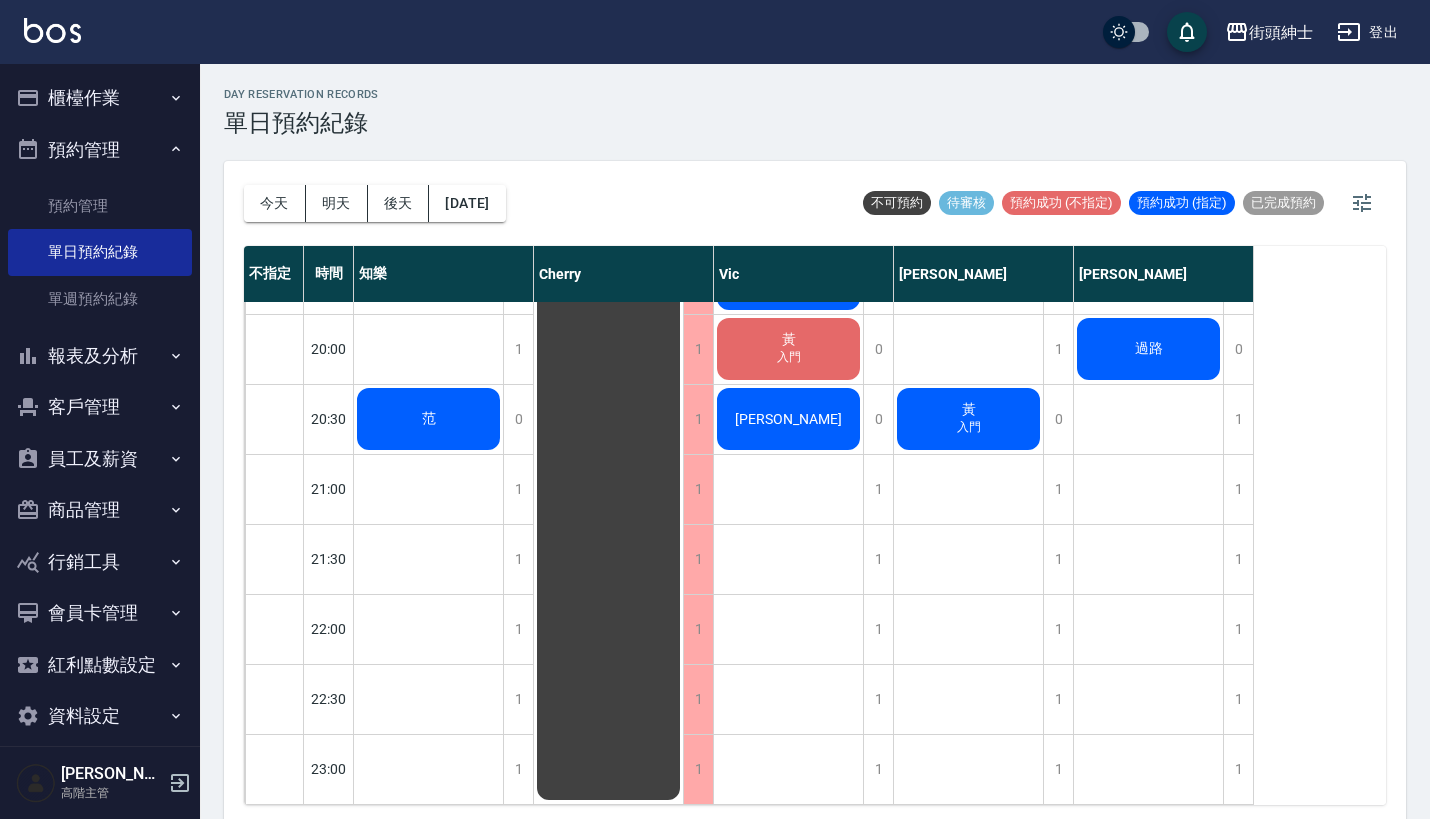 scroll, scrollTop: 1544, scrollLeft: 0, axis: vertical 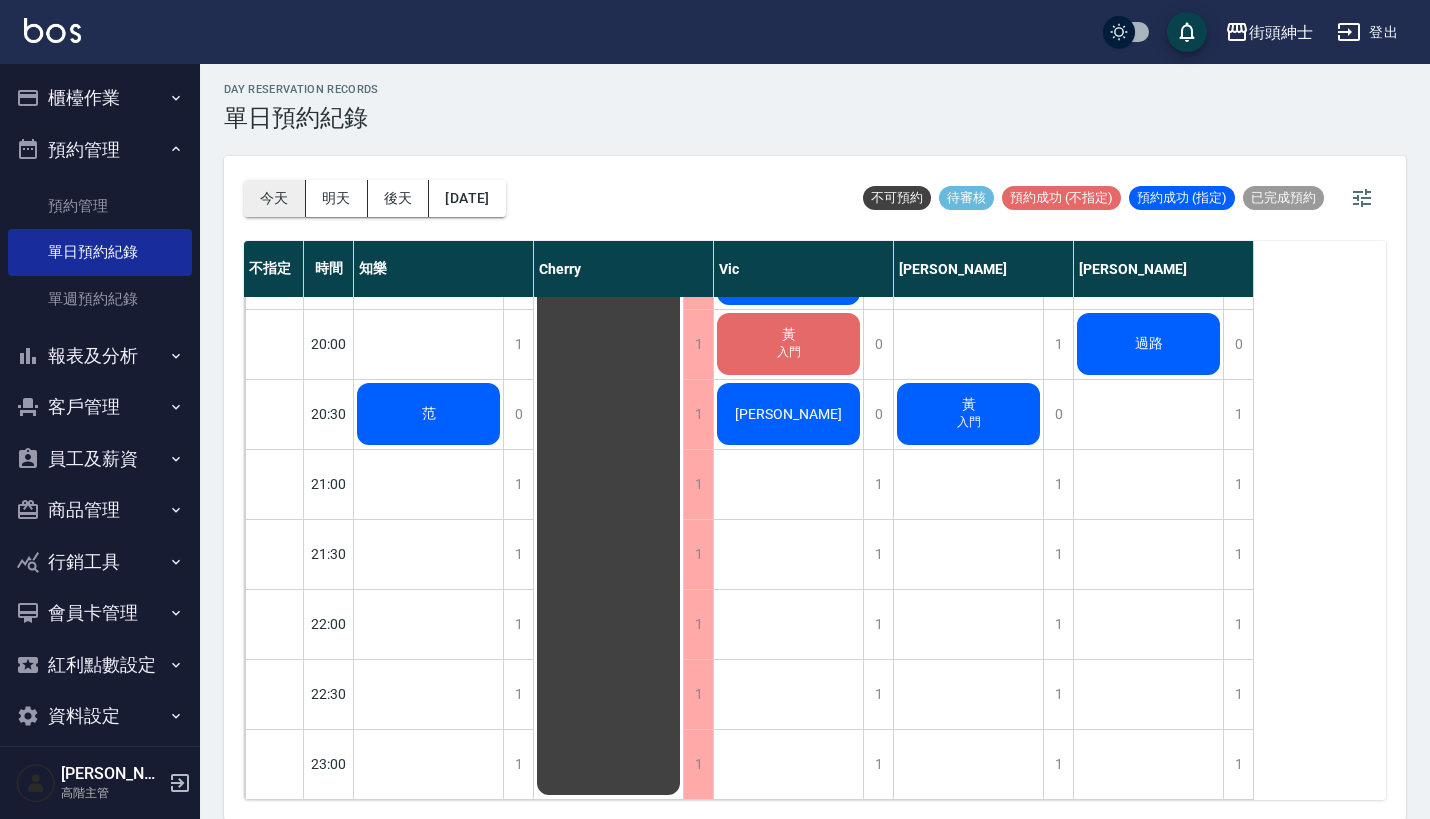 click on "今天" at bounding box center [275, 198] 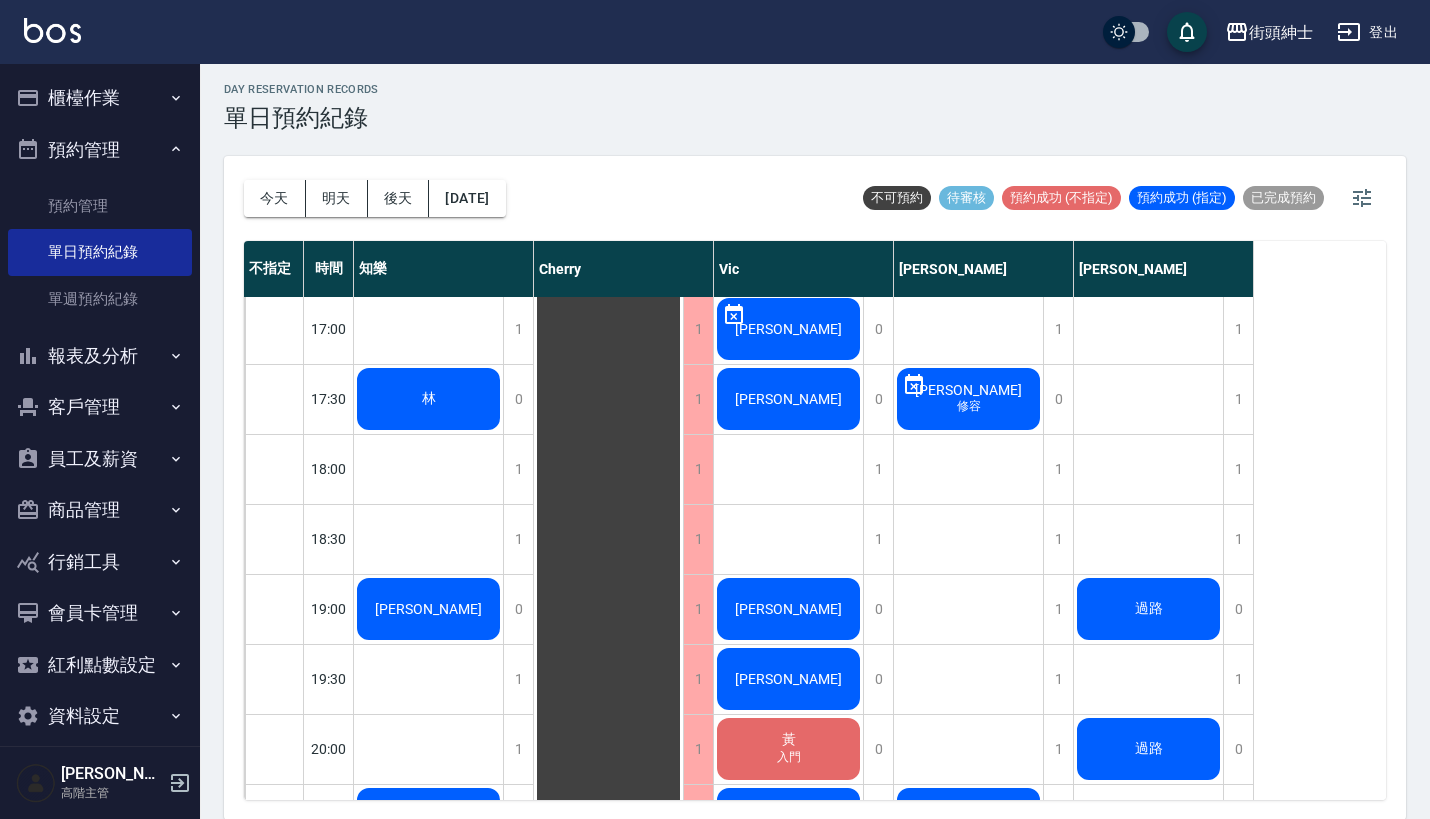 scroll, scrollTop: 1171, scrollLeft: 0, axis: vertical 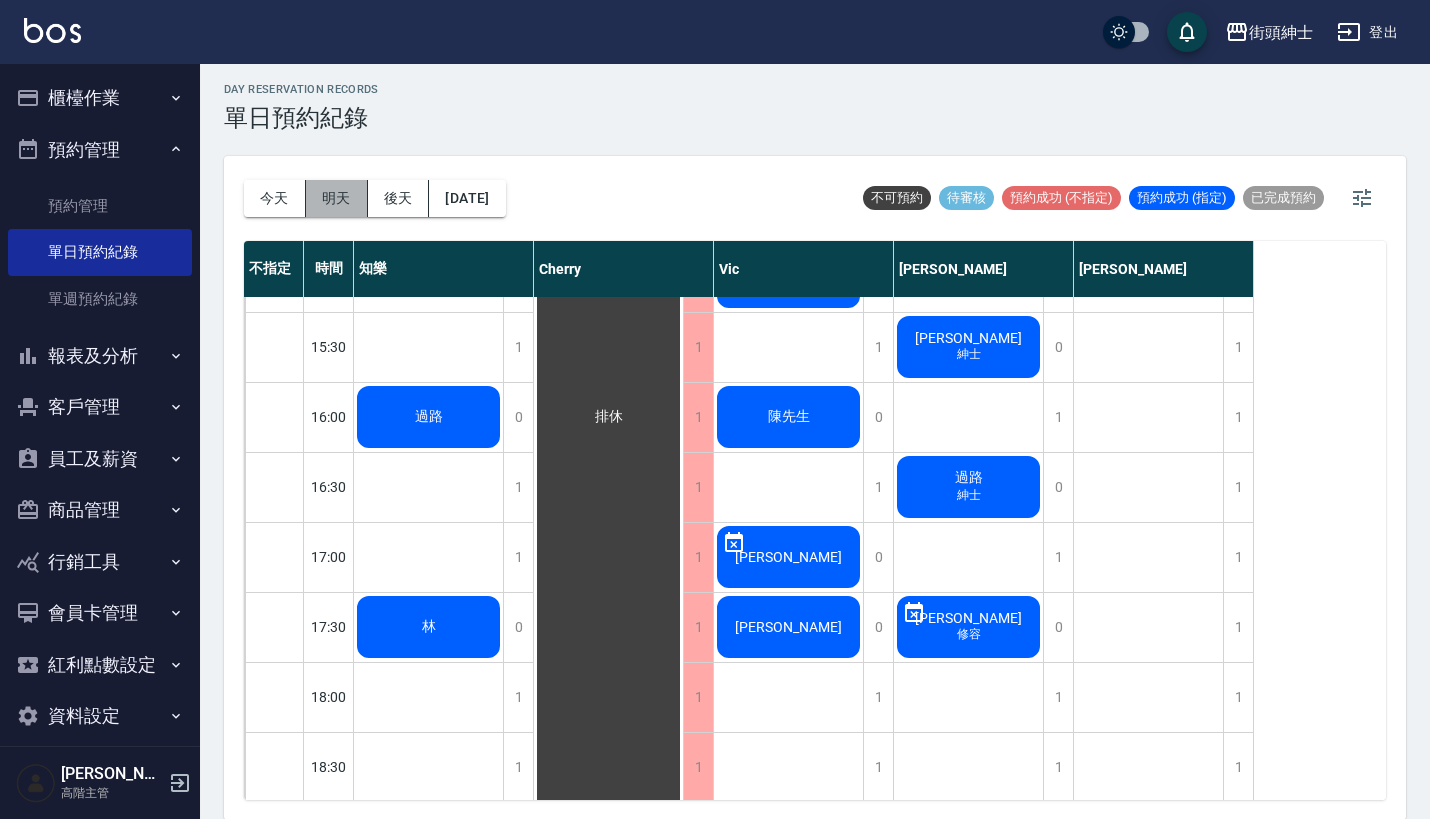 click on "明天" at bounding box center [337, 198] 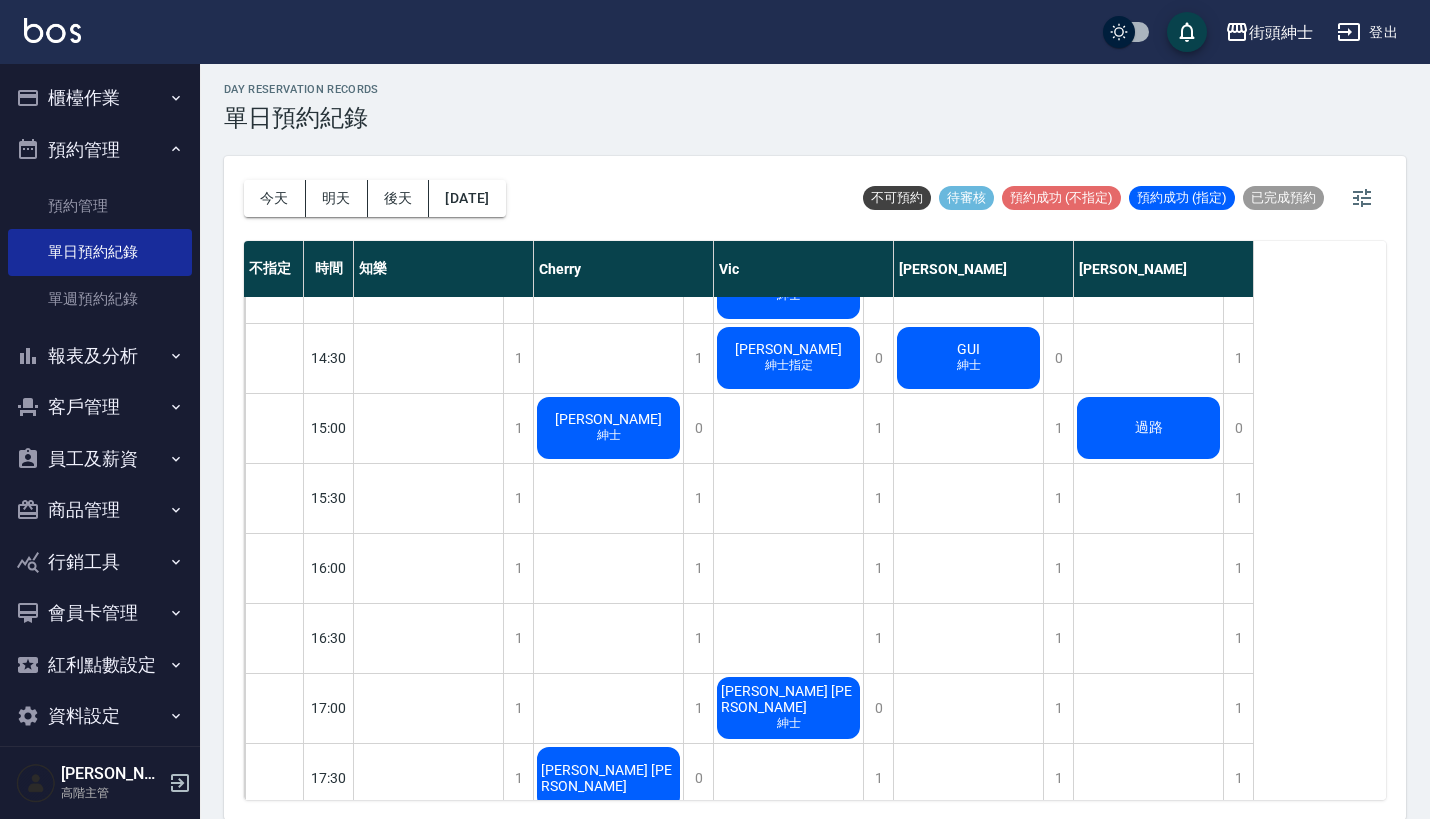 scroll, scrollTop: 745, scrollLeft: 0, axis: vertical 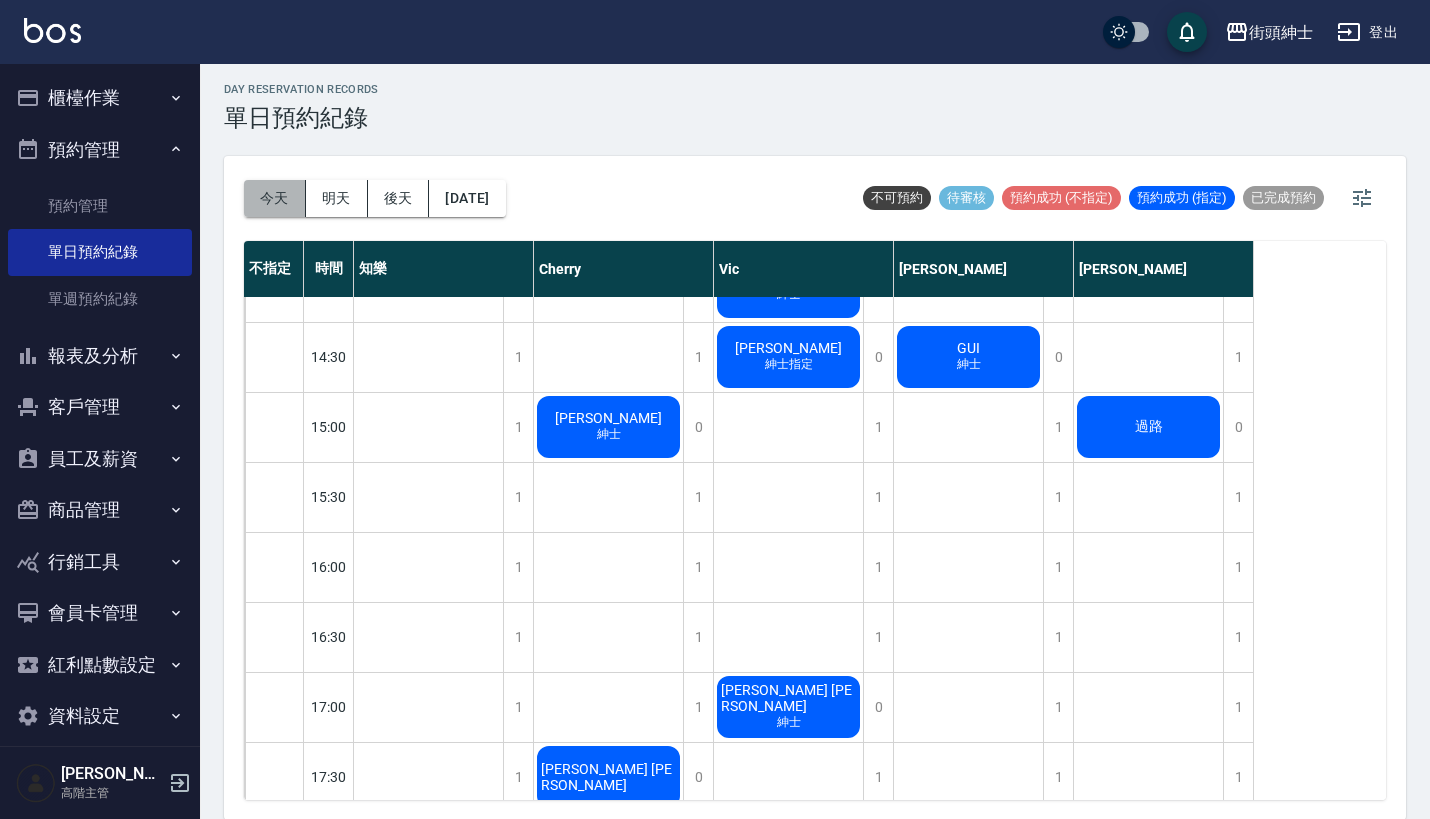 click on "今天" at bounding box center (275, 198) 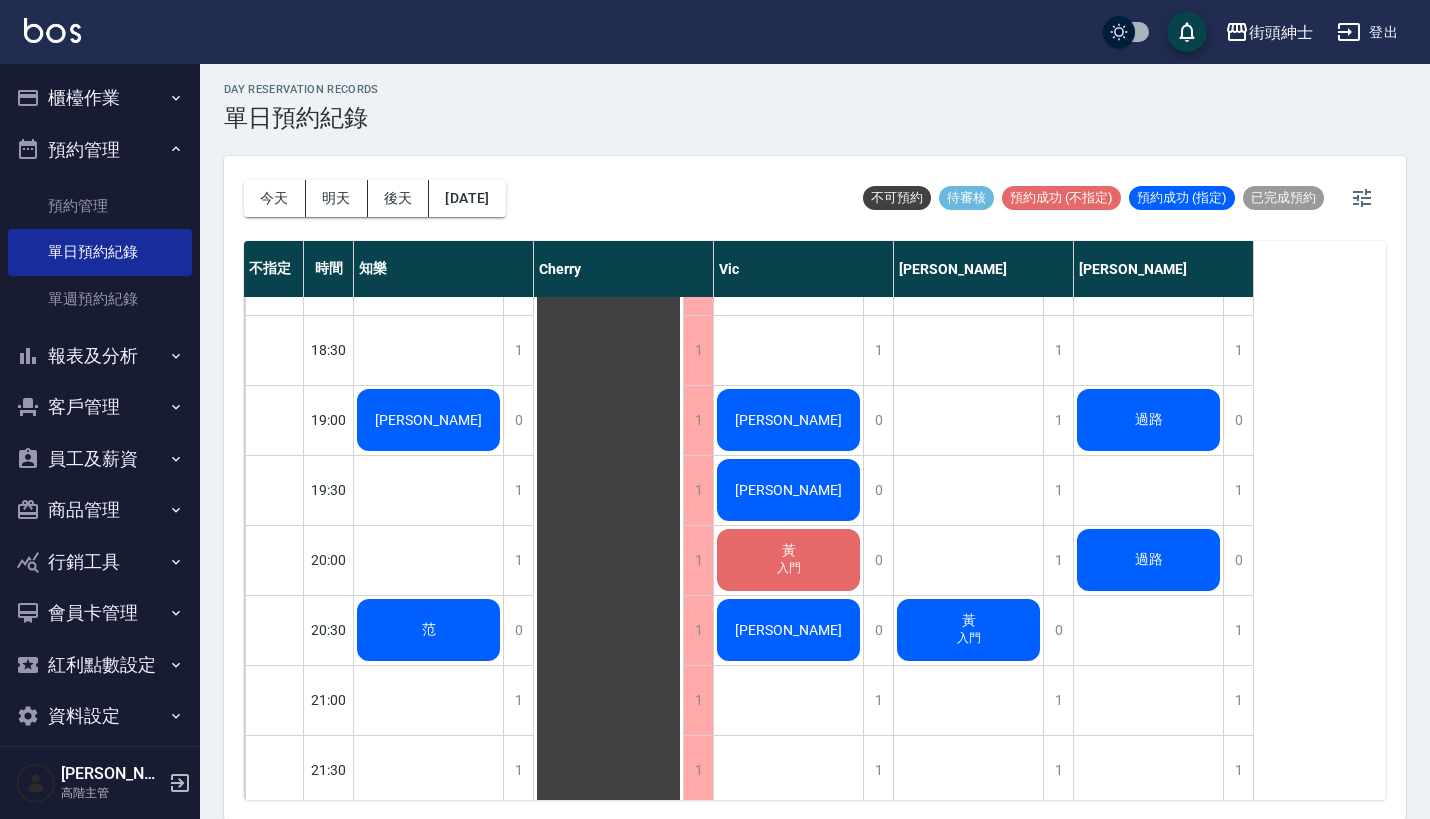 scroll, scrollTop: 1361, scrollLeft: 0, axis: vertical 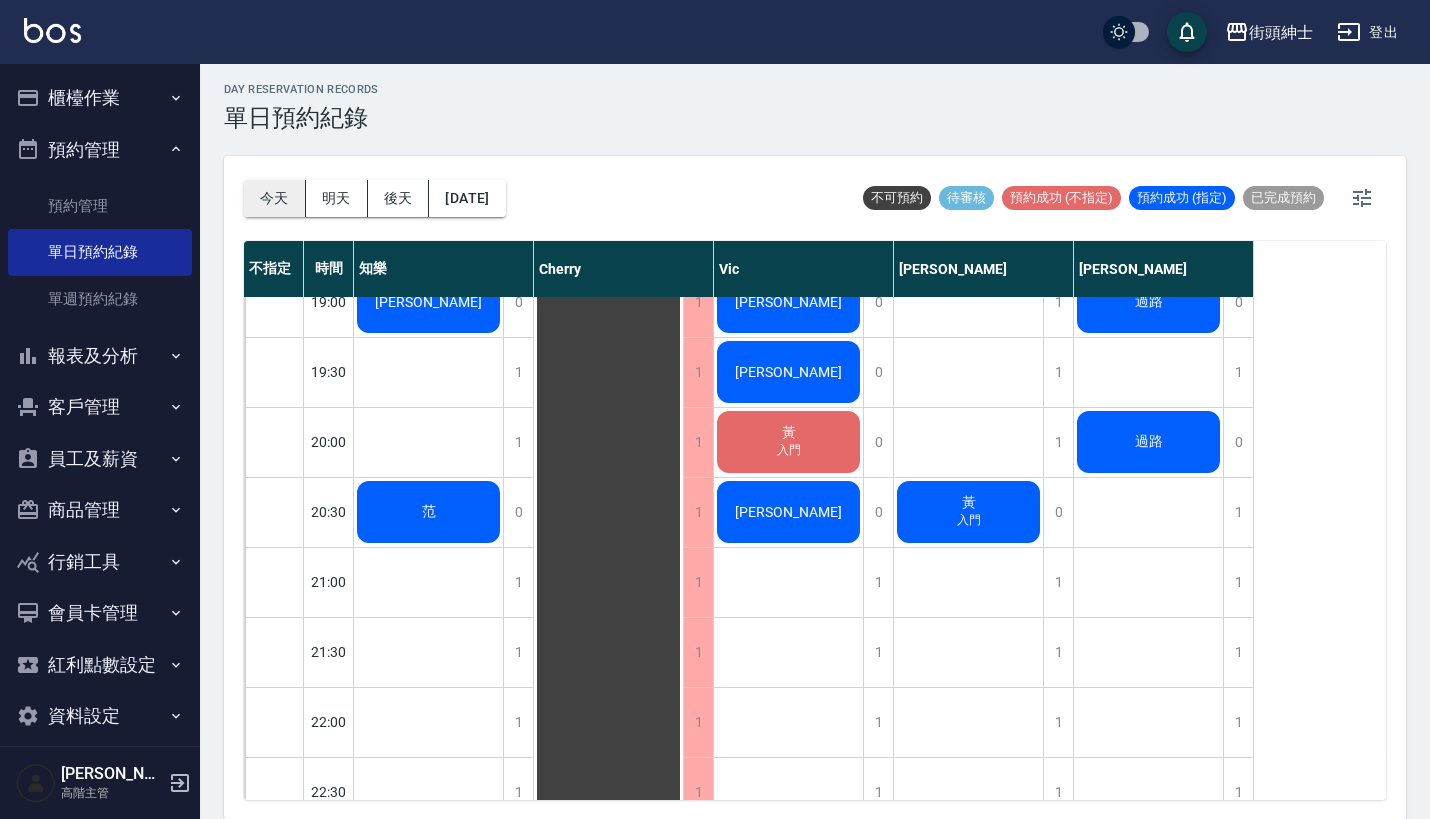 click on "今天" at bounding box center [275, 198] 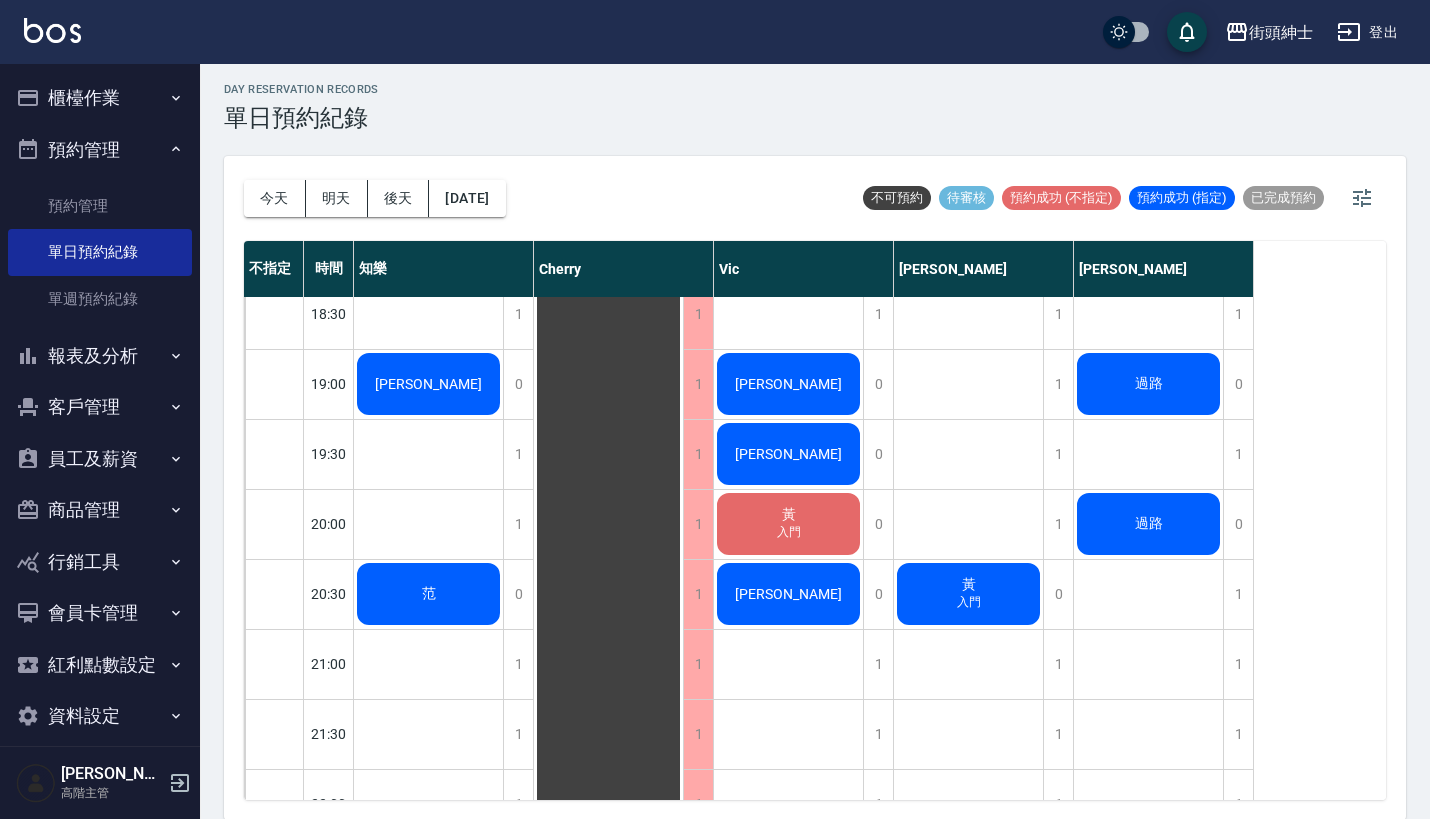 scroll, scrollTop: 1249, scrollLeft: 0, axis: vertical 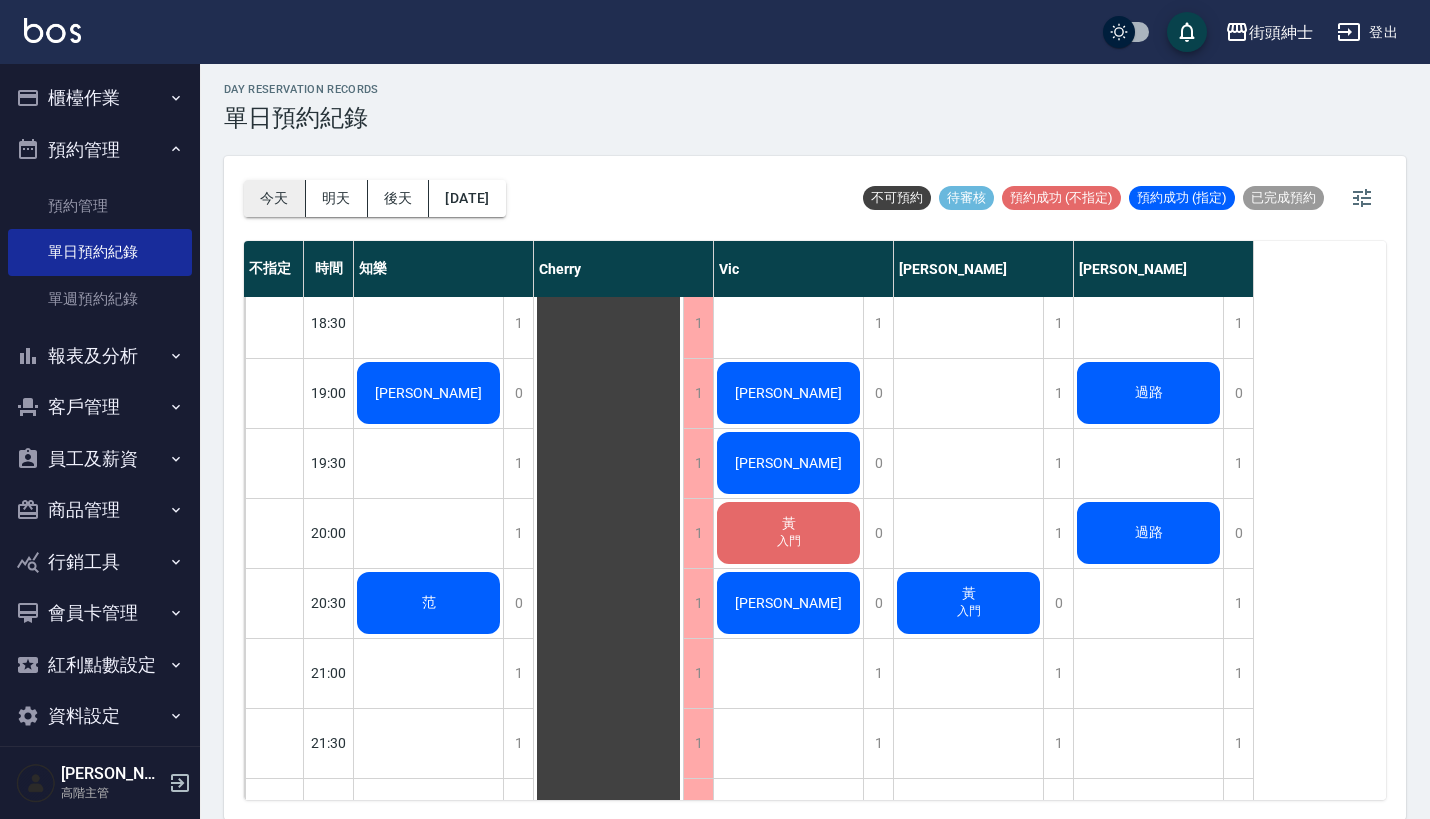click on "今天" at bounding box center (275, 198) 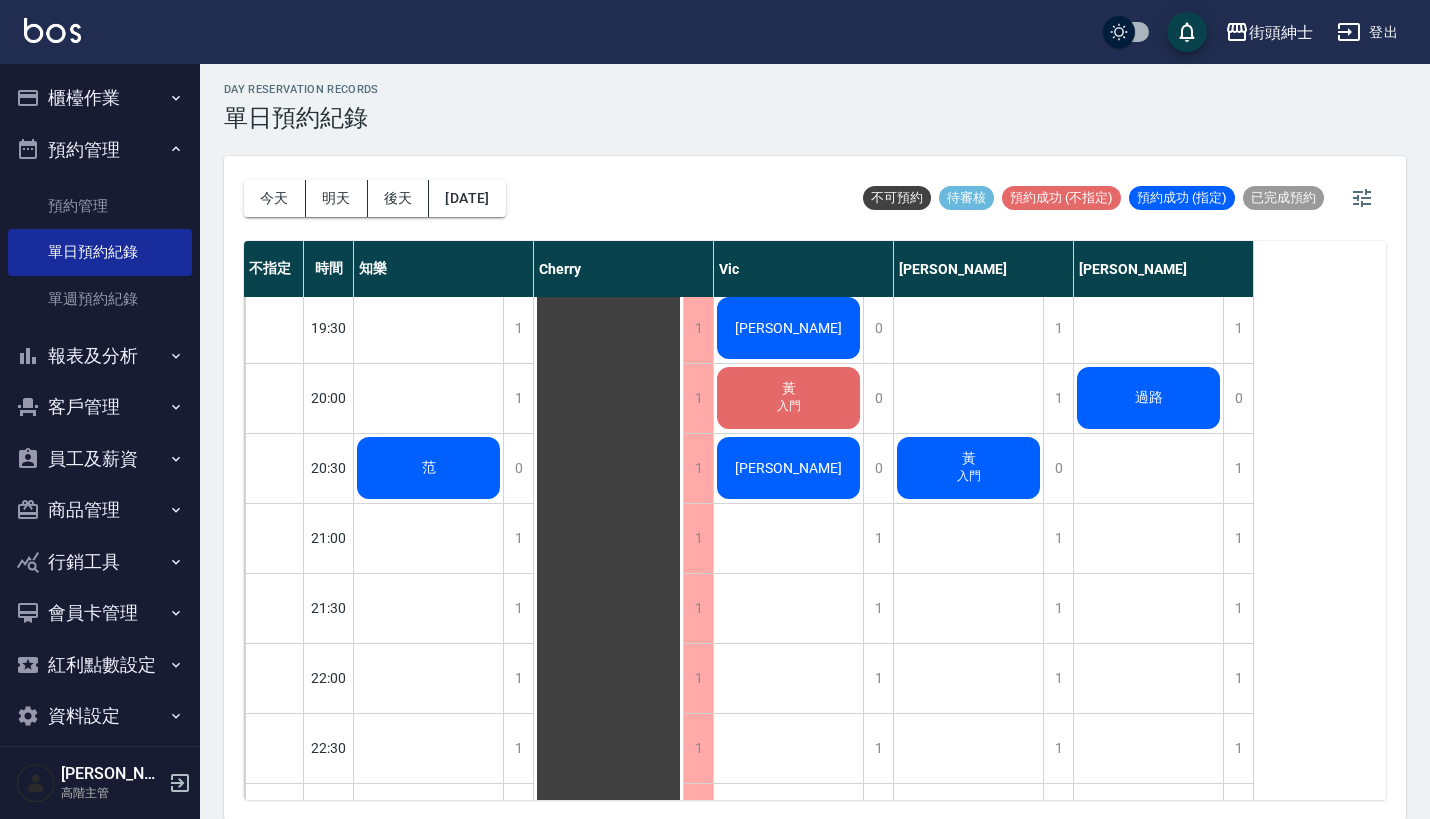 scroll, scrollTop: 1544, scrollLeft: 0, axis: vertical 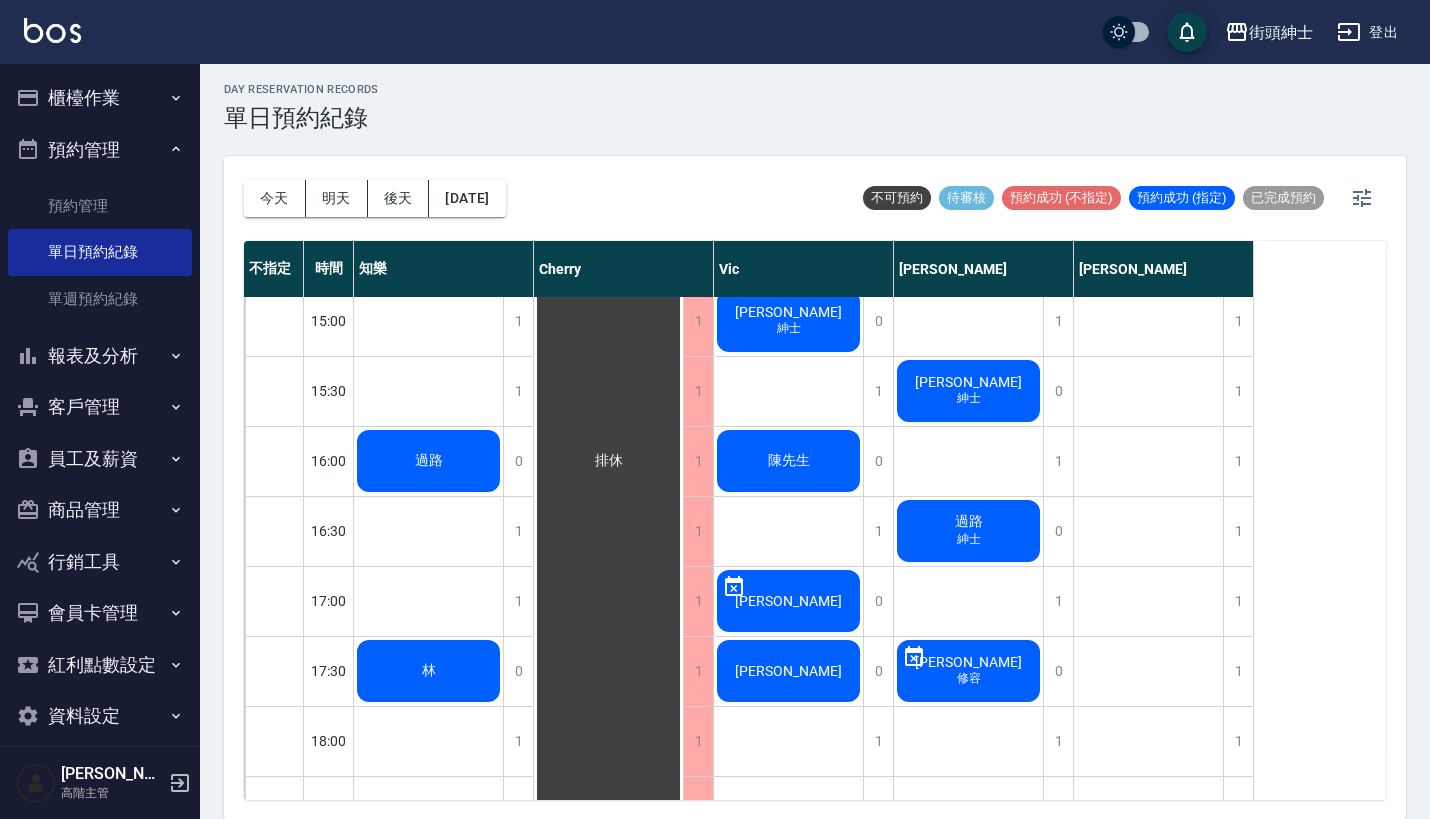 click on "陳宥任 紳士" at bounding box center [428, 111] 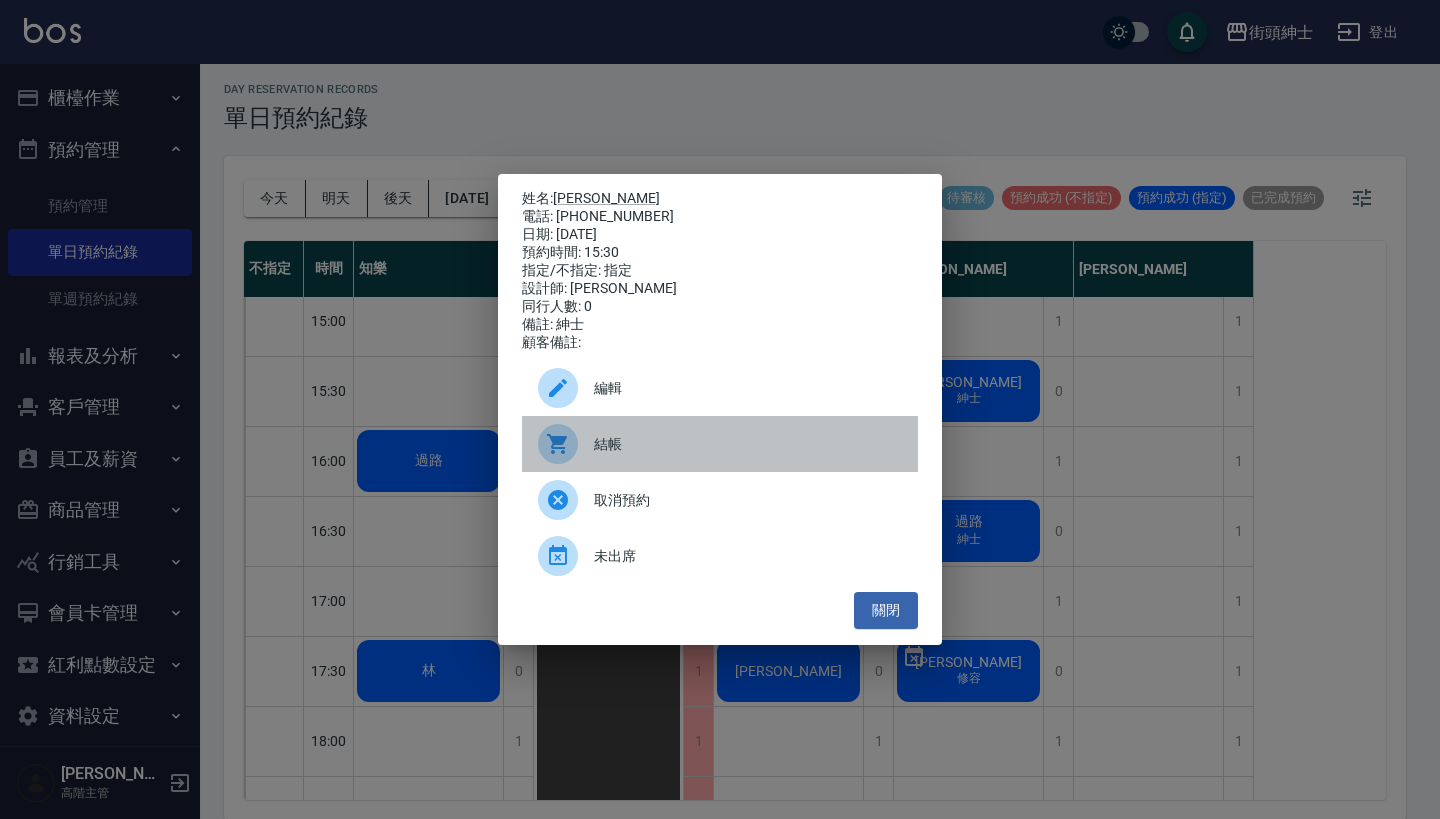 click on "結帳" at bounding box center [748, 444] 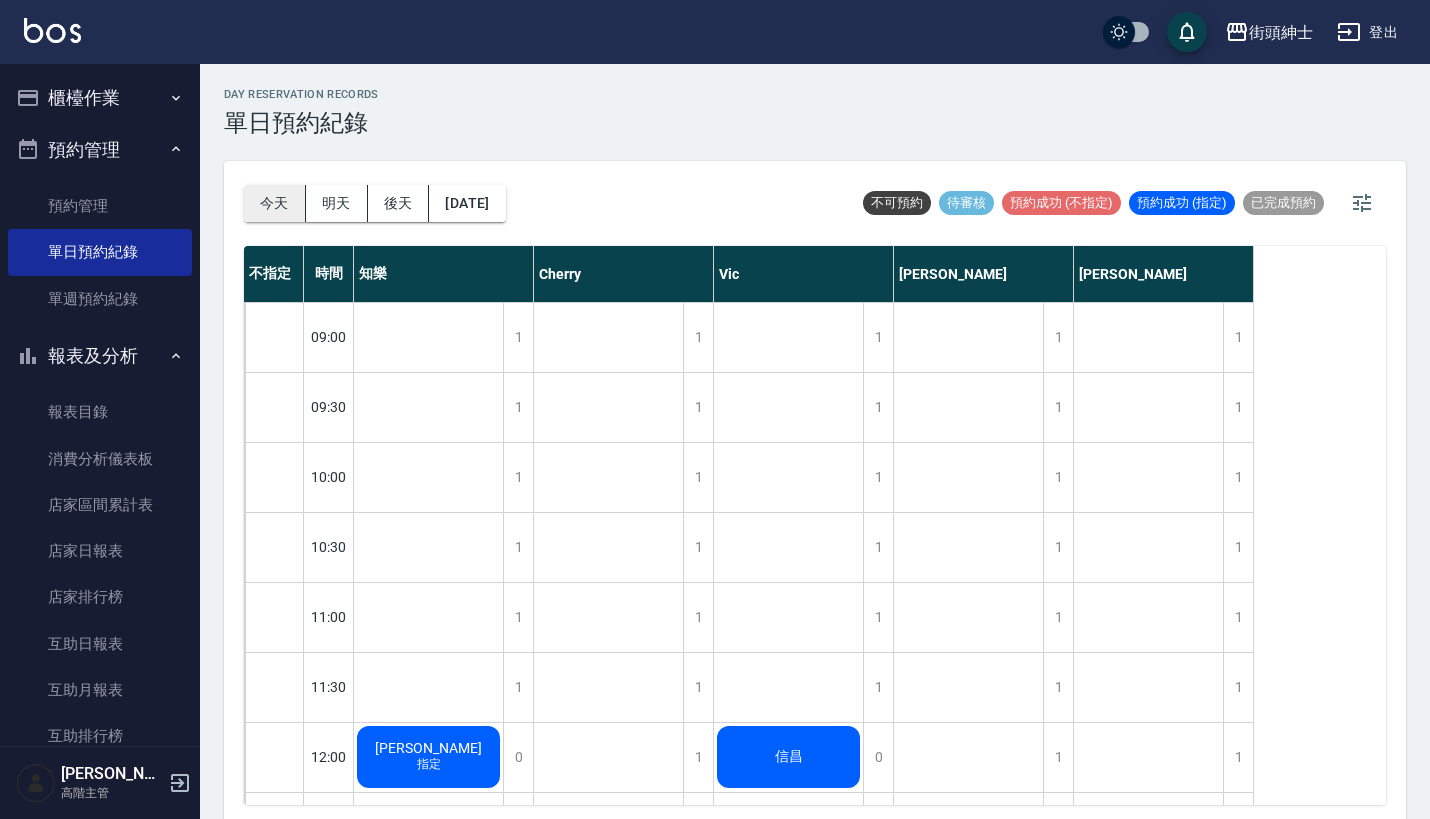 scroll, scrollTop: 0, scrollLeft: 0, axis: both 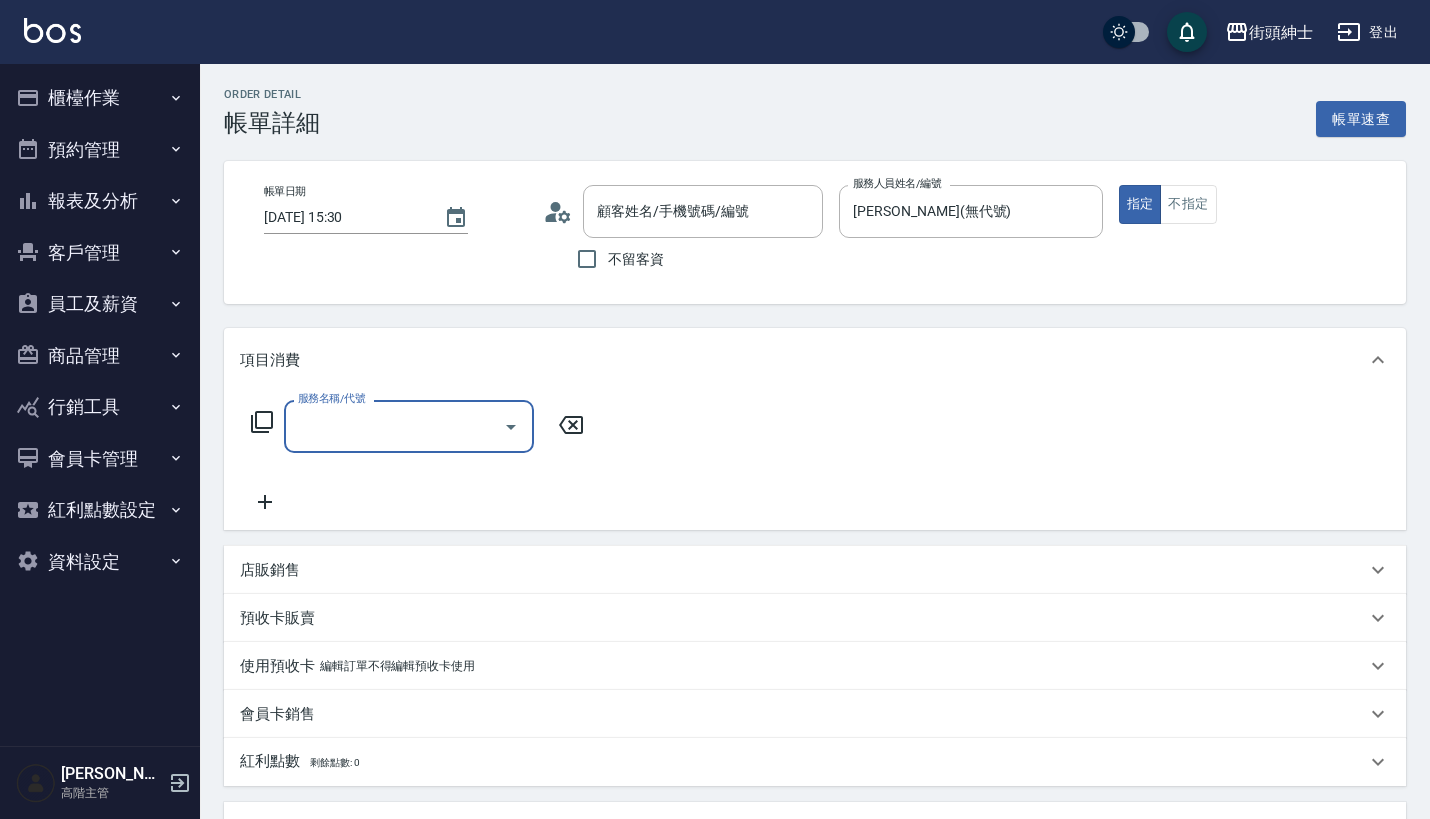 type on "陳宥任/0988321675/null" 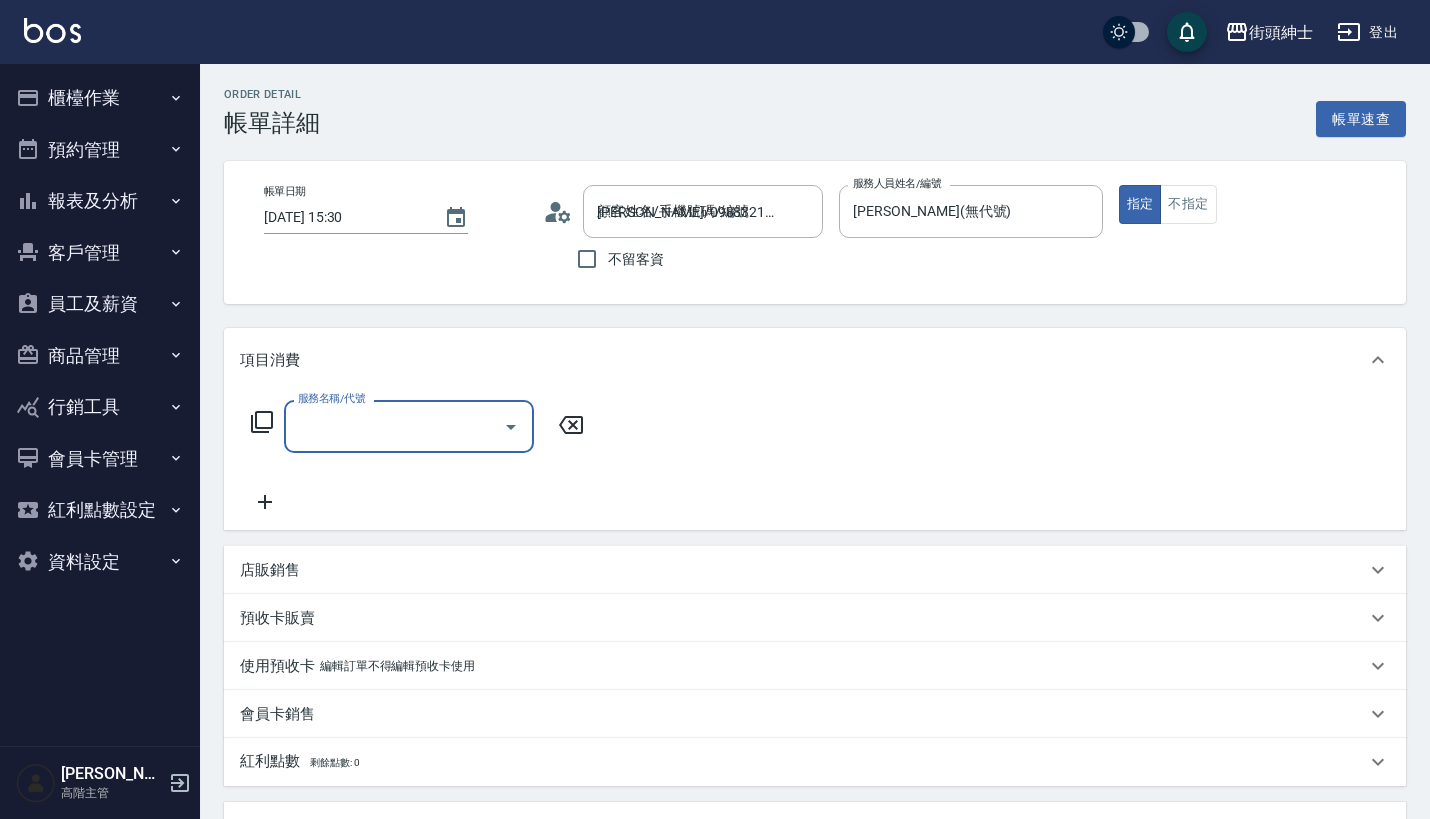 scroll, scrollTop: 0, scrollLeft: 0, axis: both 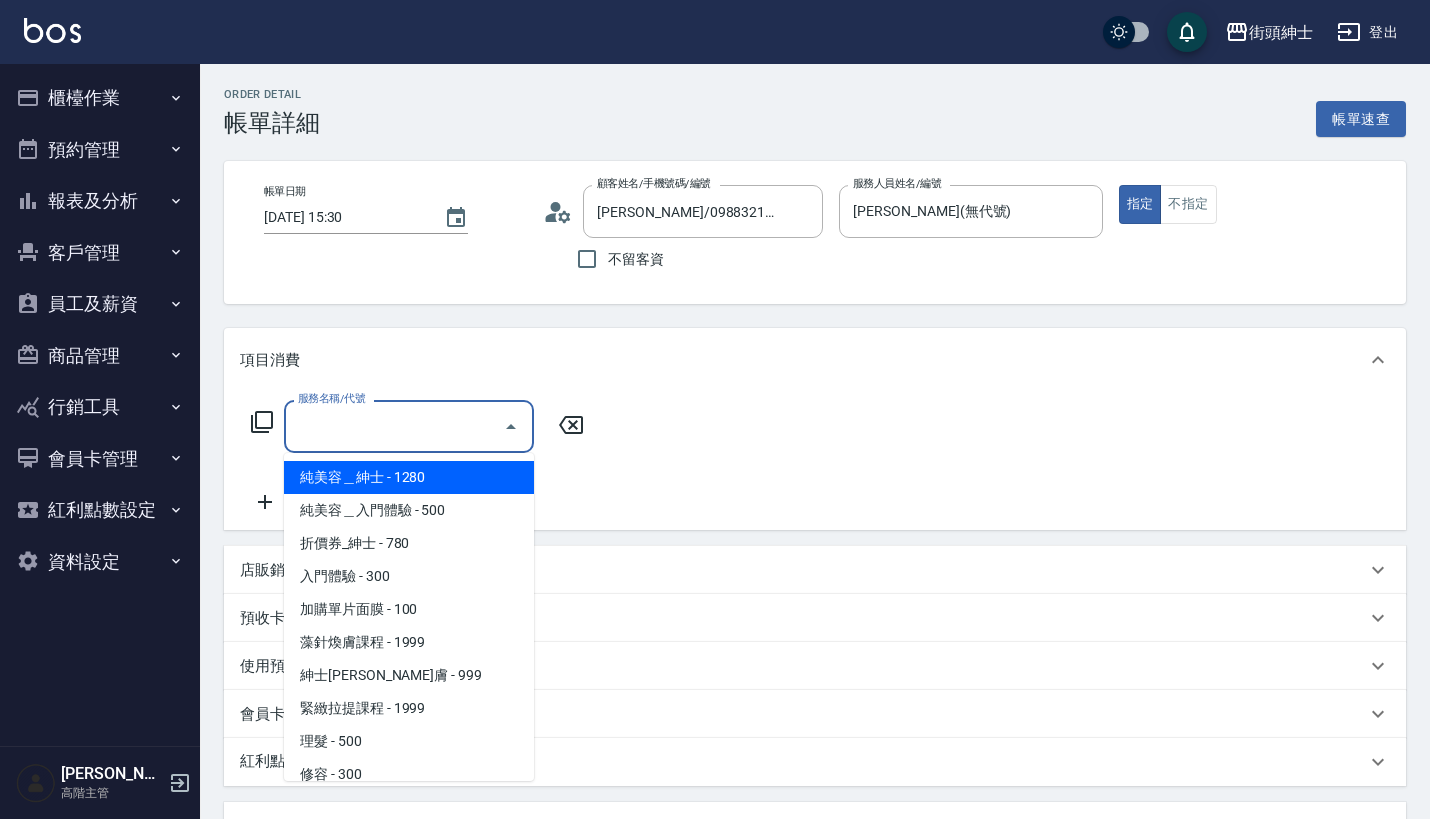 click on "服務名稱/代號" at bounding box center (394, 426) 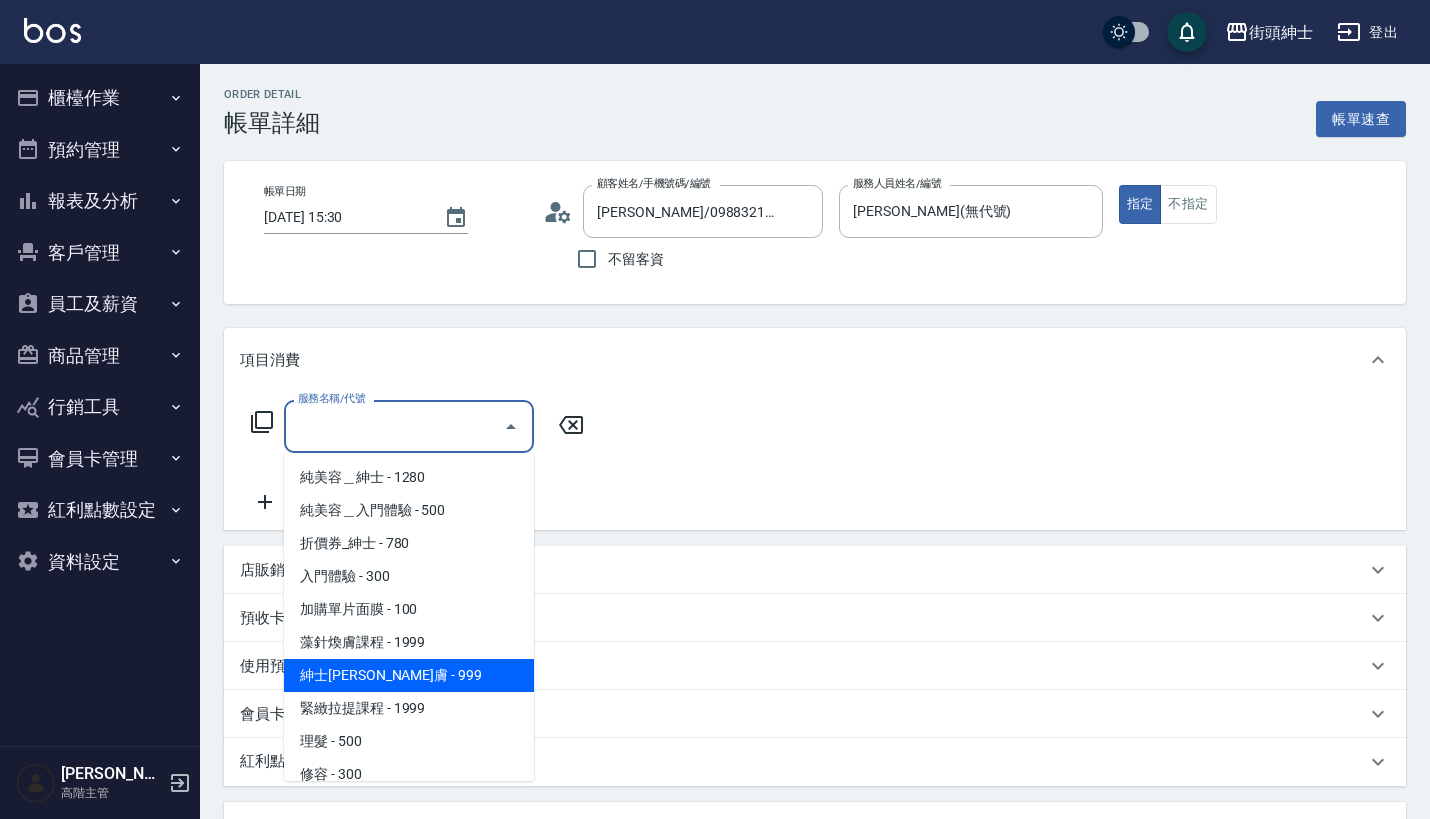 click on "紳士全效煥膚 - 999" at bounding box center (409, 675) 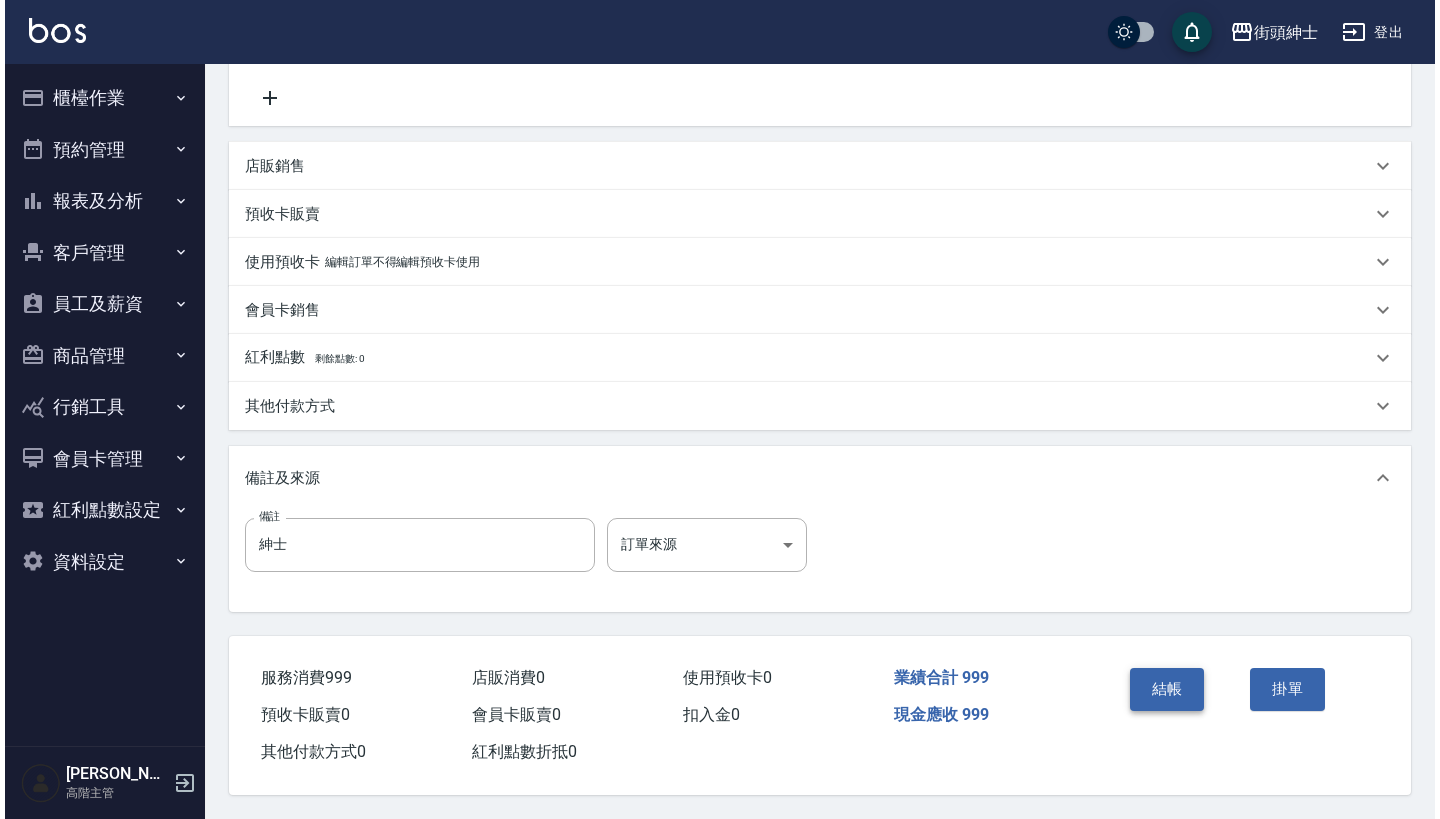 scroll, scrollTop: 414, scrollLeft: 0, axis: vertical 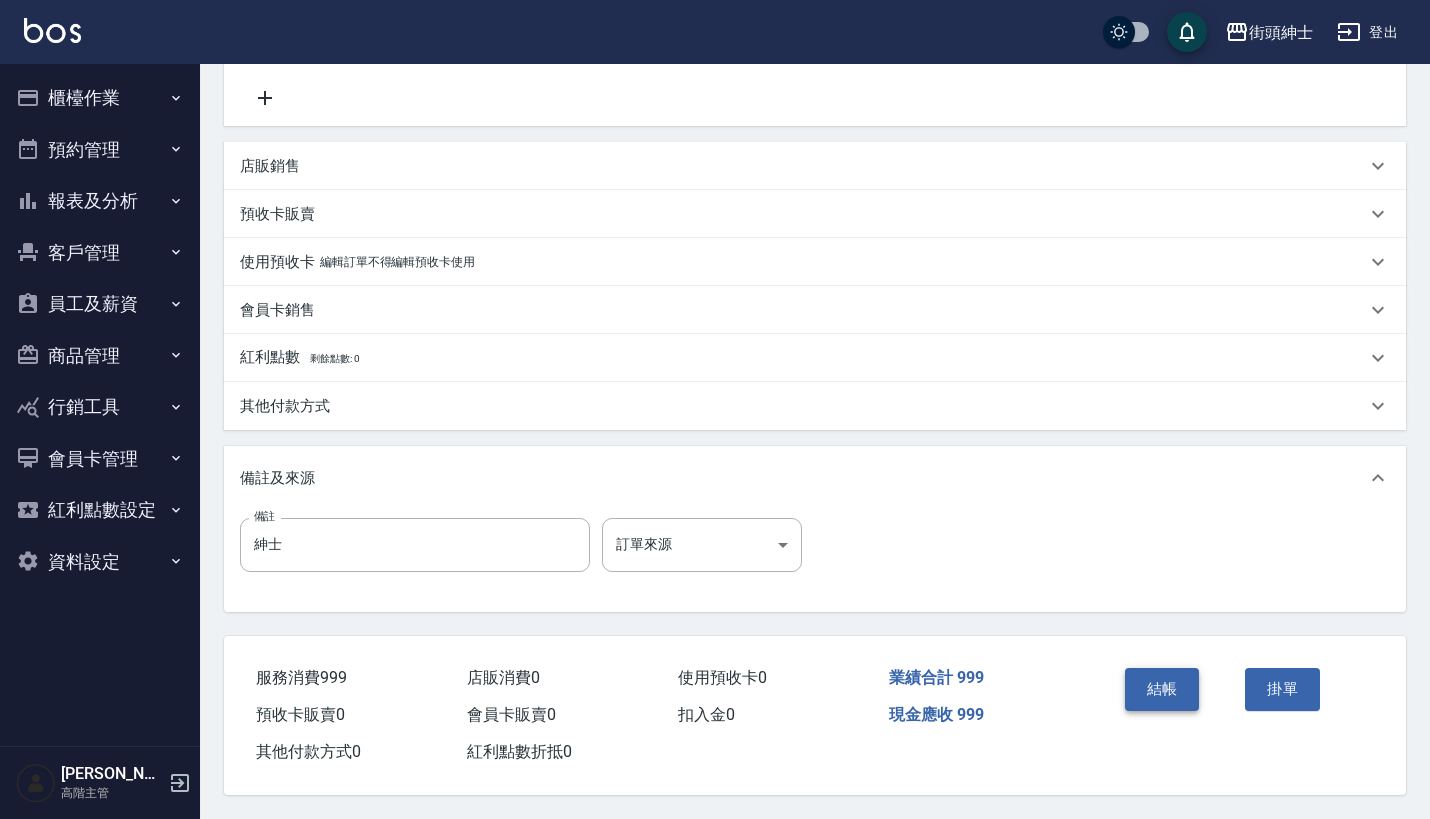 click on "結帳" at bounding box center [1162, 689] 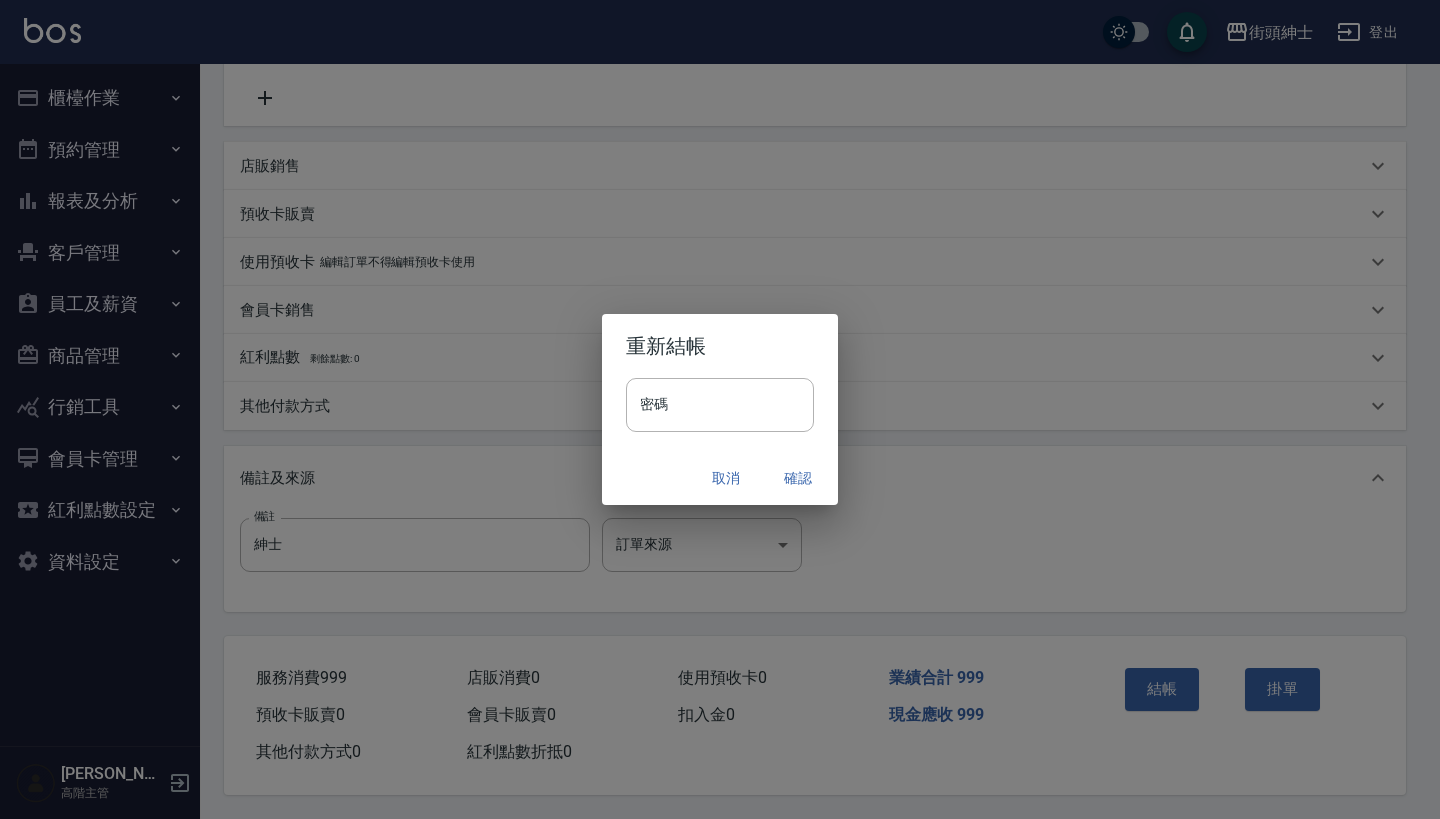 click on "確認" at bounding box center (798, 478) 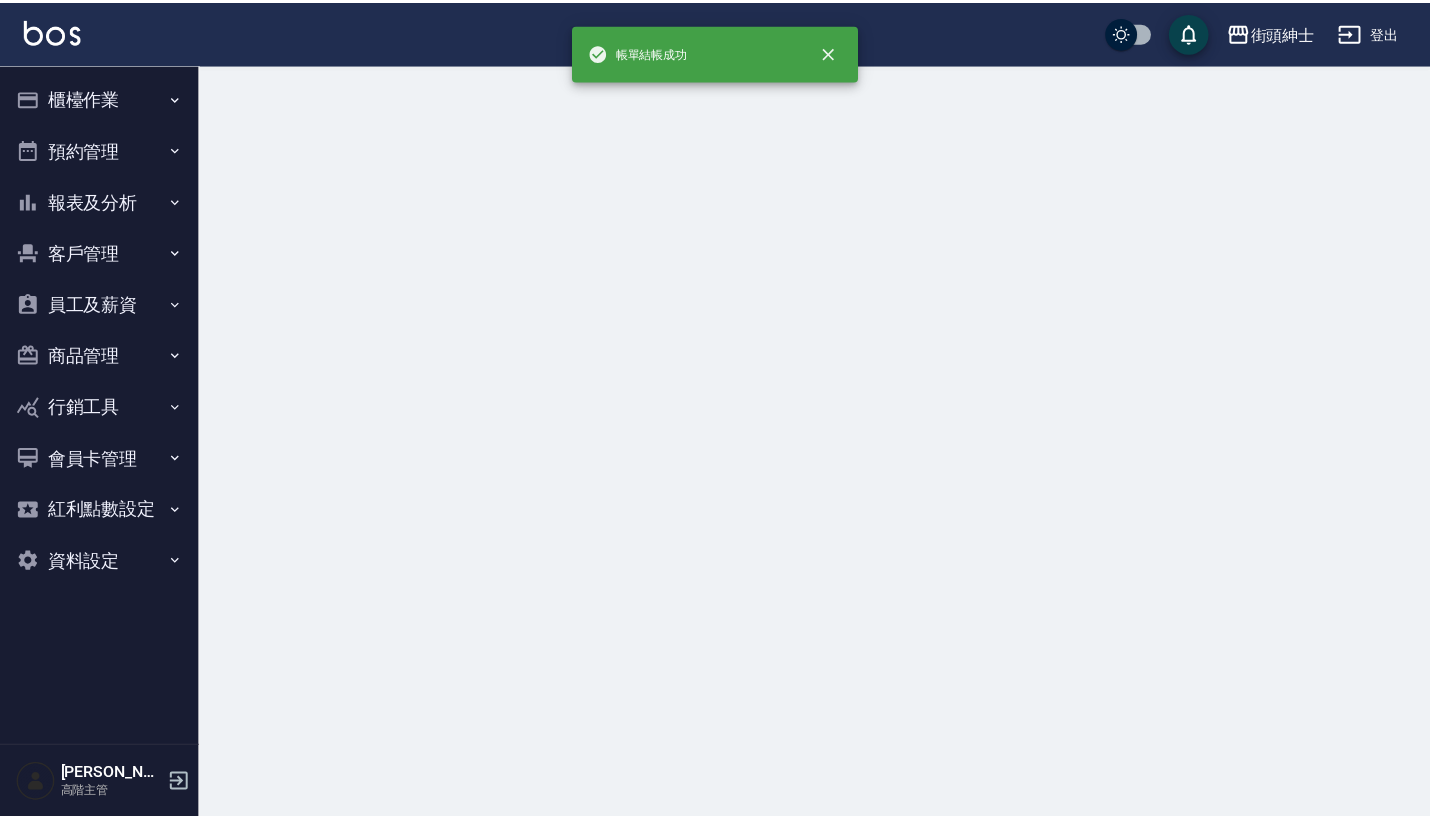 scroll, scrollTop: 0, scrollLeft: 0, axis: both 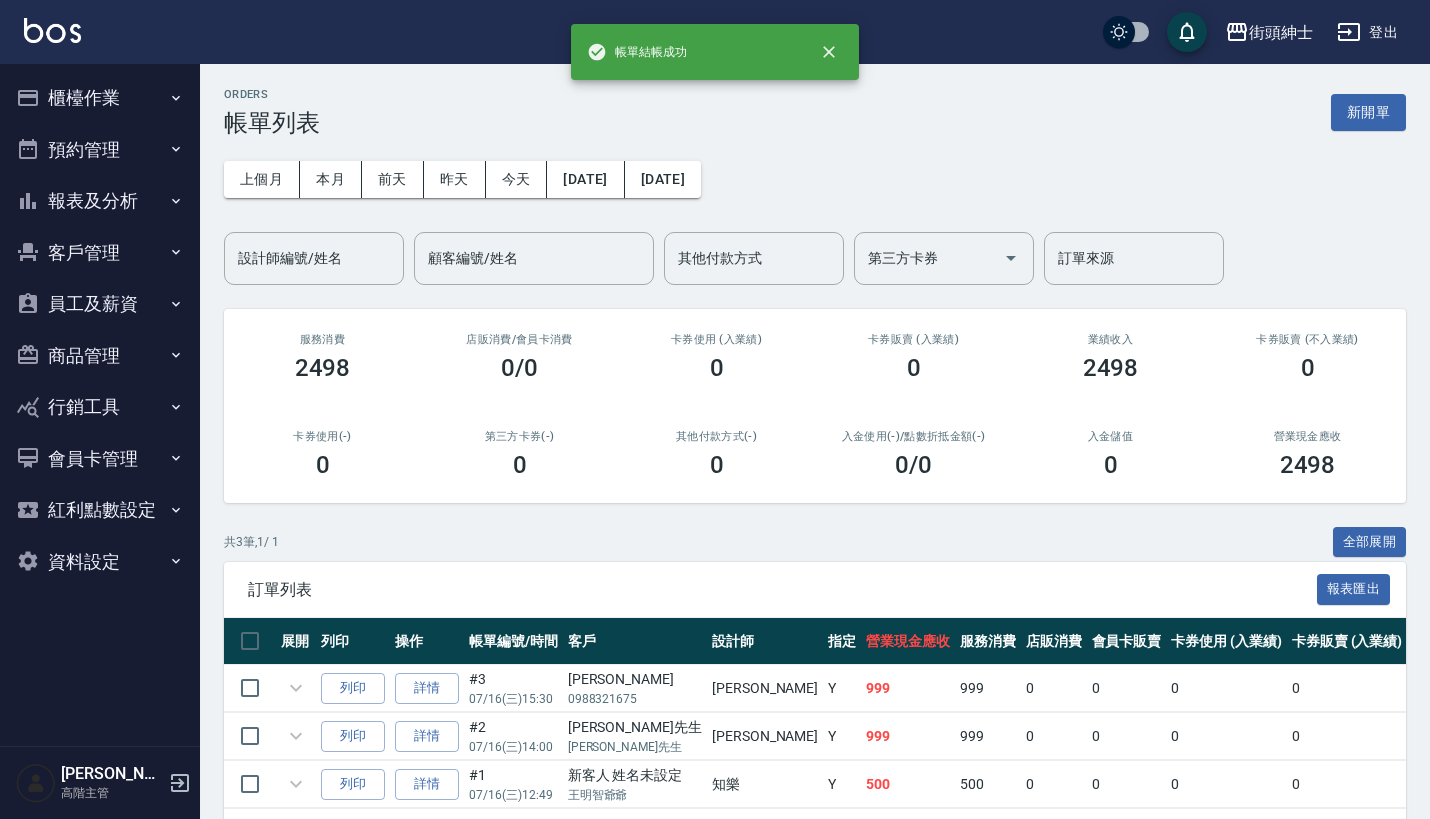 click on "預約管理" at bounding box center [100, 150] 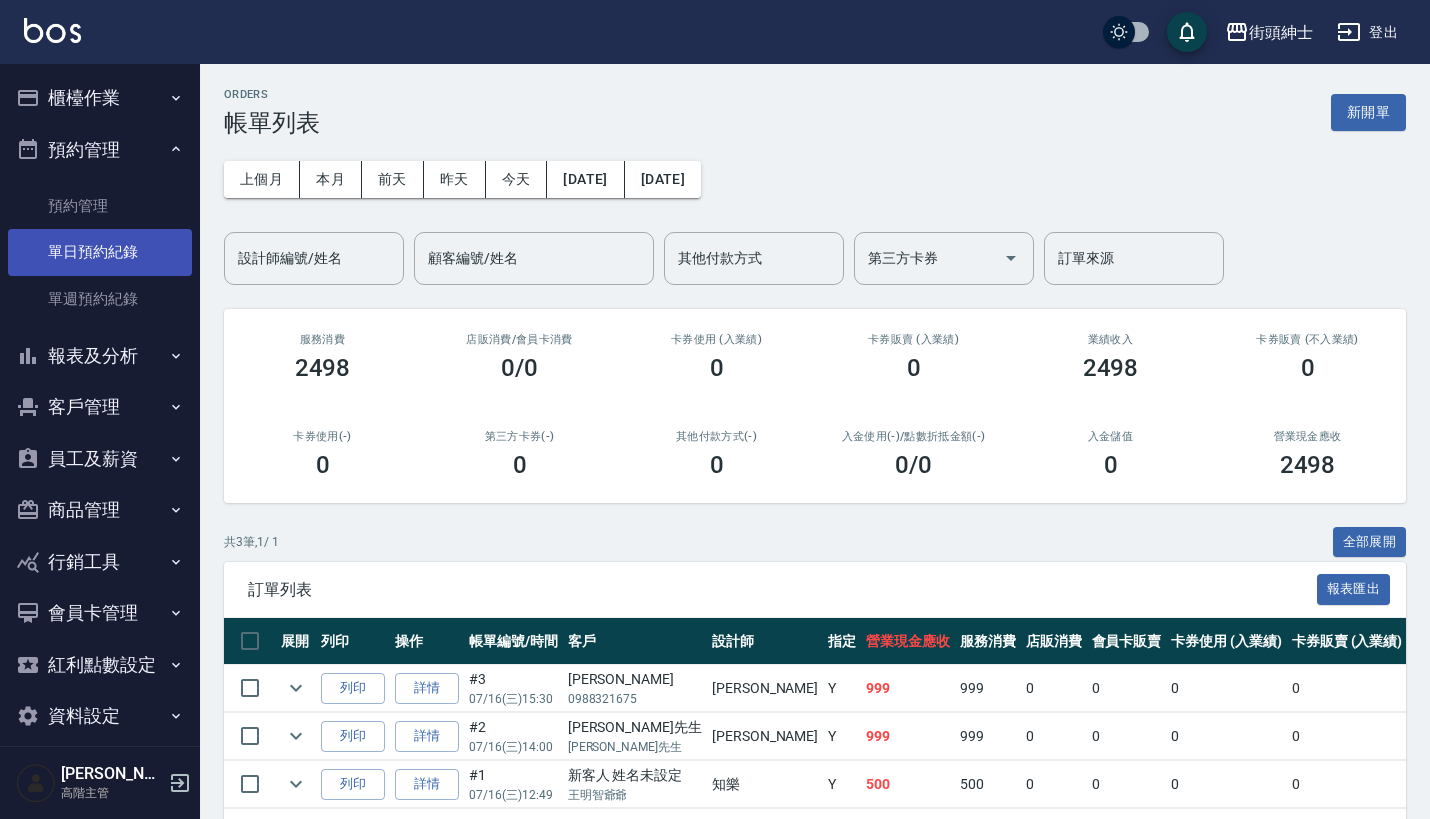 click on "單日預約紀錄" at bounding box center (100, 252) 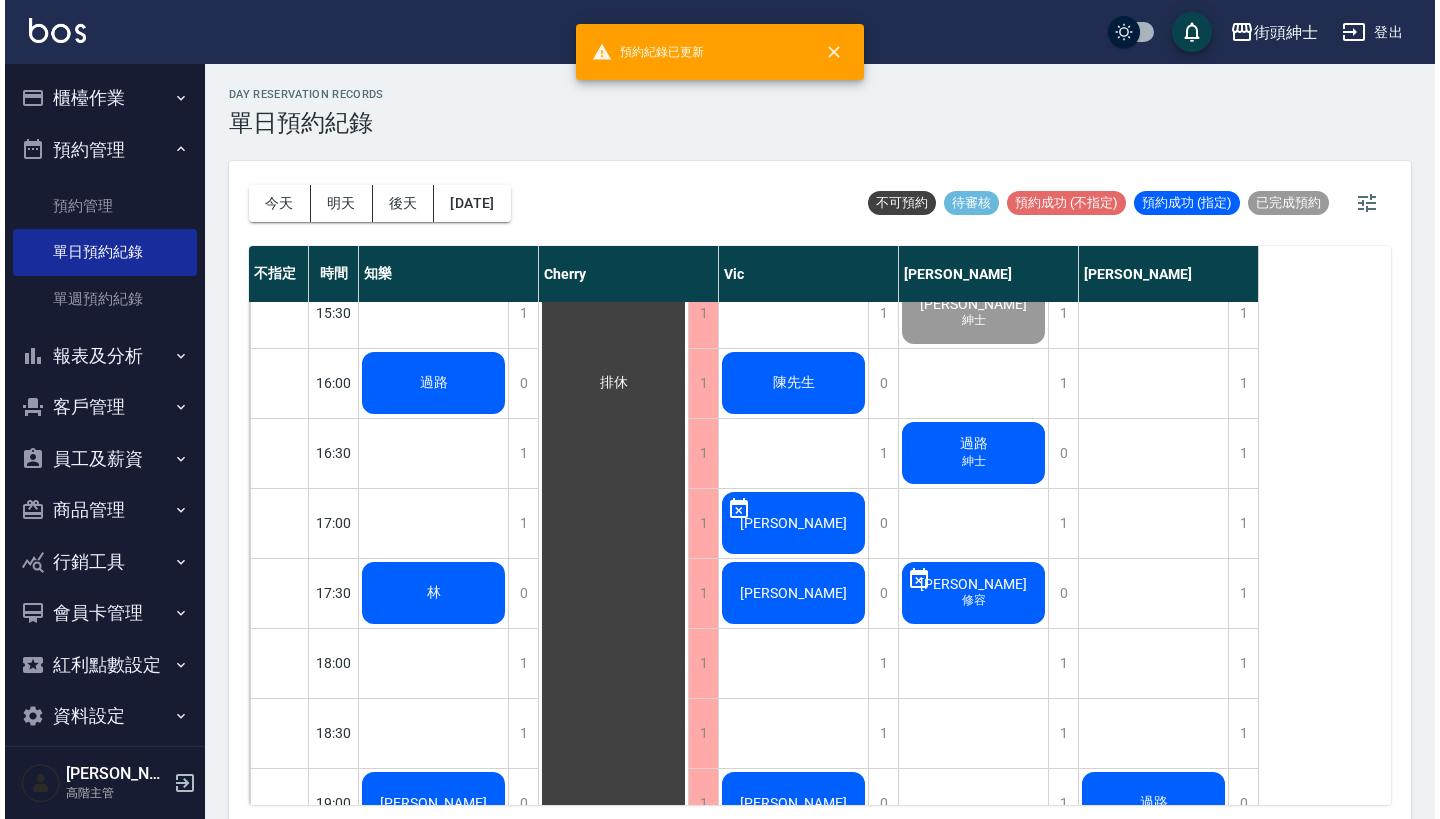 scroll, scrollTop: 935, scrollLeft: 0, axis: vertical 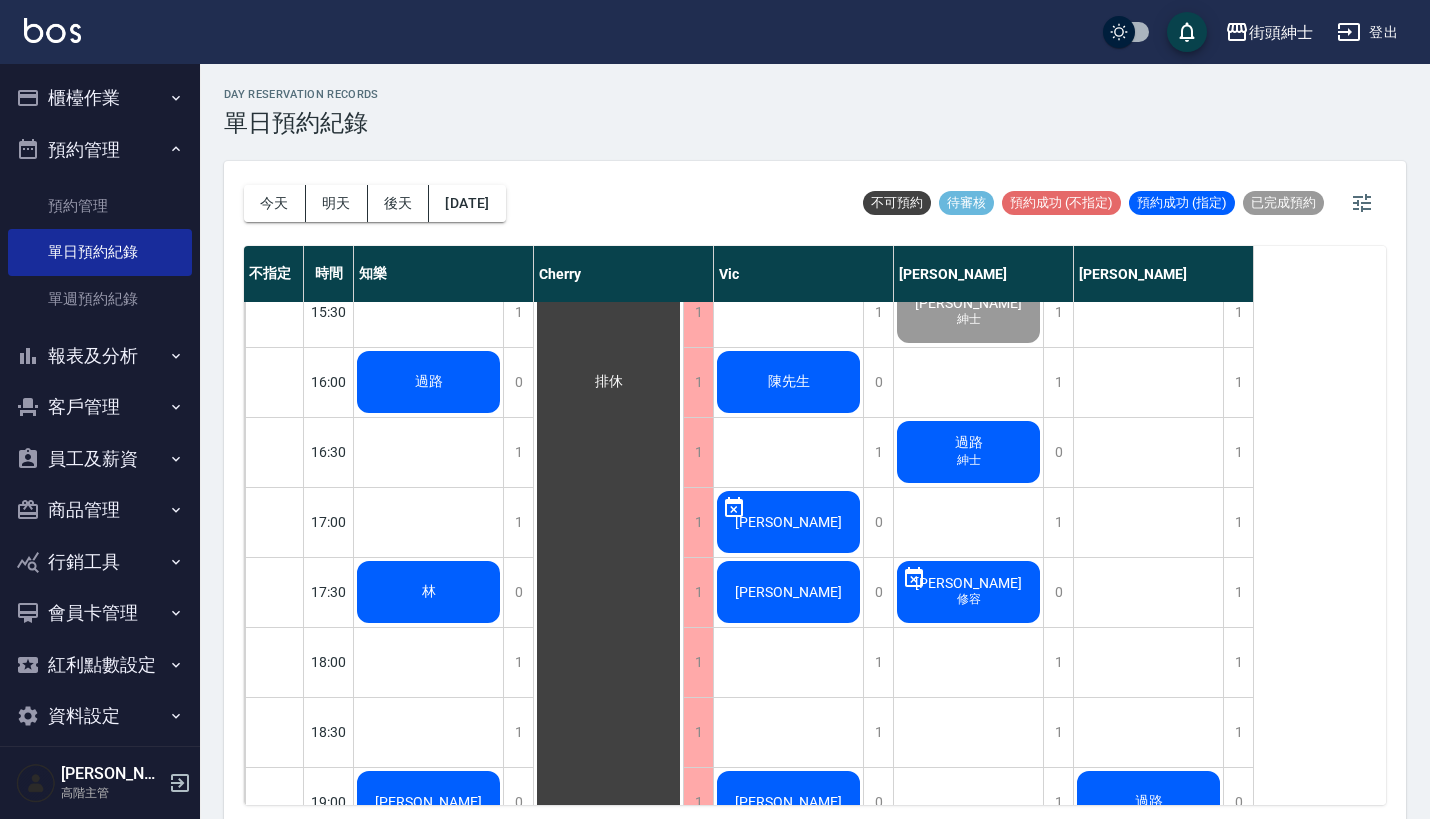 click on "紳士" at bounding box center [429, 40] 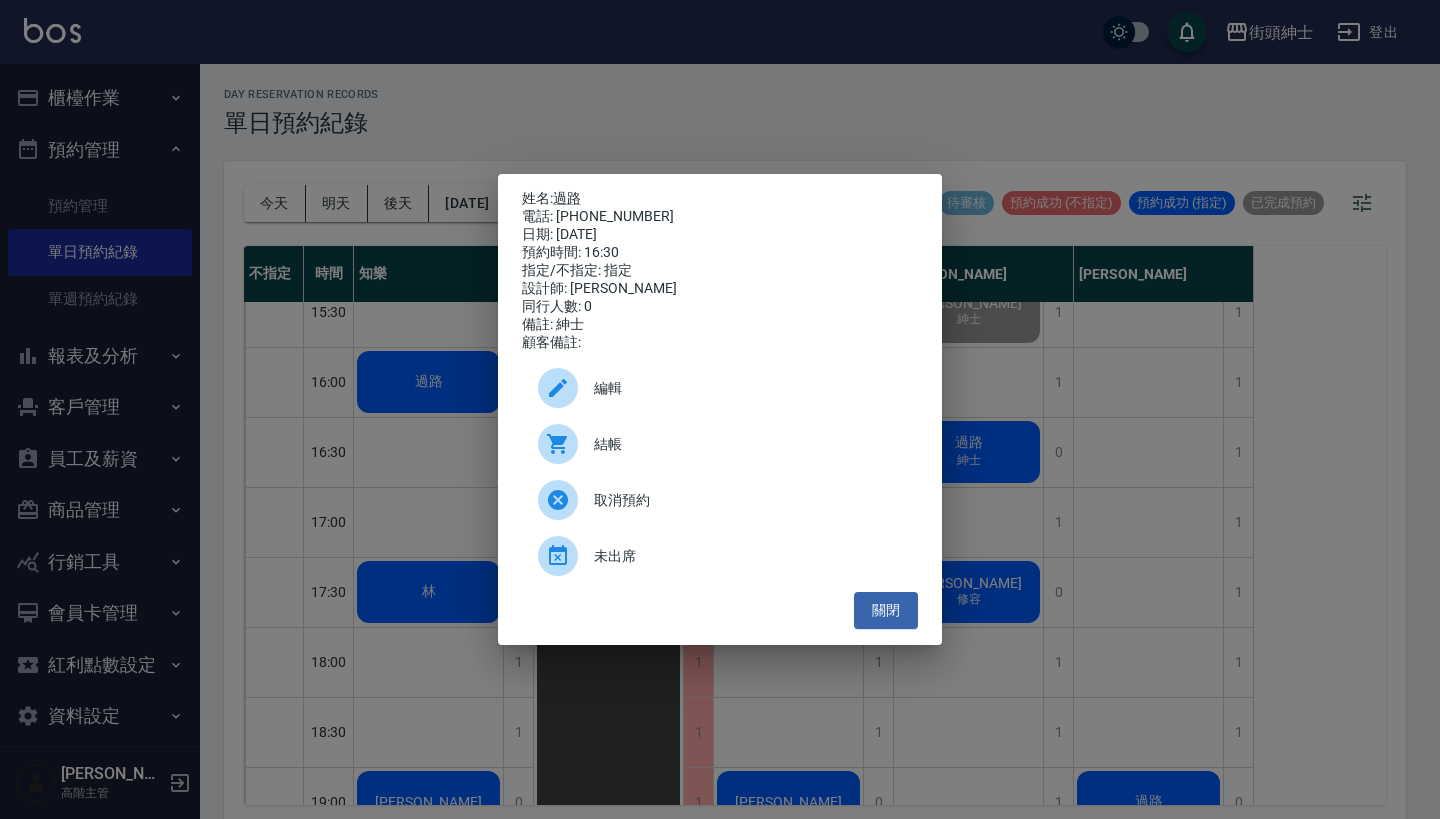 click on "結帳" at bounding box center [720, 444] 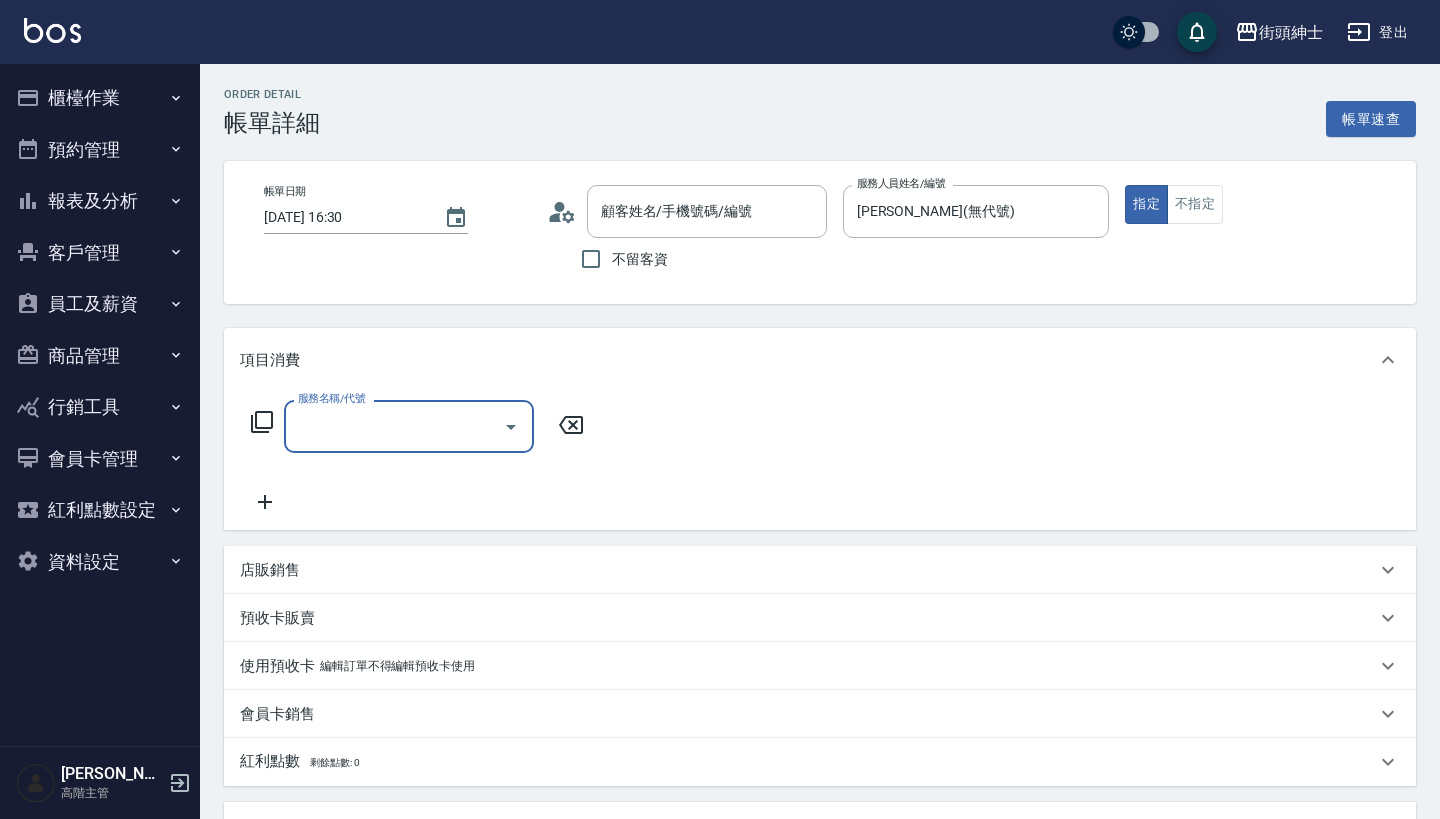 type on "過路/0912345678/null" 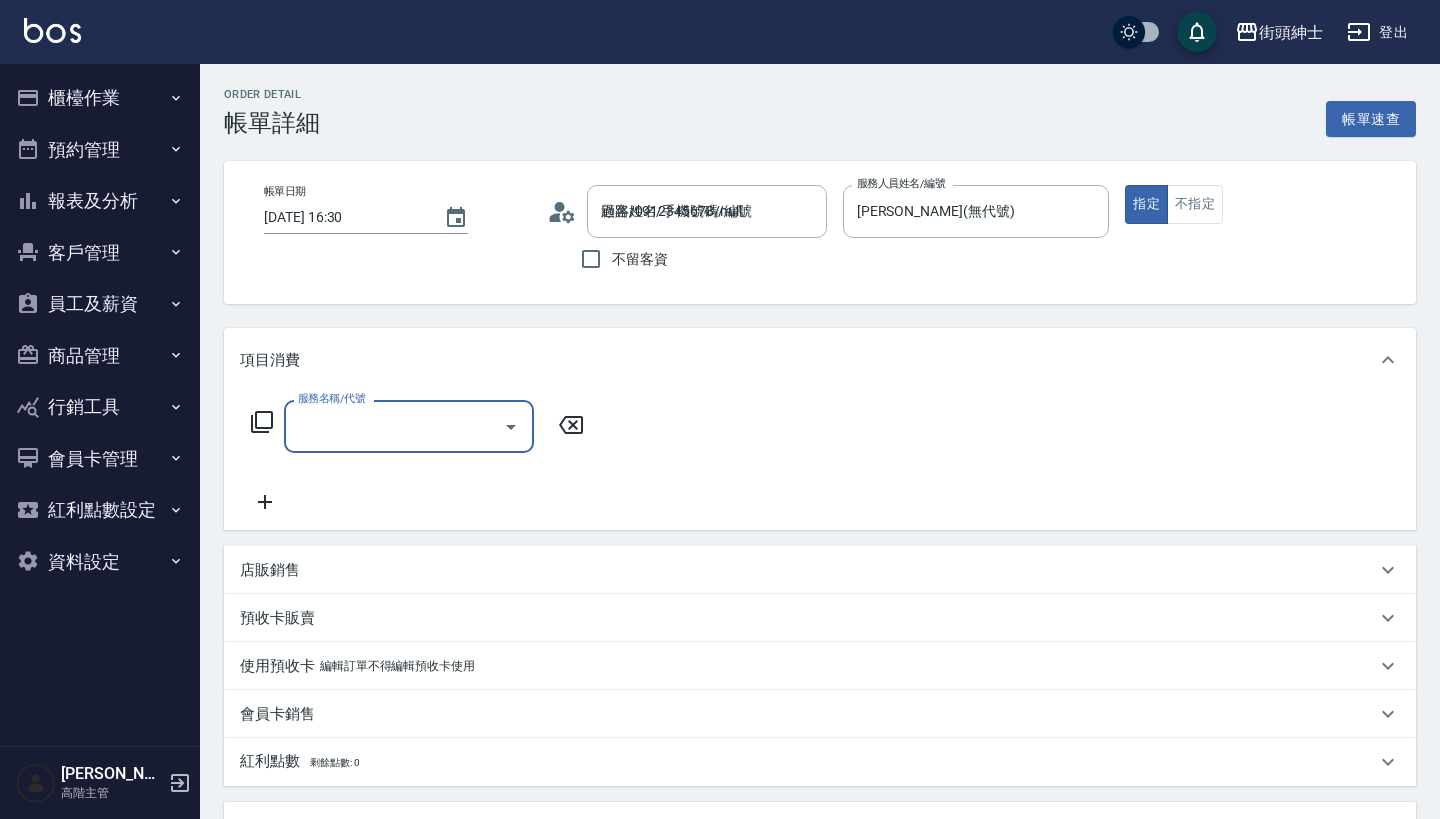 scroll, scrollTop: 0, scrollLeft: 0, axis: both 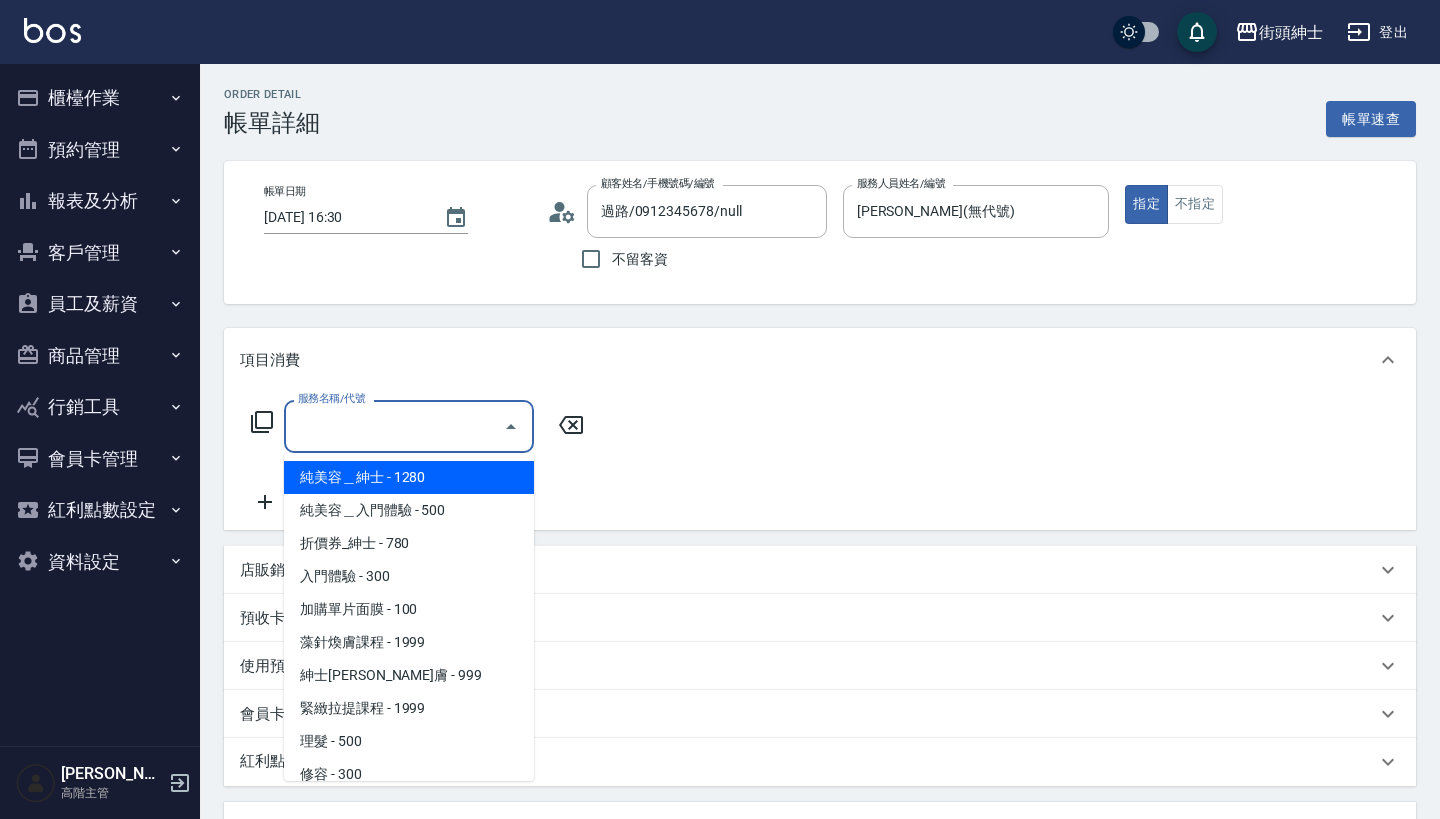 click on "服務名稱/代號" at bounding box center [394, 426] 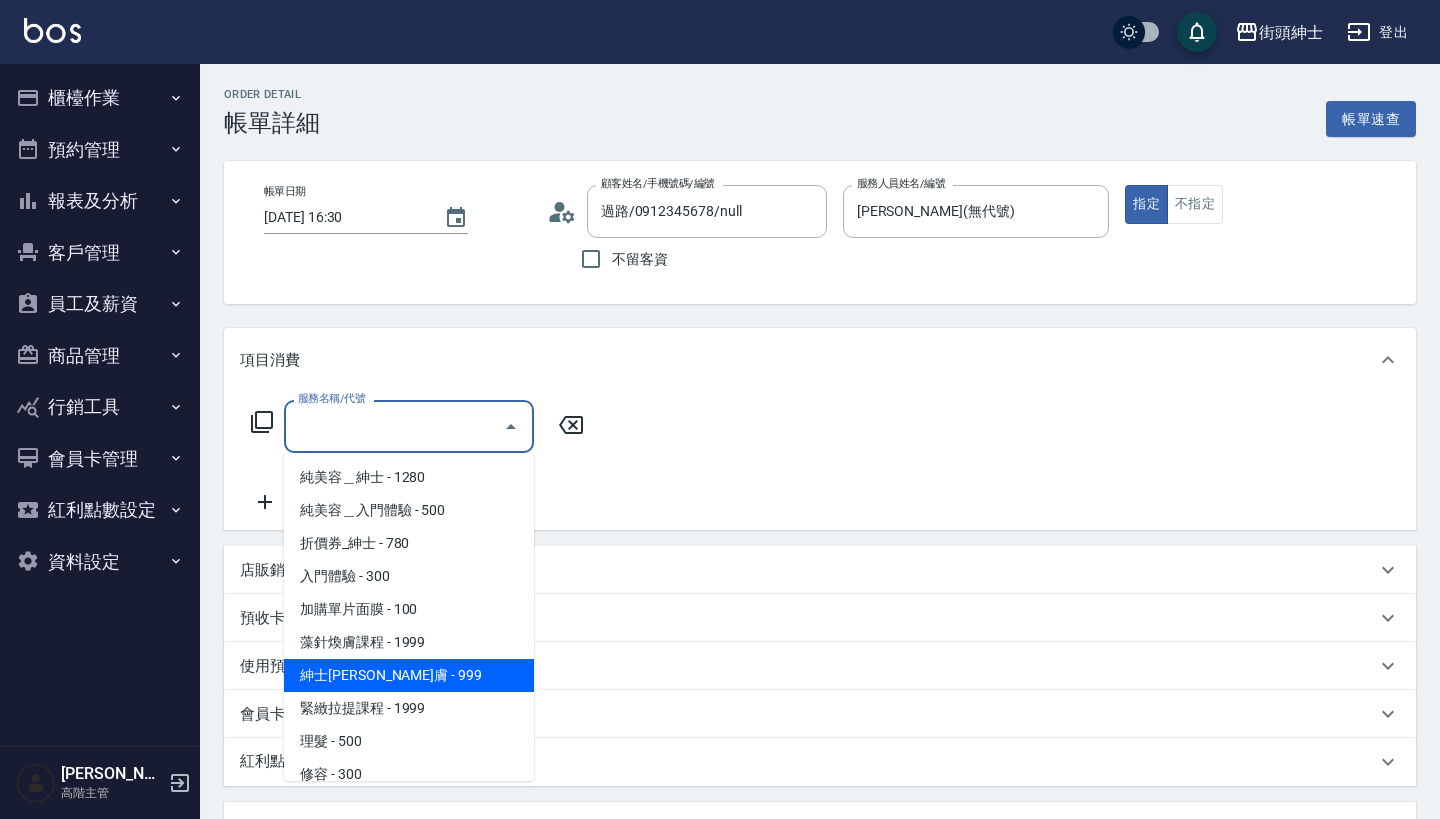 click on "紳士全效煥膚 - 999" at bounding box center (409, 675) 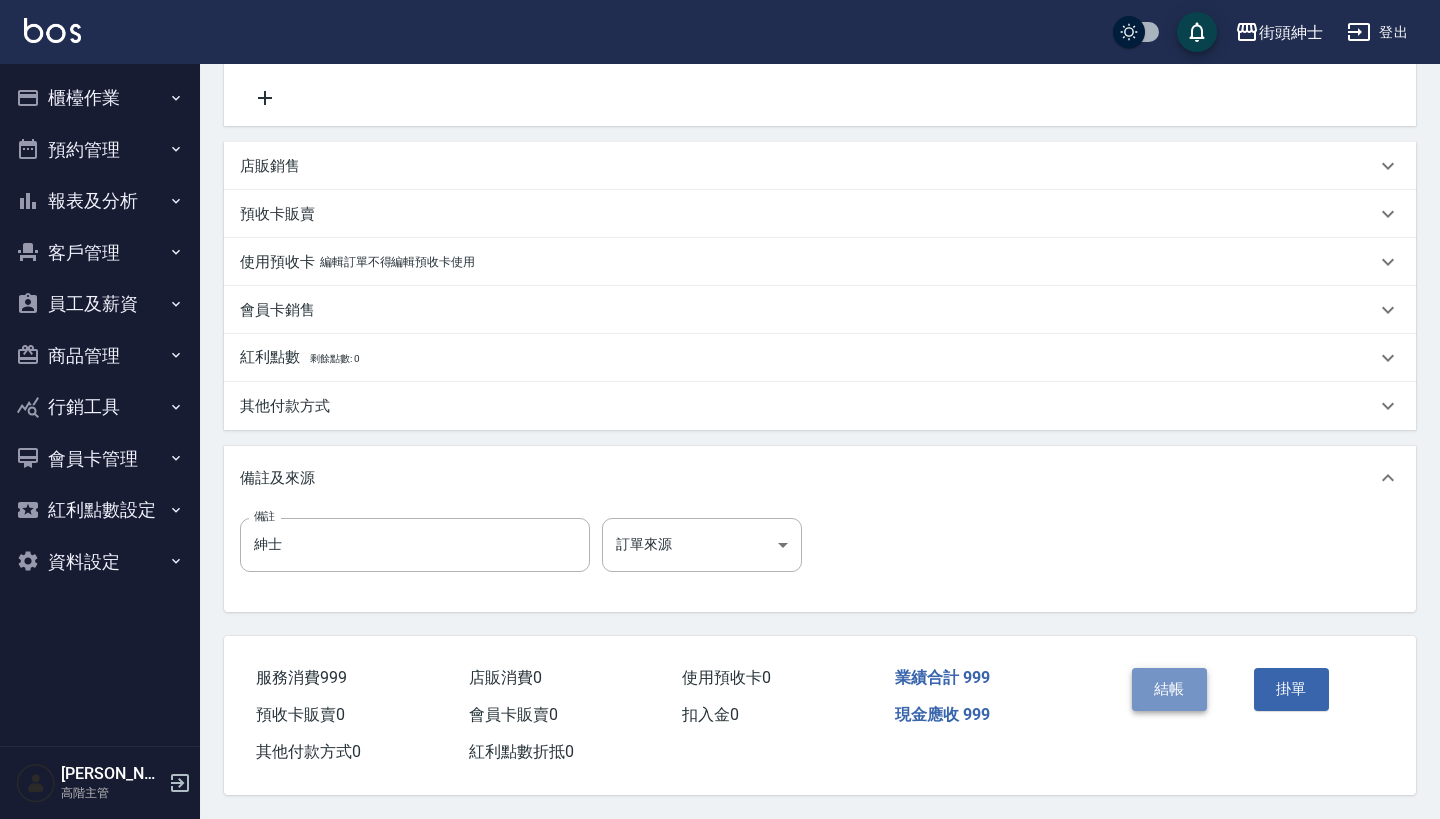 click on "結帳" at bounding box center (1169, 689) 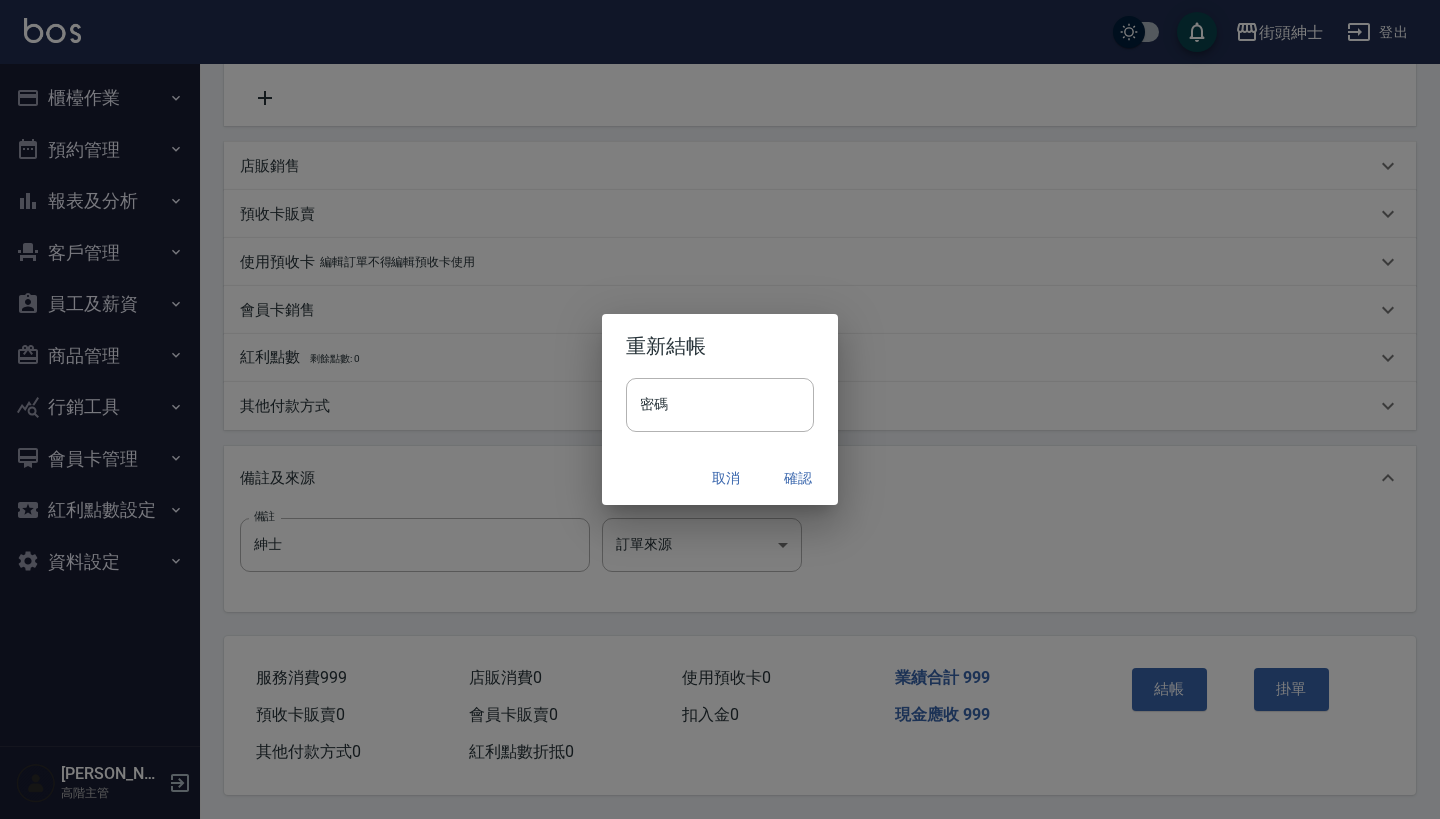 click on "確認" at bounding box center (798, 478) 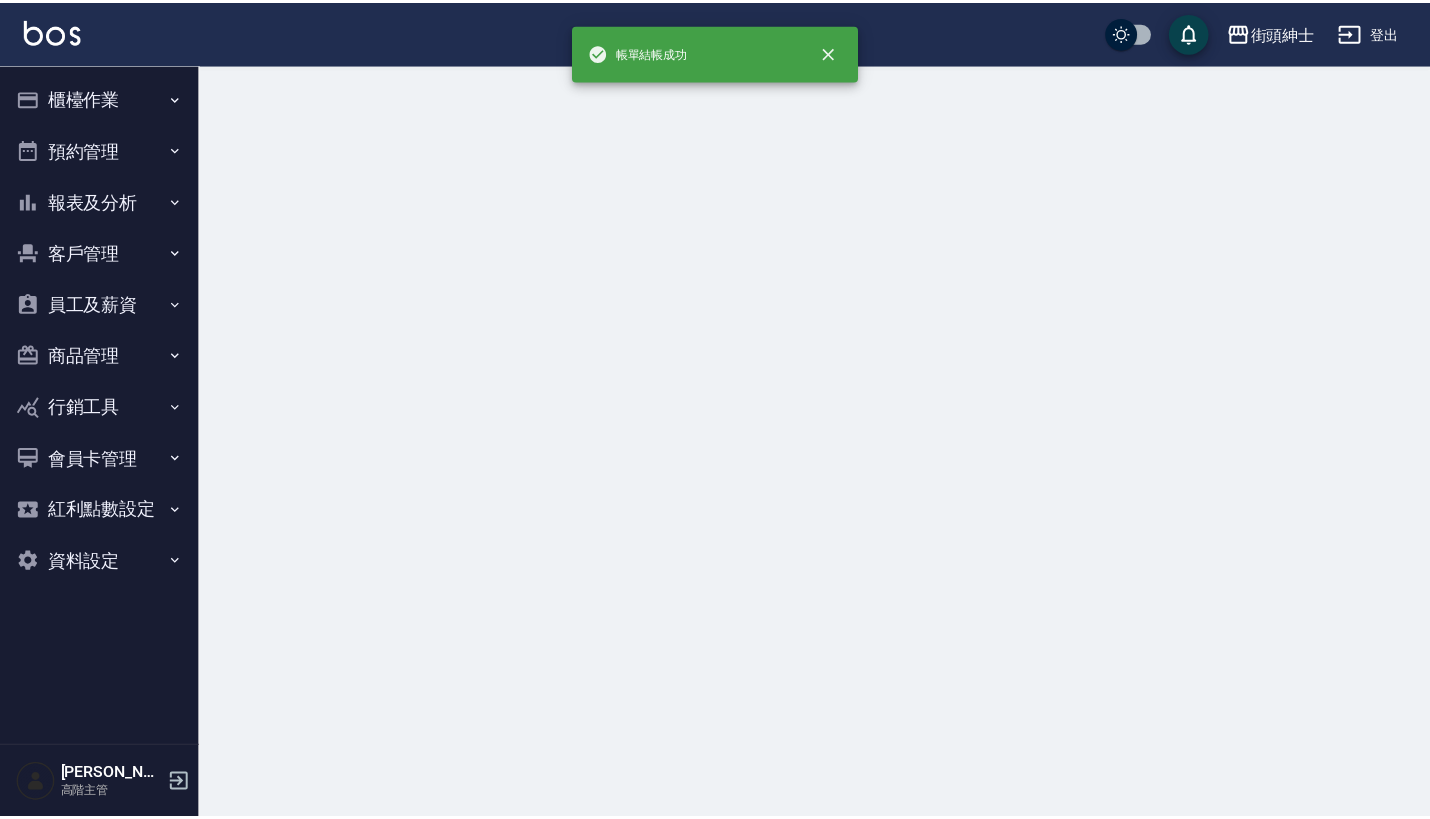scroll, scrollTop: 0, scrollLeft: 0, axis: both 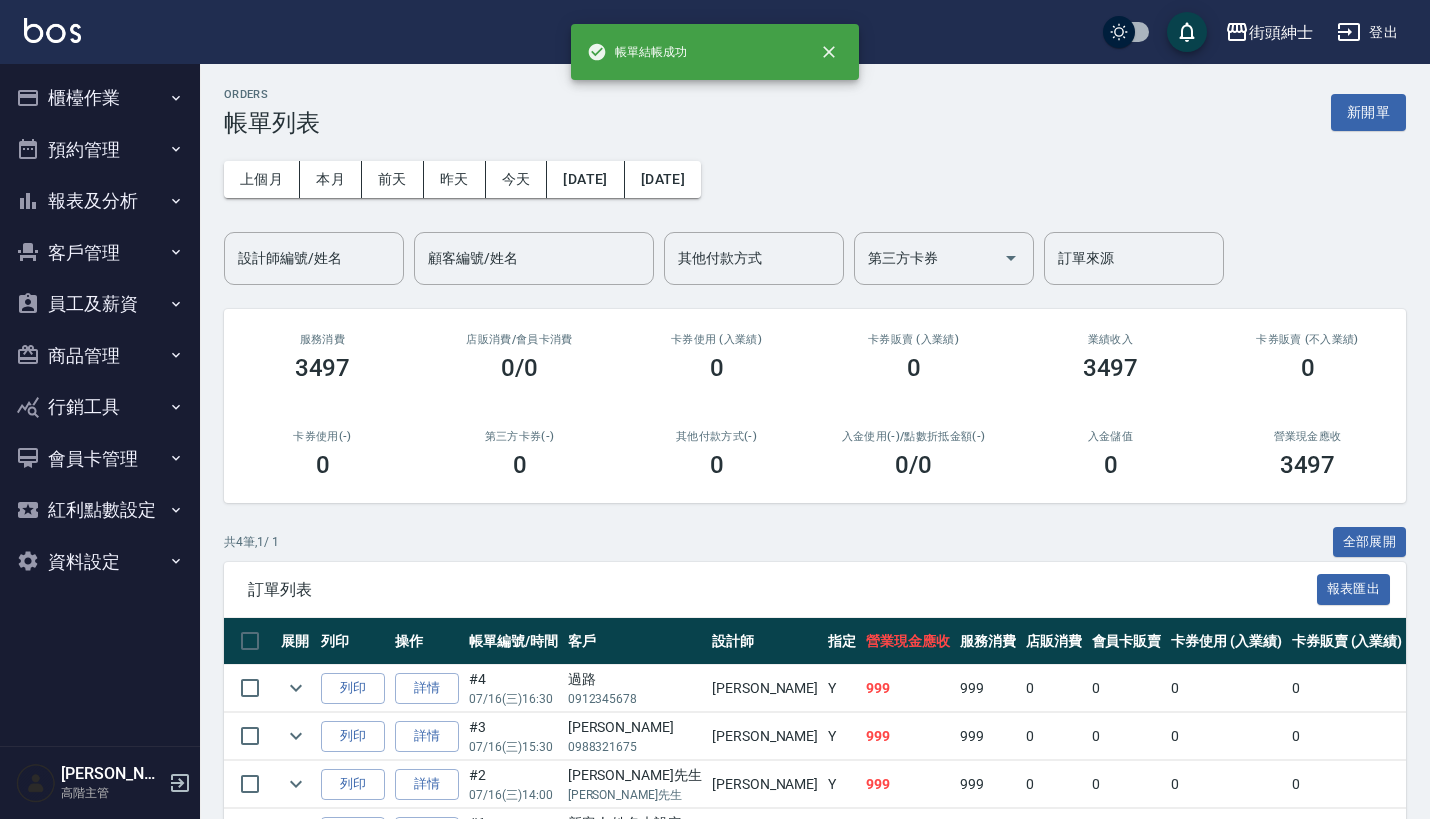 click on "預約管理" at bounding box center [100, 150] 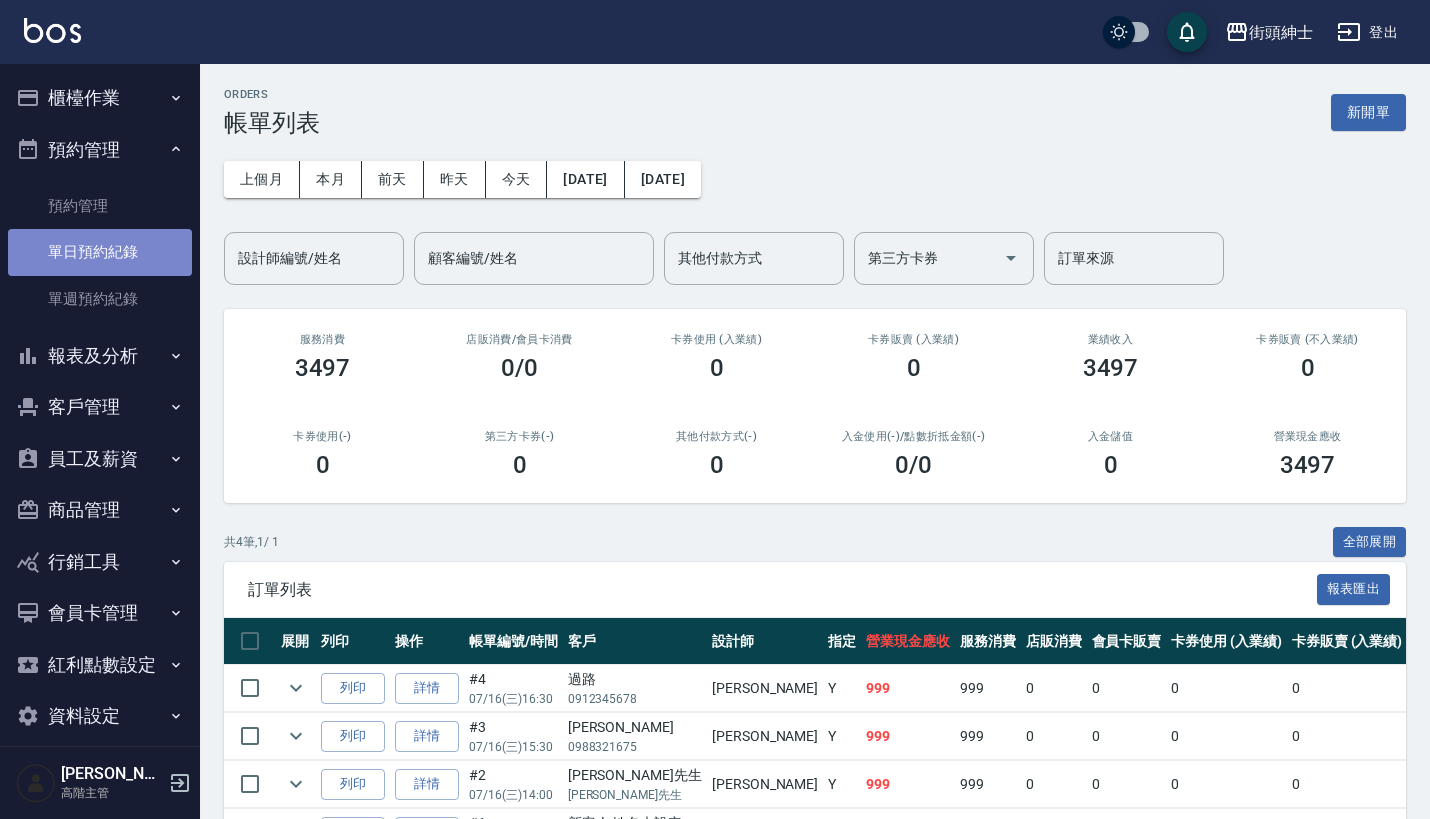 click on "單日預約紀錄" at bounding box center [100, 252] 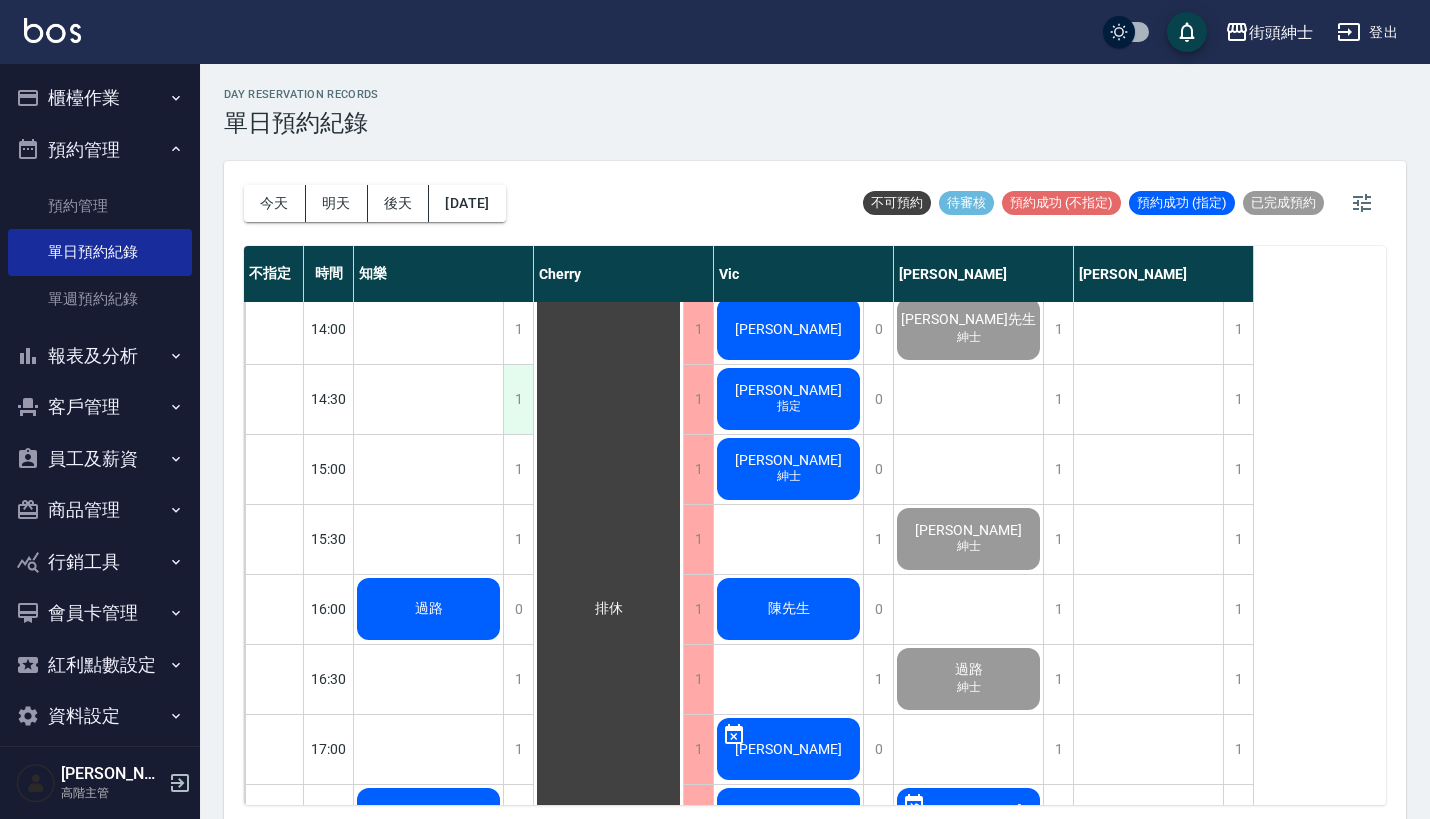 scroll, scrollTop: 804, scrollLeft: 0, axis: vertical 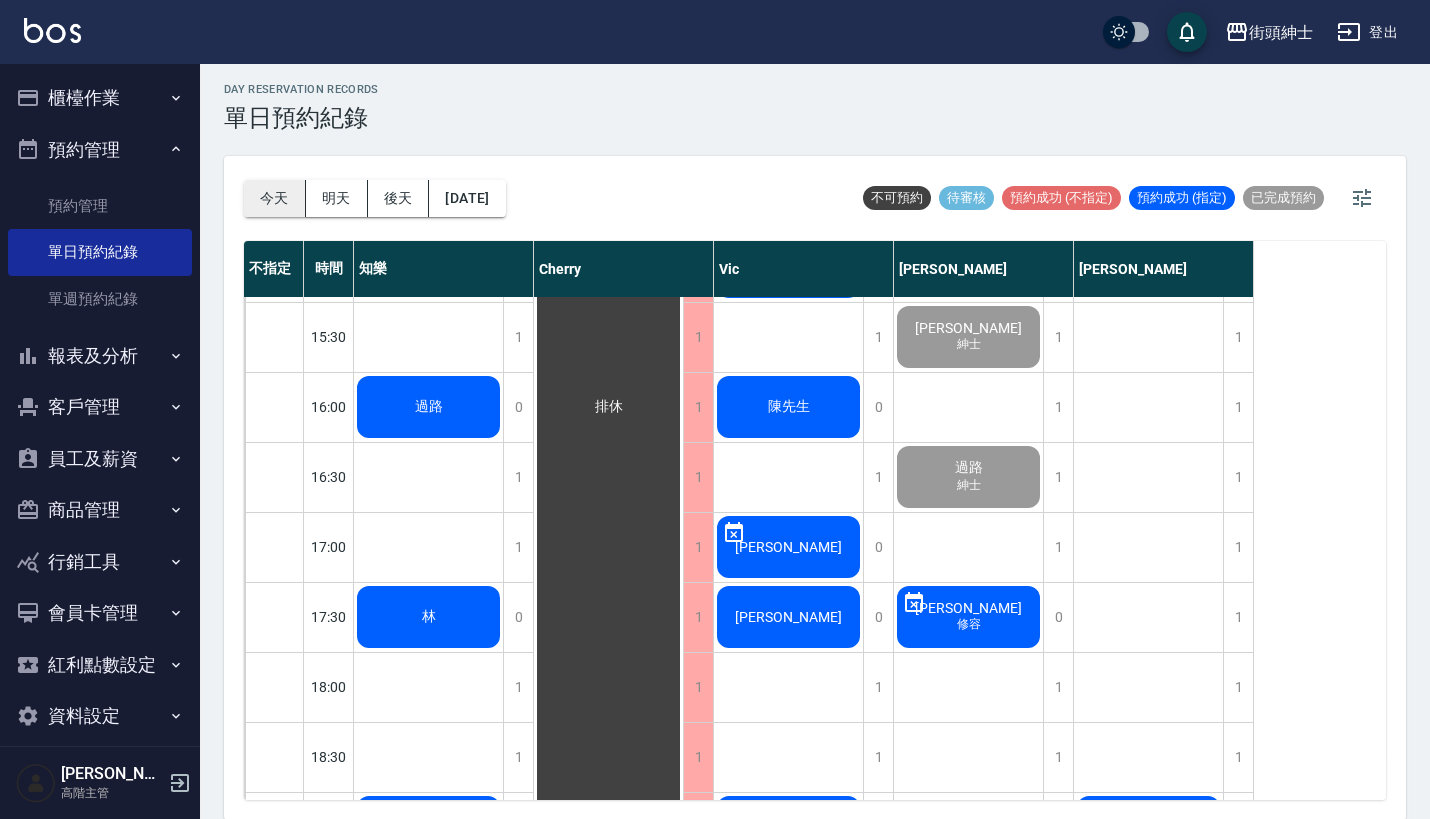 click on "今天" at bounding box center (275, 198) 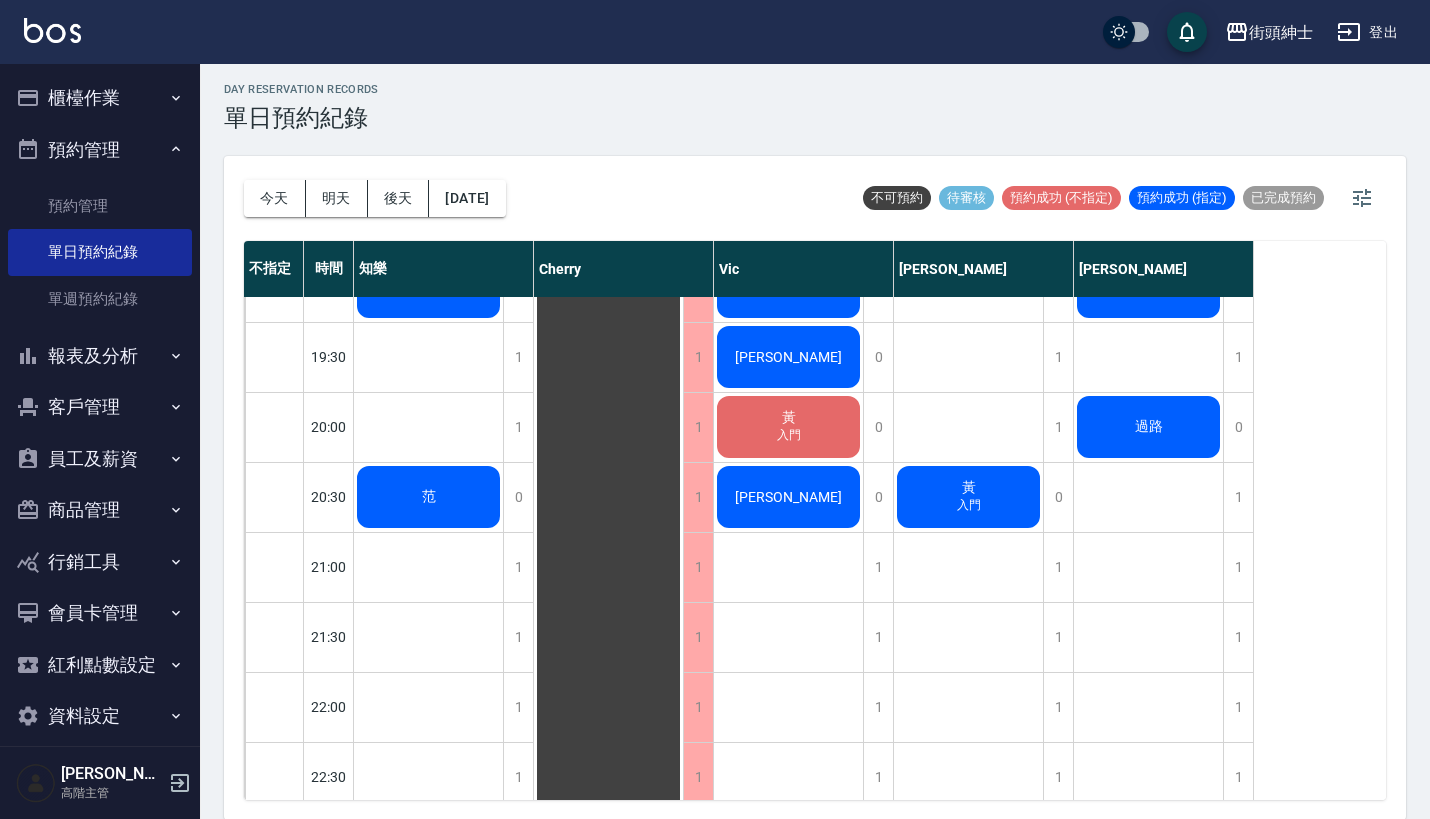 scroll, scrollTop: 1440, scrollLeft: 0, axis: vertical 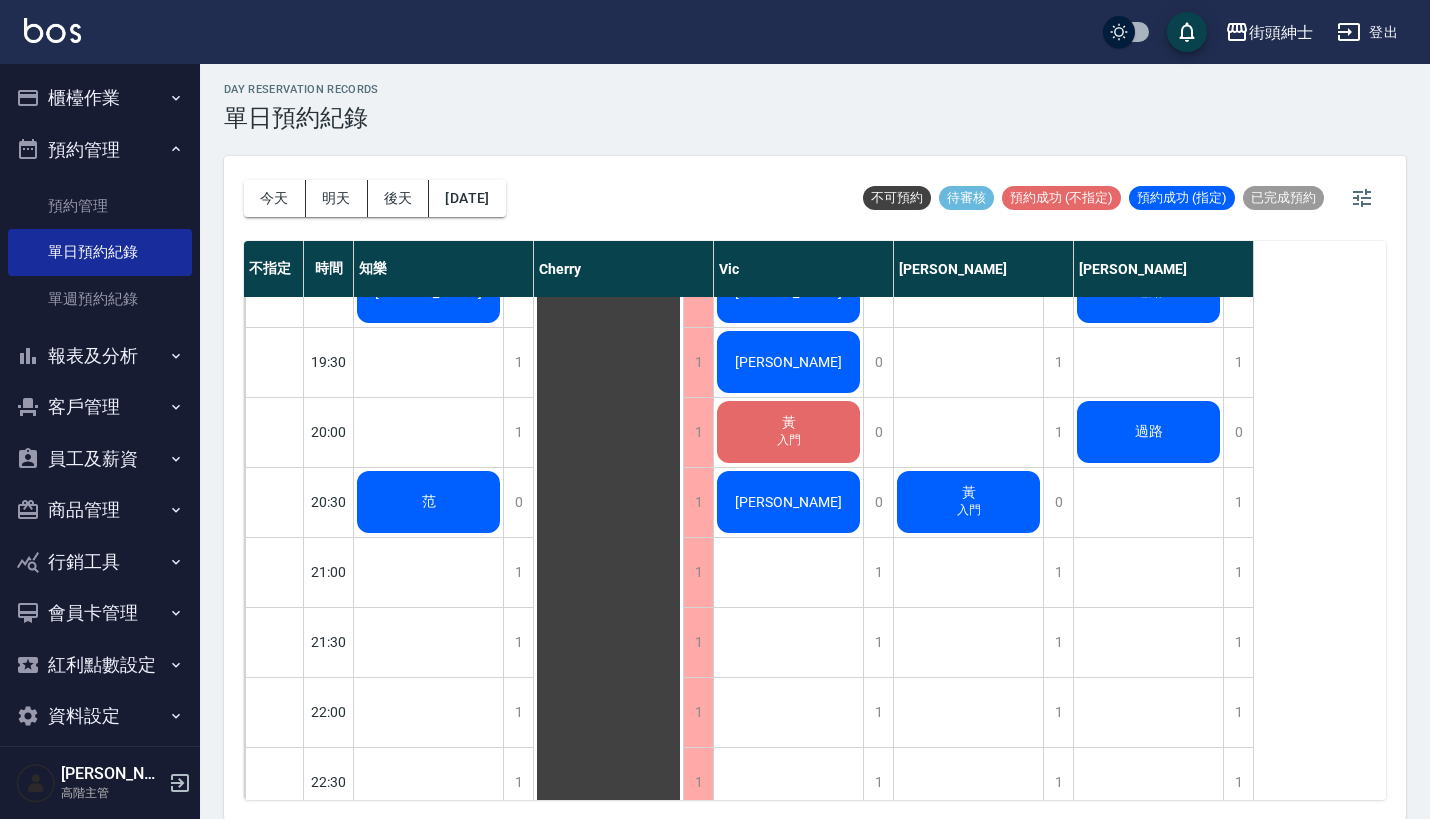 type 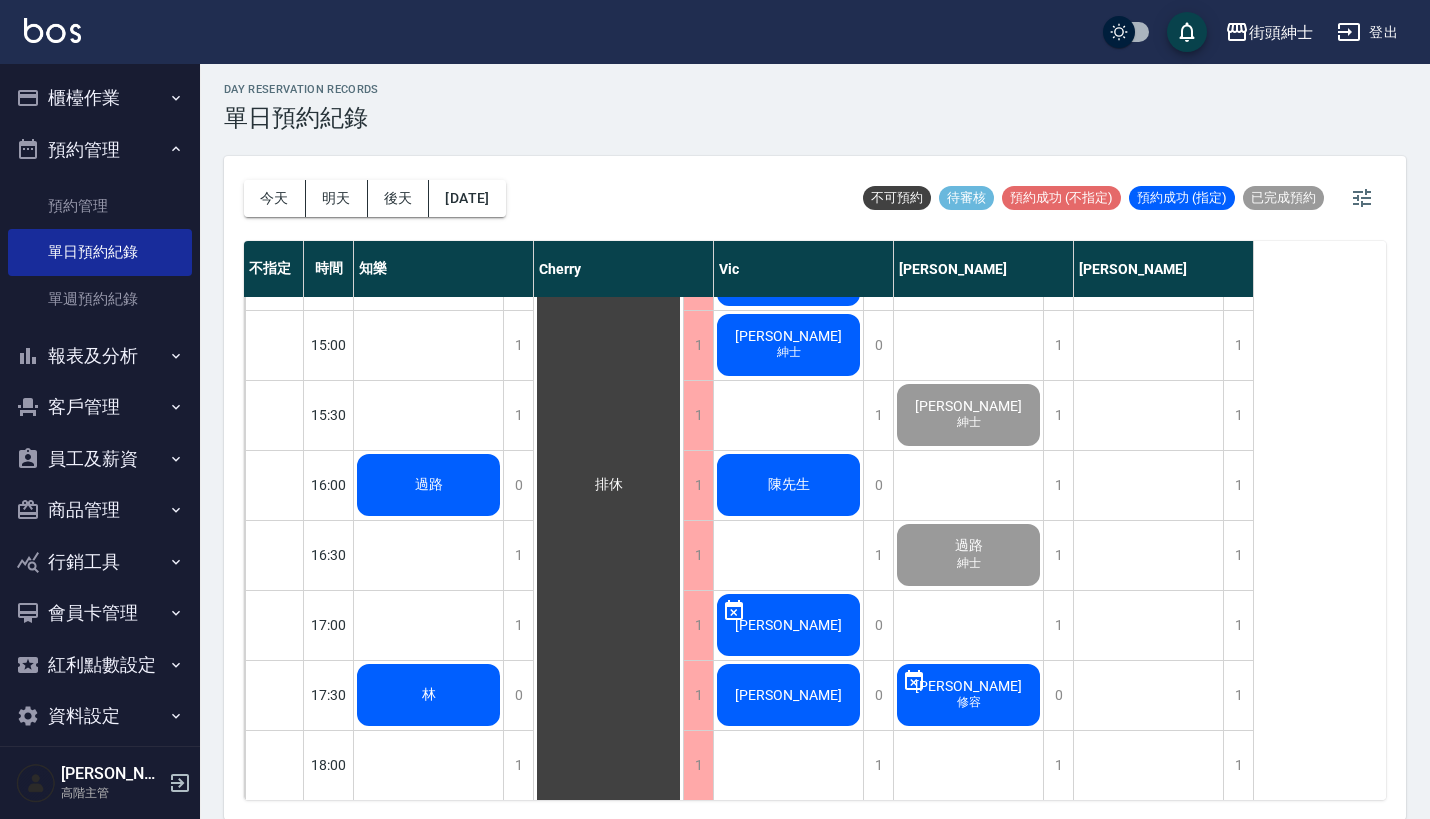 scroll, scrollTop: 818, scrollLeft: 0, axis: vertical 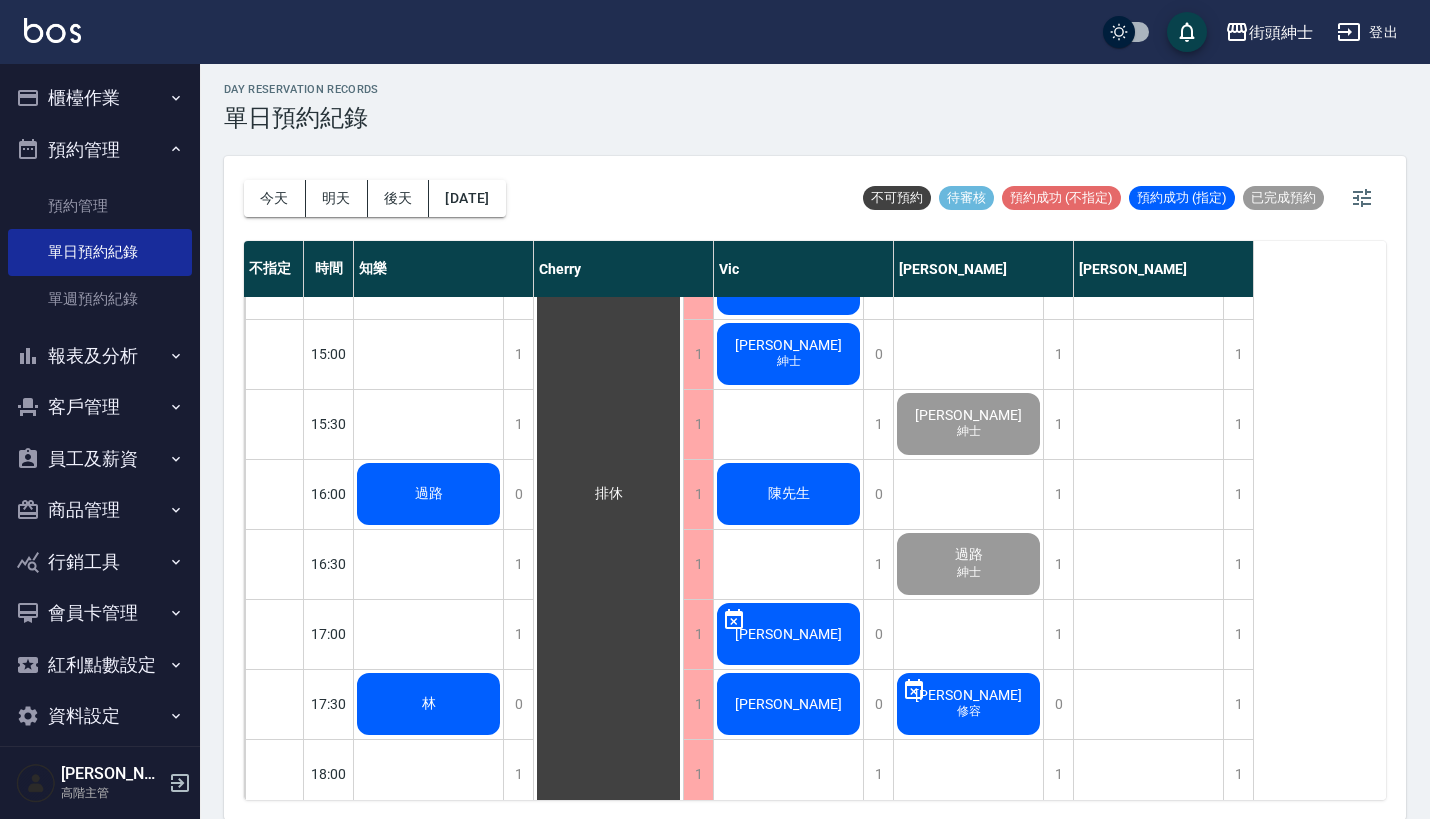 click on "紳士" at bounding box center [429, 152] 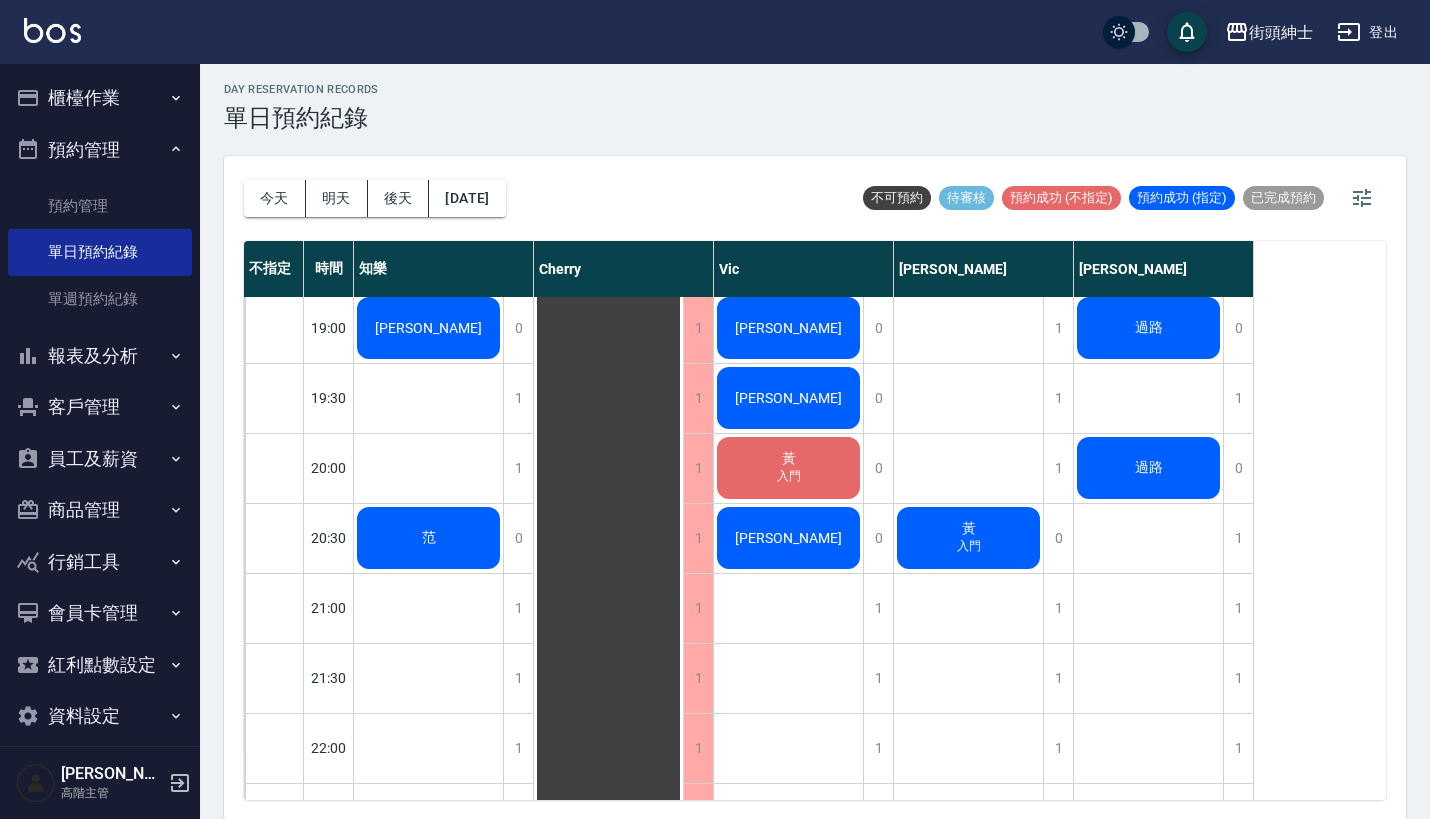 scroll, scrollTop: 1392, scrollLeft: 0, axis: vertical 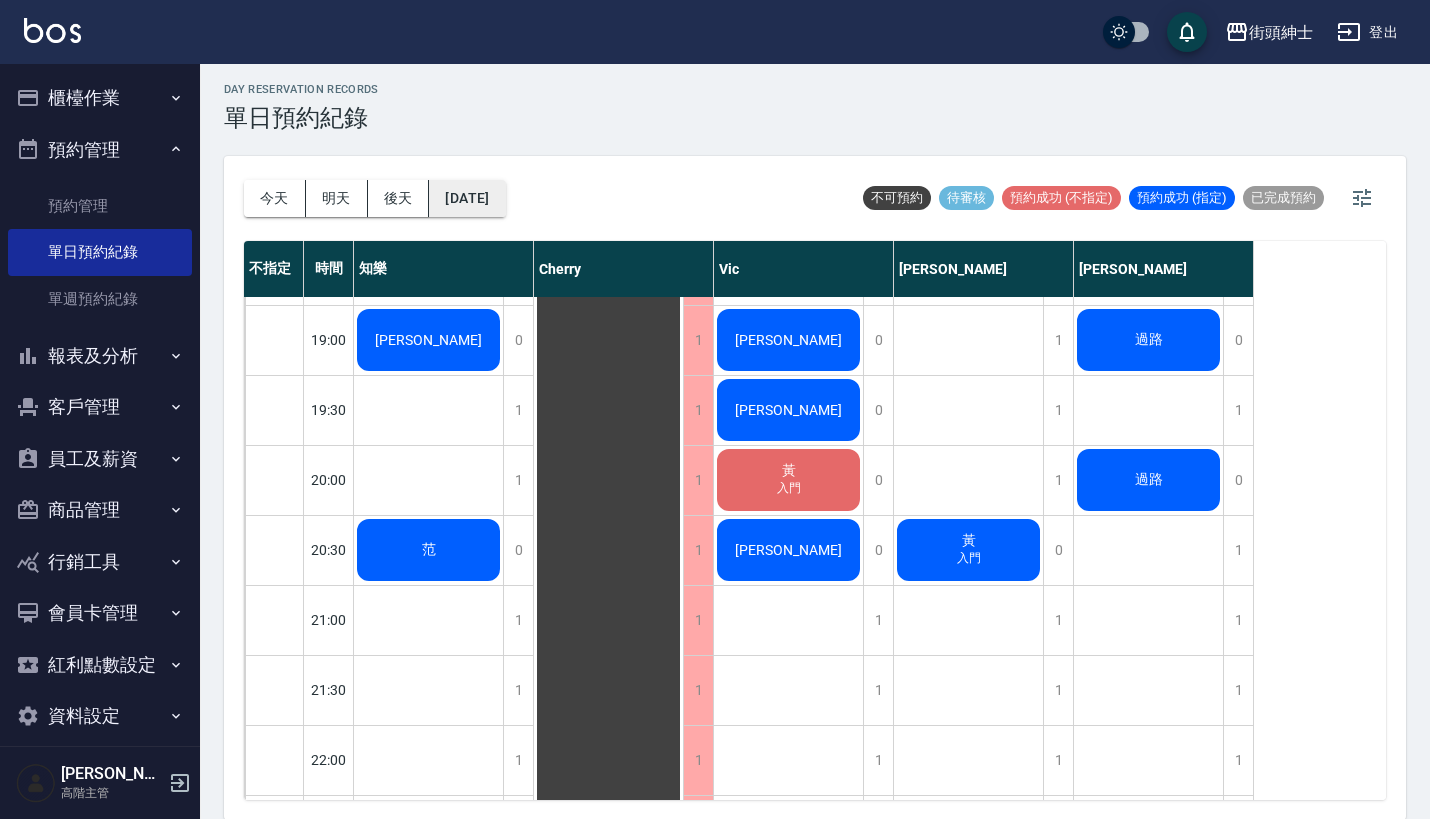 click on "2025/07/16" at bounding box center [467, 198] 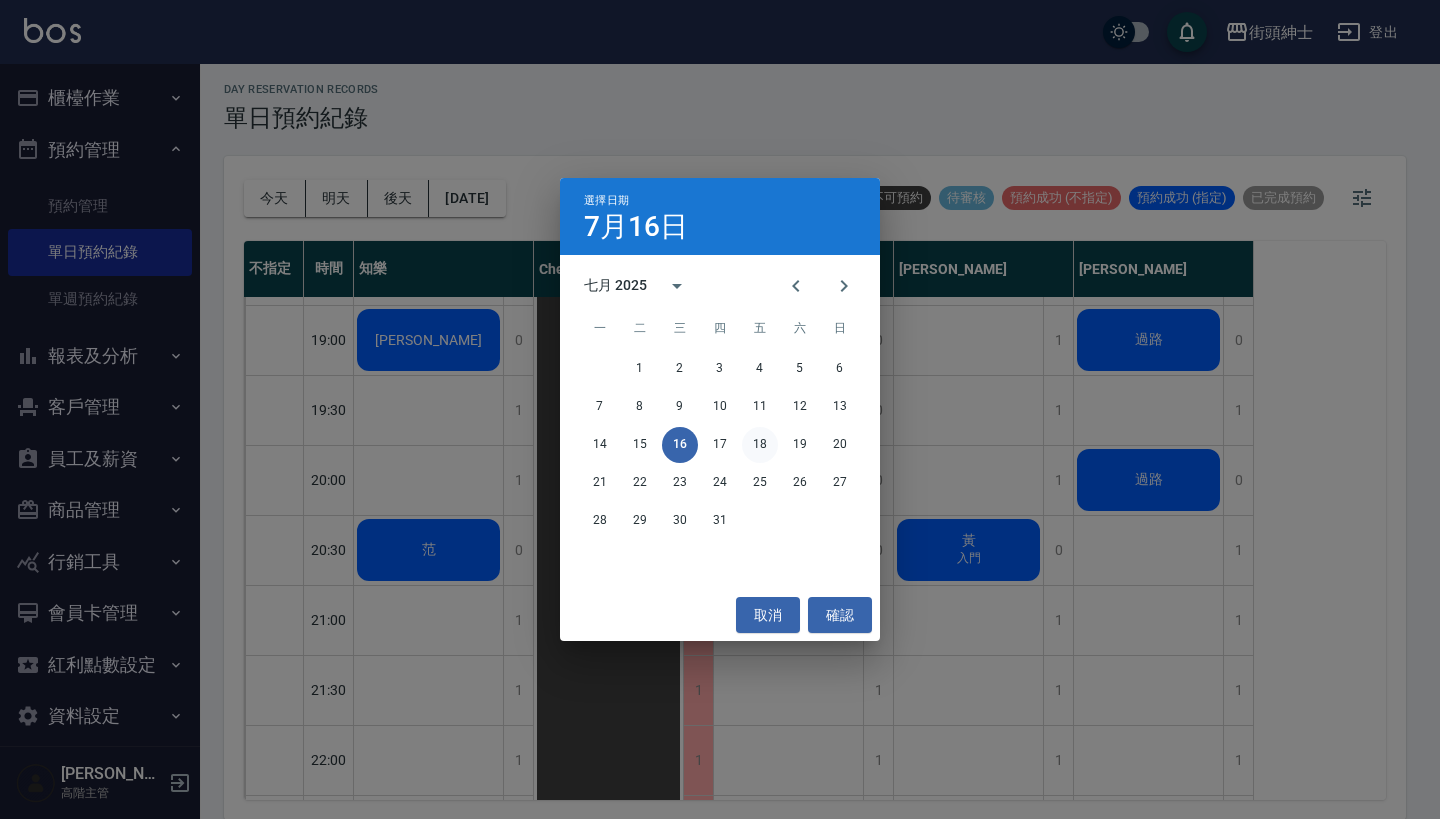 click on "18" at bounding box center (760, 445) 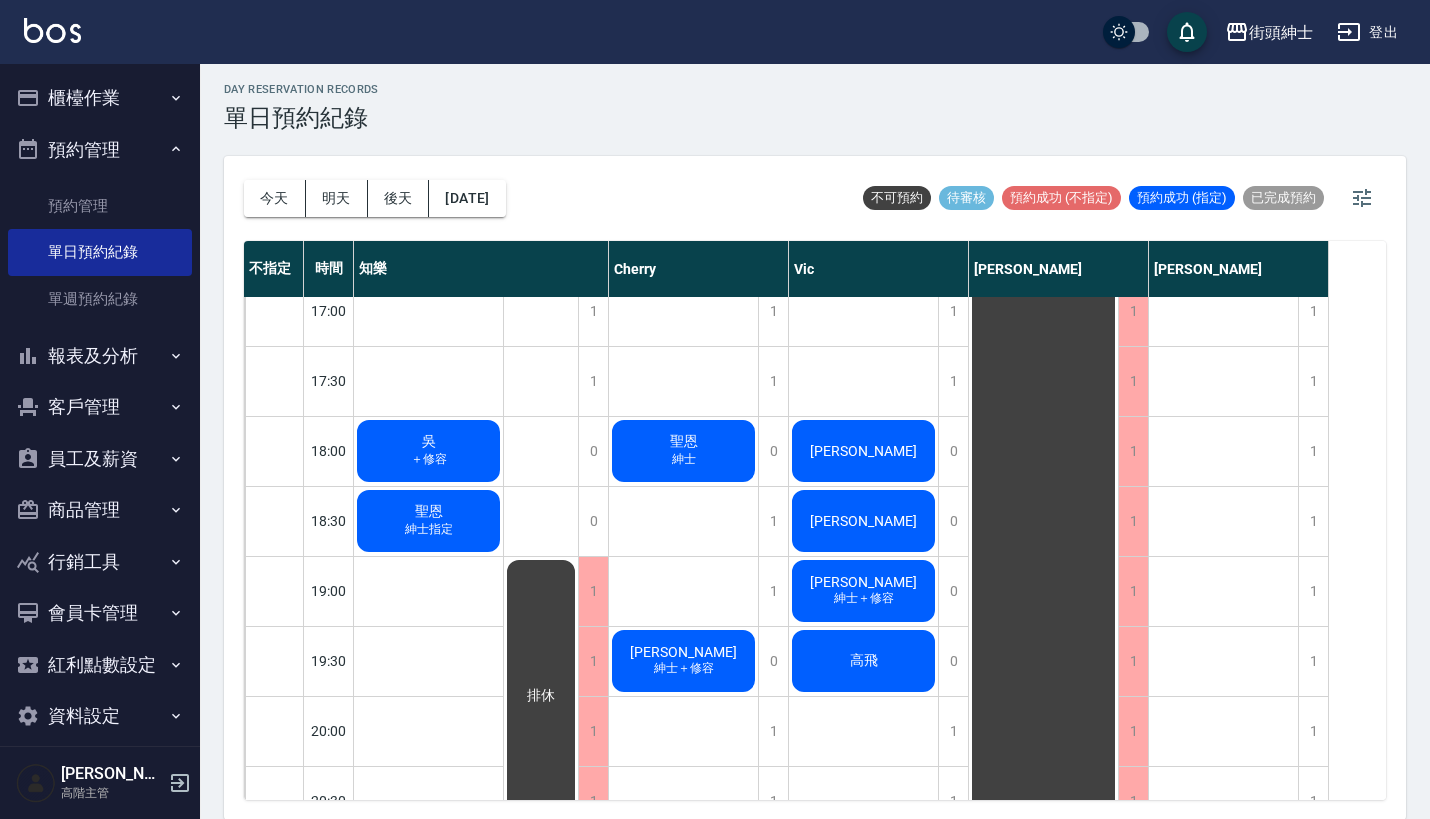 scroll, scrollTop: 1184, scrollLeft: 0, axis: vertical 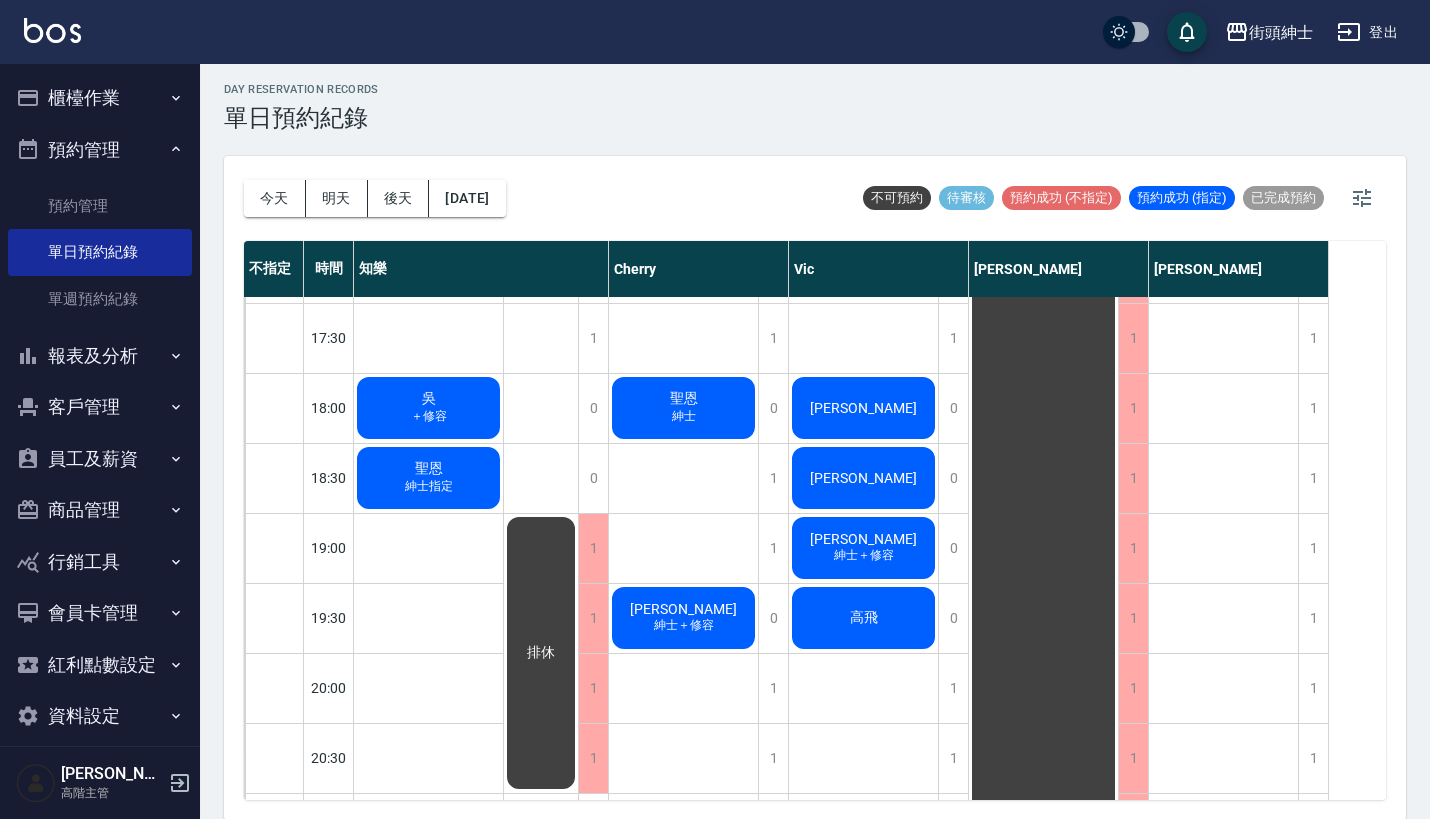 click on "吳" at bounding box center [429, 399] 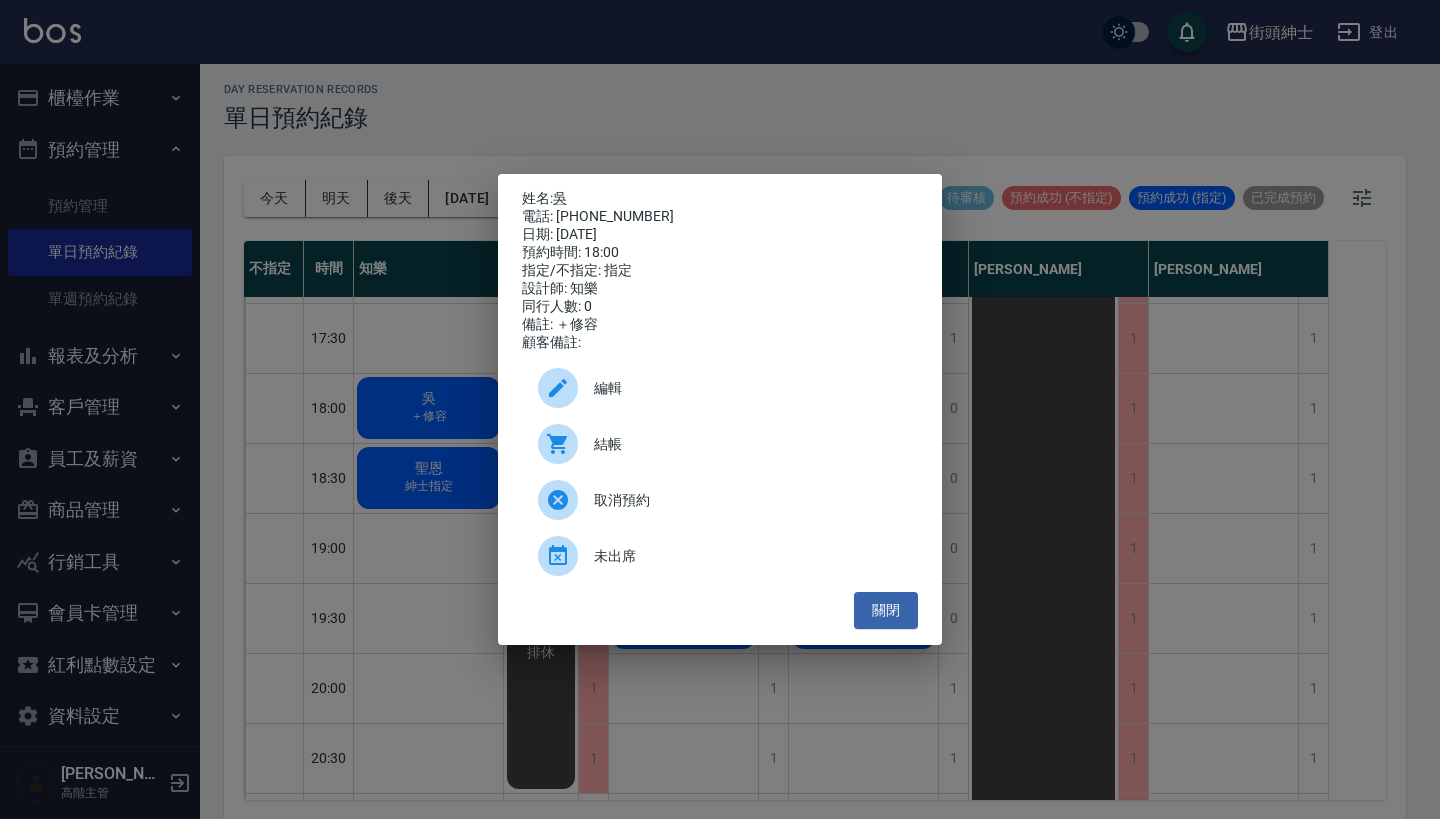 click on "姓名:  吳 電話: 0909813716 日期: 2025/07/18 預約時間: 18:00 指定/不指定: 指定 設計師: 知樂 同行人數: 0 備註: ＋修容 顧客備註:  編輯 結帳 取消預約 未出席 關閉" at bounding box center (720, 409) 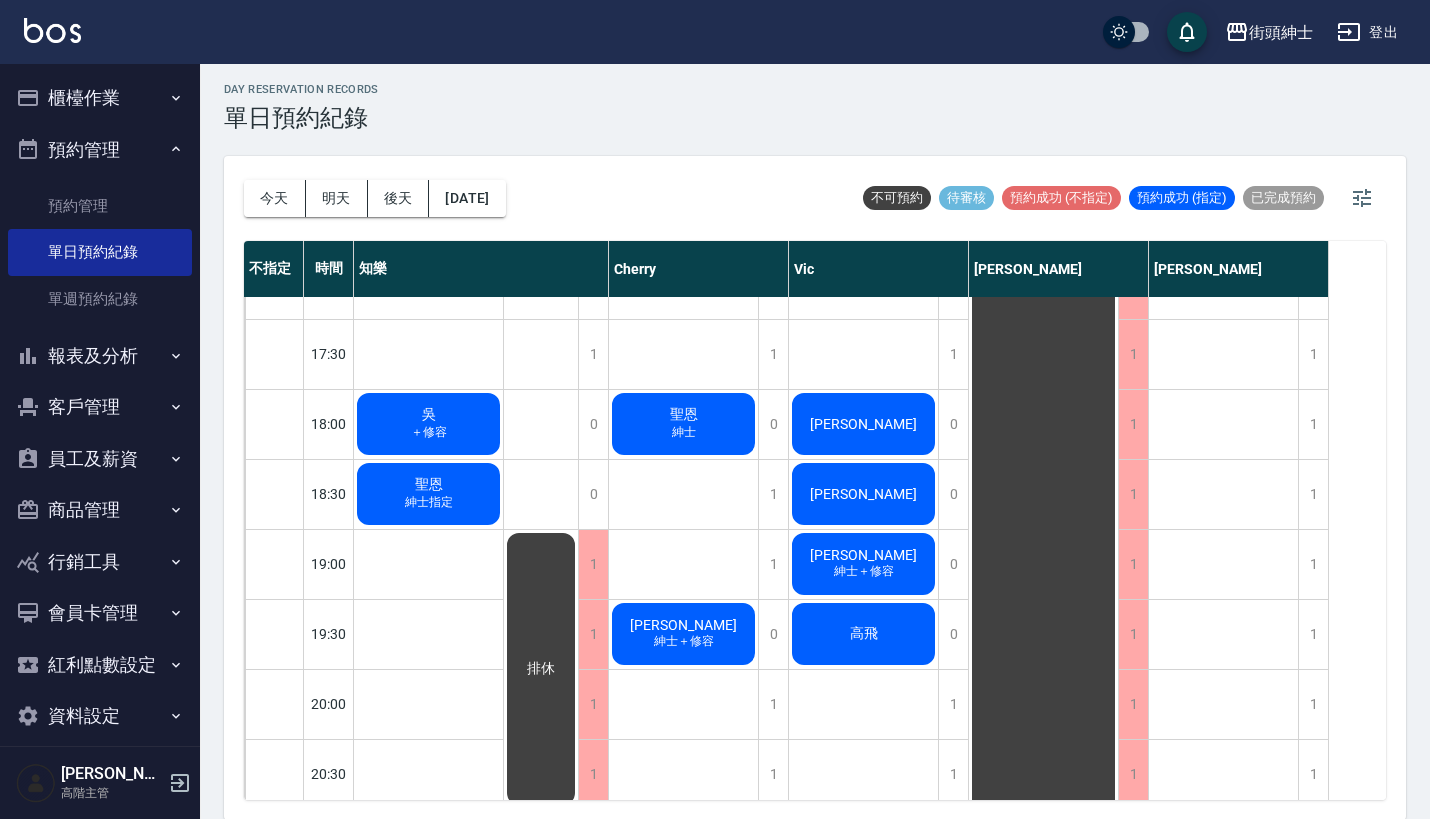 scroll, scrollTop: 1166, scrollLeft: 0, axis: vertical 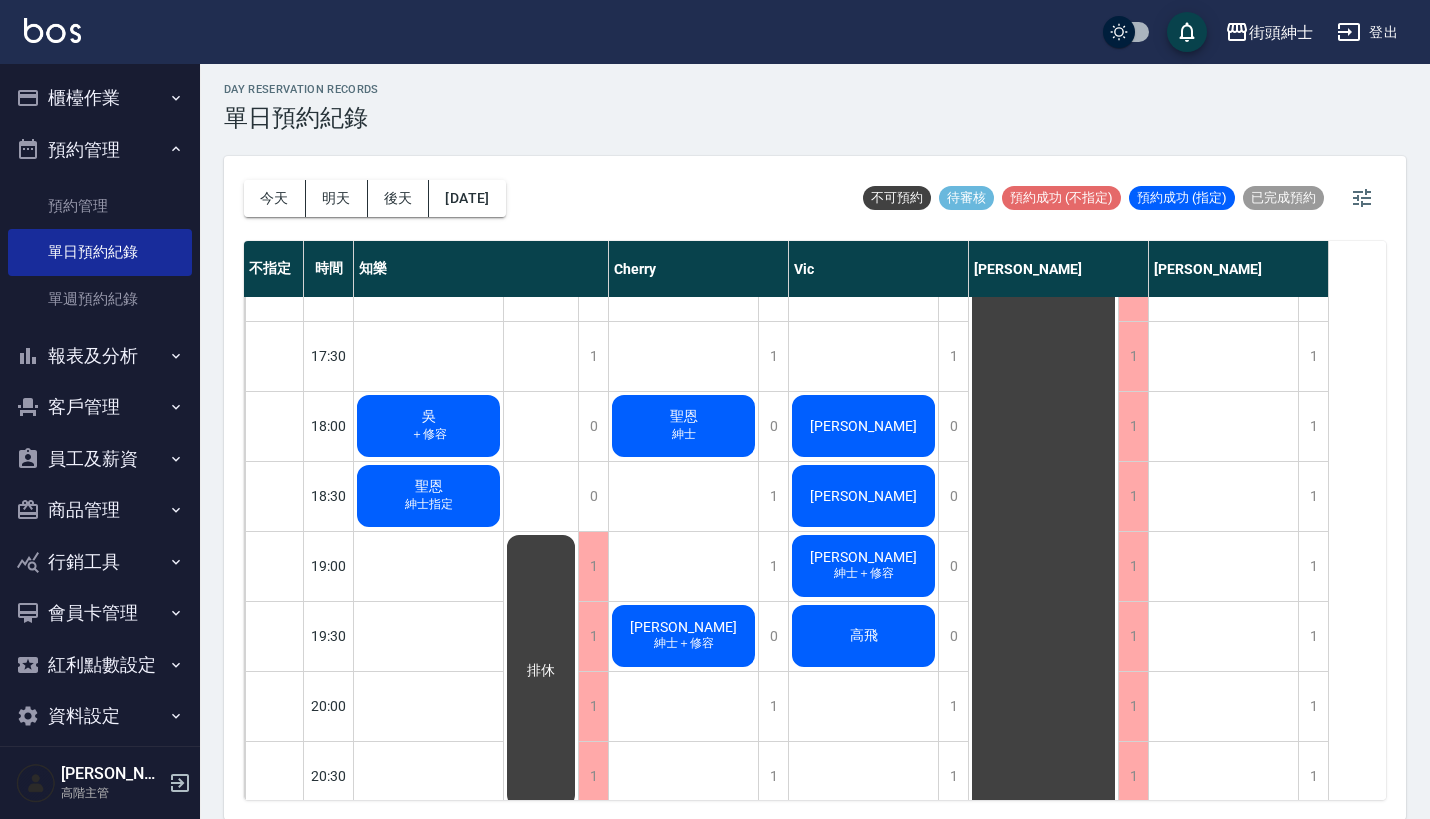 click on "＋修容" at bounding box center [429, 434] 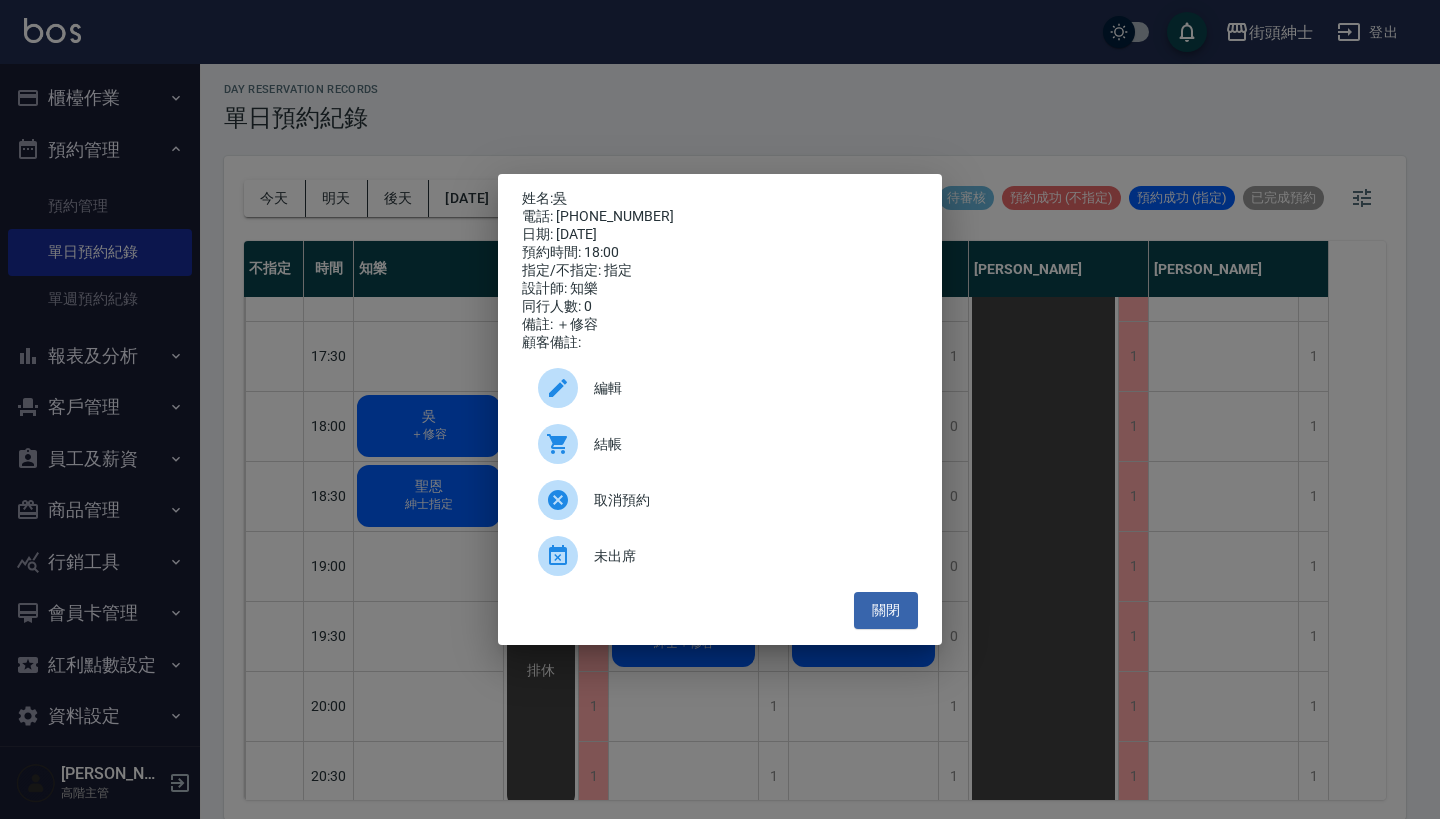 click on "姓名:  吳 電話: 0909813716 日期: 2025/07/18 預約時間: 18:00 指定/不指定: 指定 設計師: 知樂 同行人數: 0 備註: ＋修容 顧客備註:  編輯 結帳 取消預約 未出席 關閉" at bounding box center [720, 409] 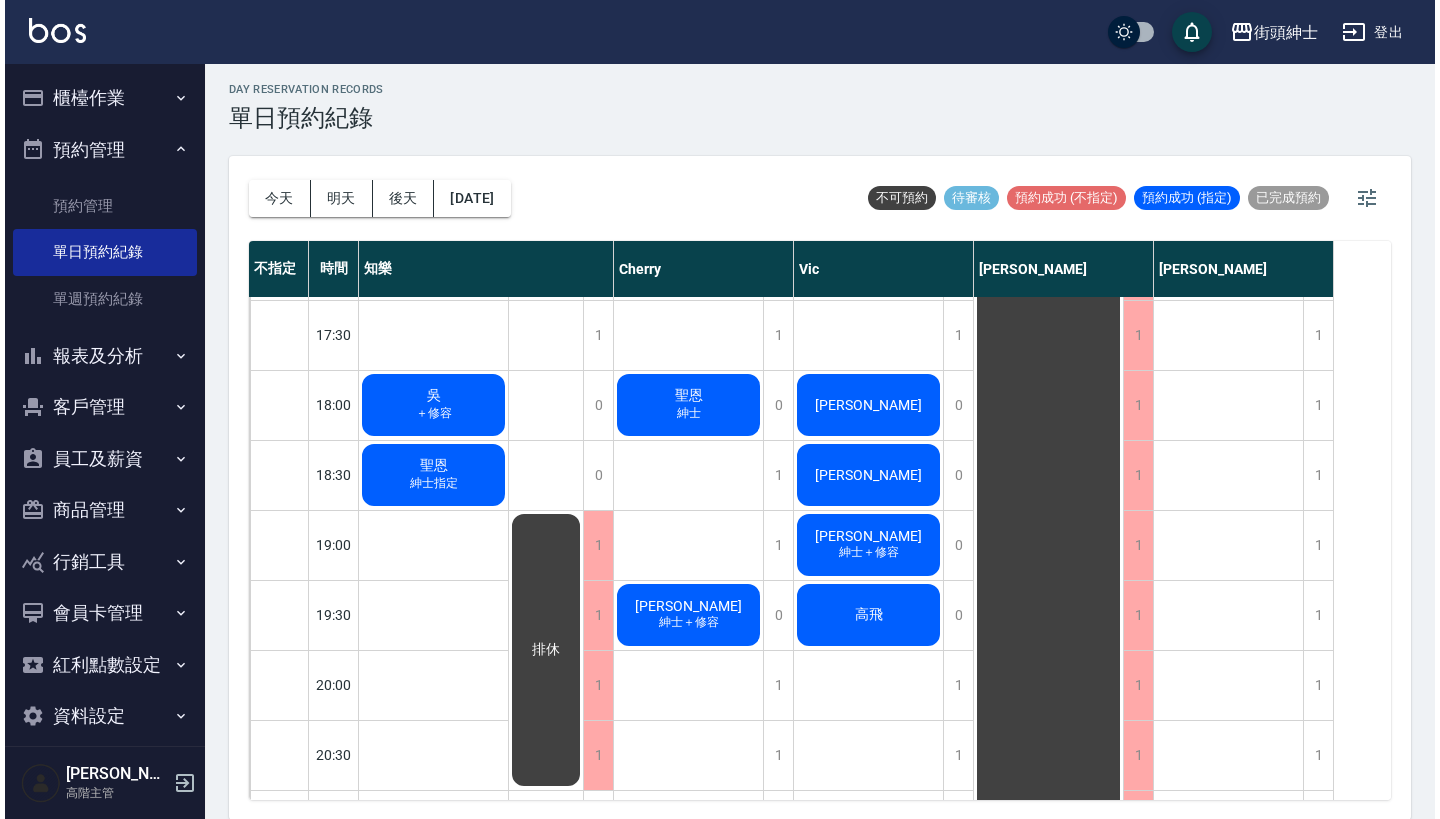 scroll, scrollTop: 1221, scrollLeft: 0, axis: vertical 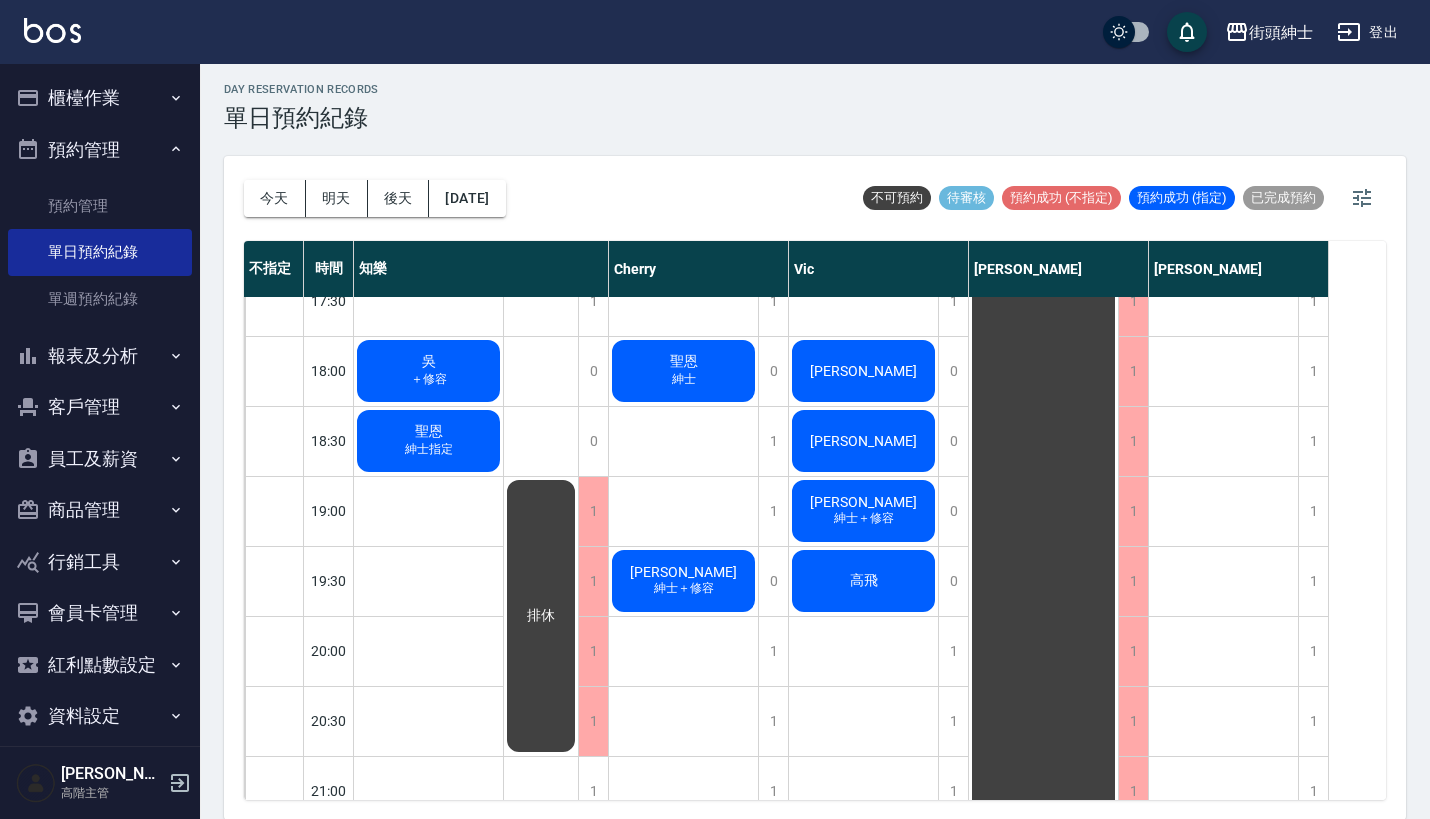 click on "吳 ＋修容" at bounding box center [428, 371] 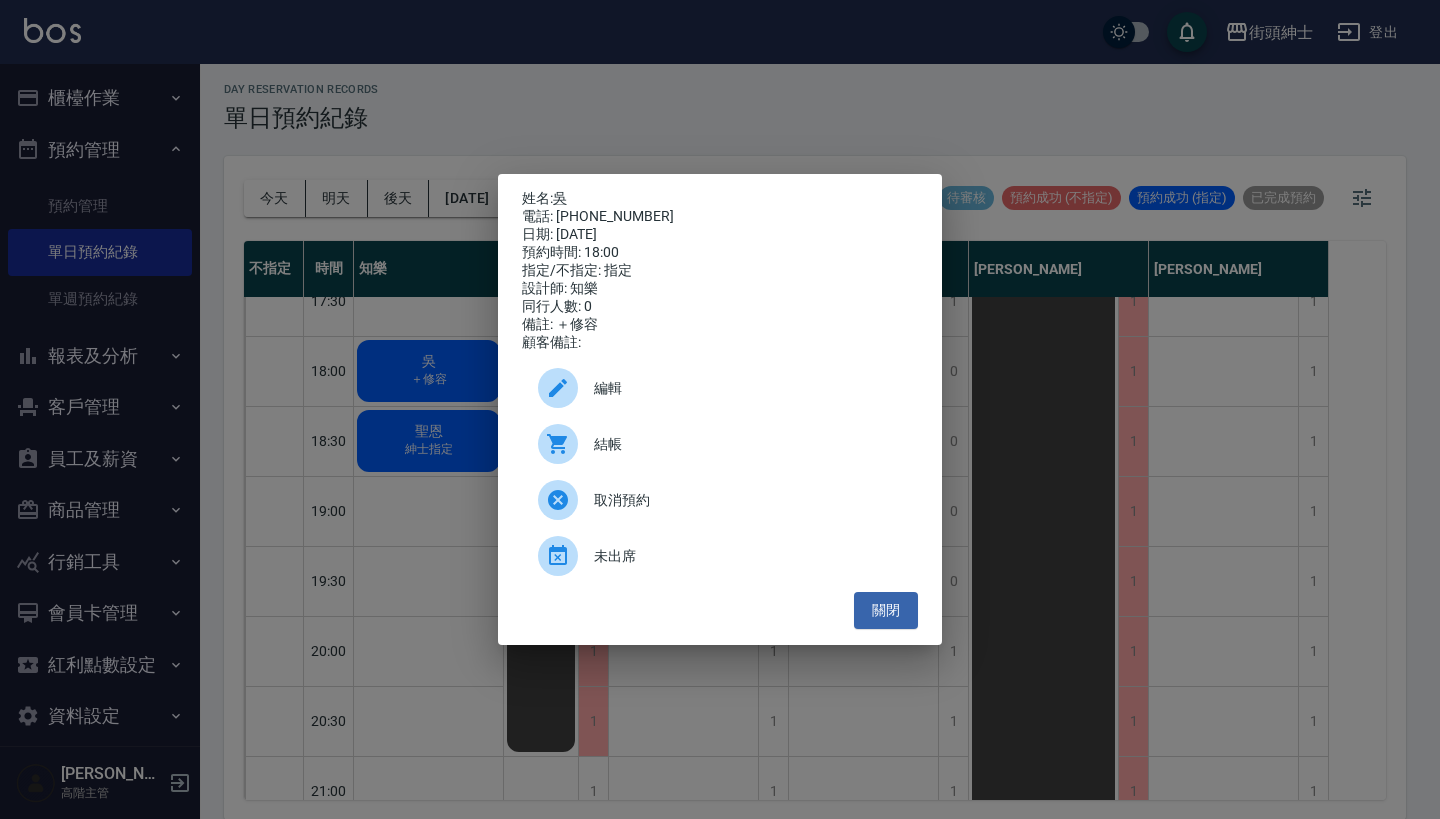 click on "編輯" at bounding box center (748, 388) 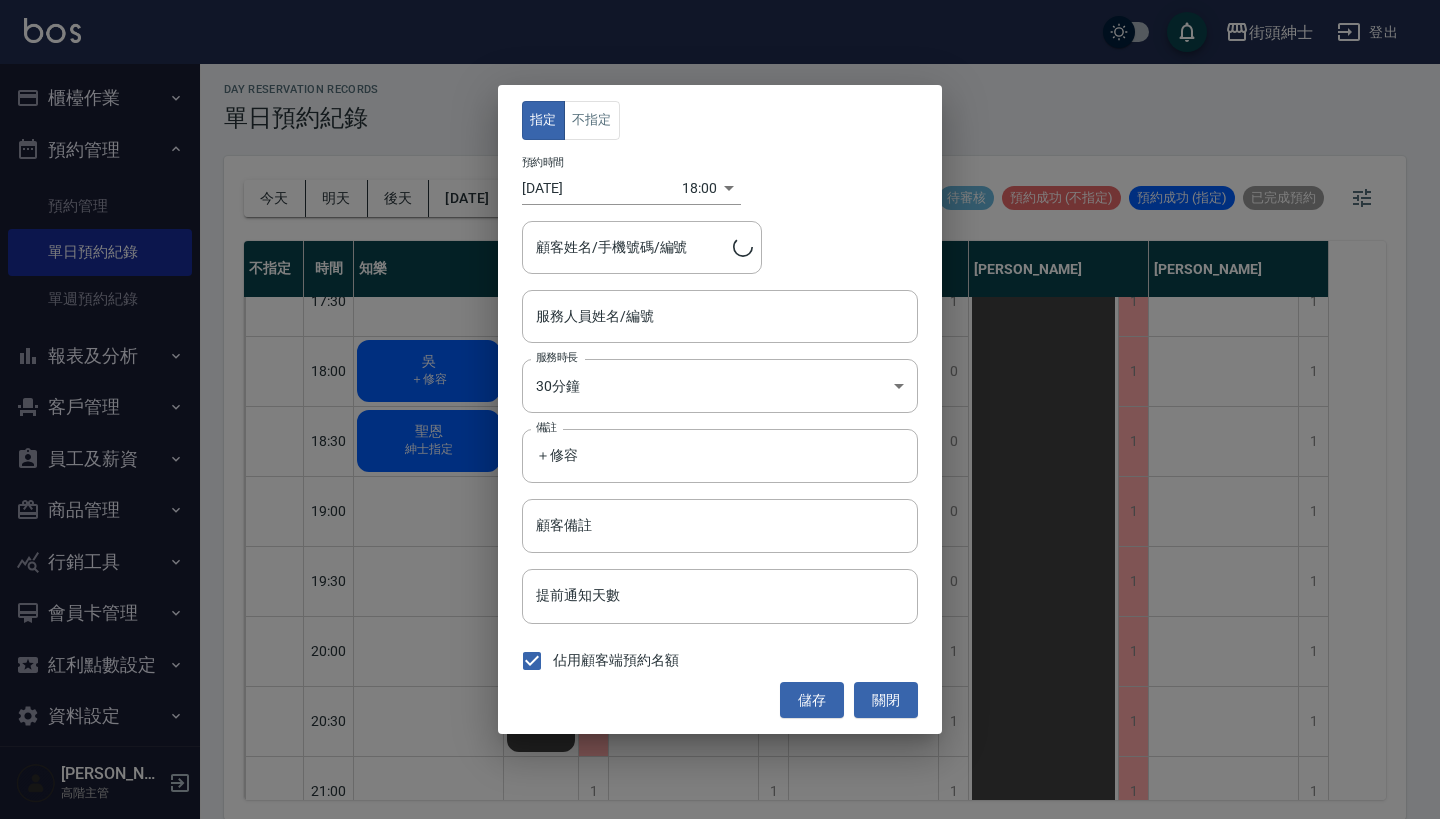 type on "知樂(無代號)" 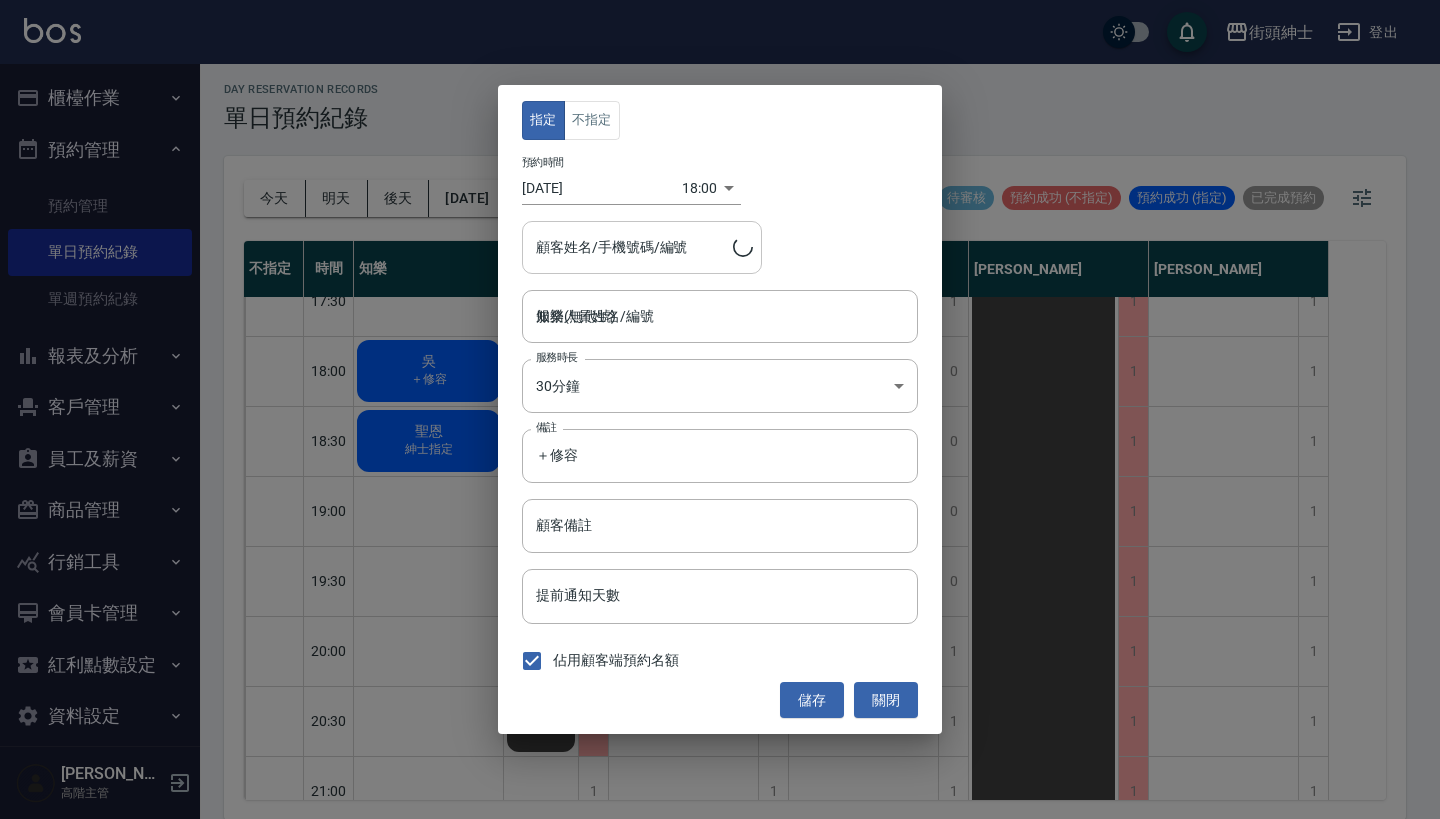 type on "吳/0909813716" 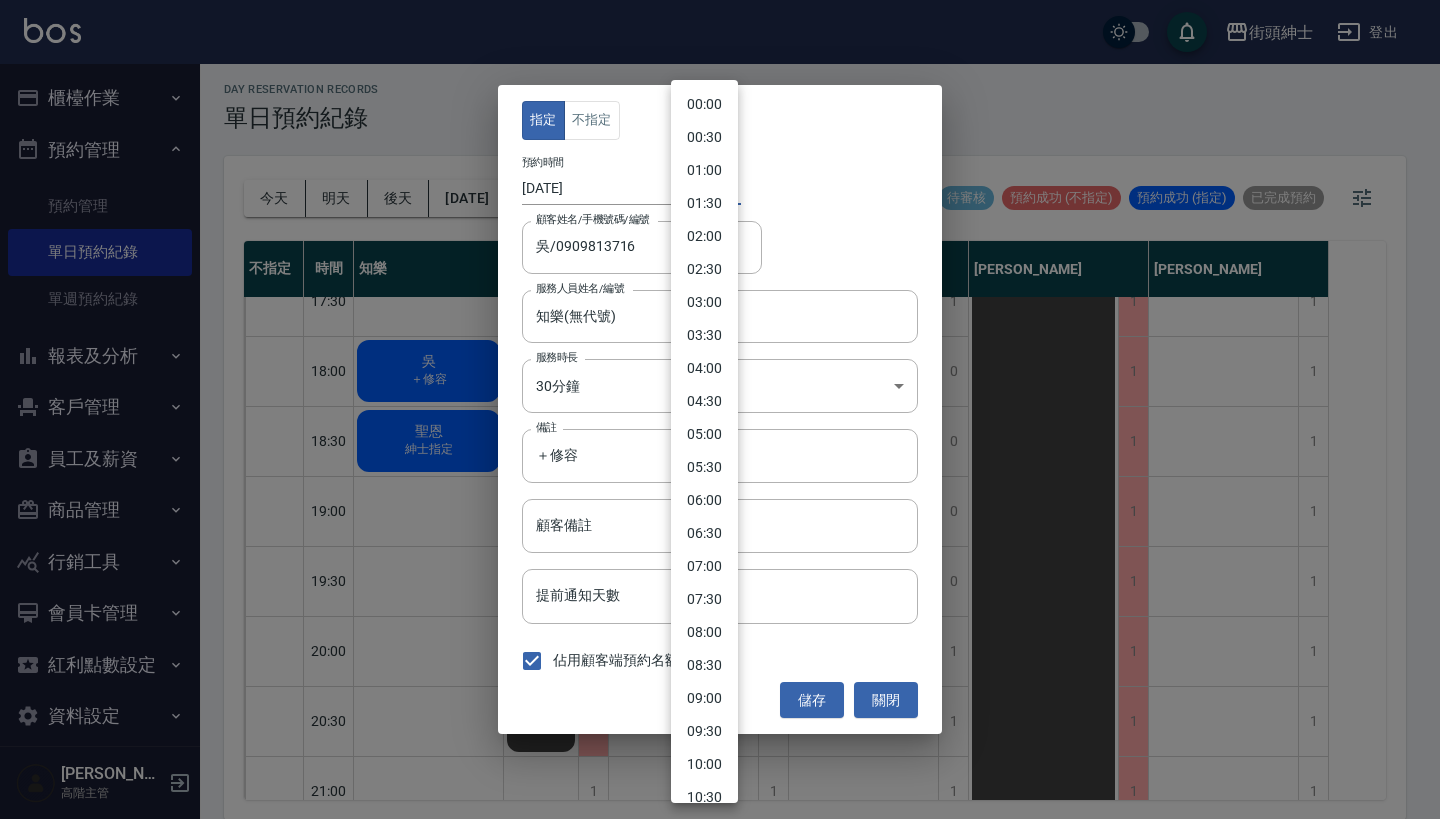 click on "街頭紳士 登出 櫃檯作業 打帳單 帳單列表 掛單列表 座位開單 營業儀表板 現金收支登錄 高階收支登錄 材料自購登錄 每日結帳 排班表 現場電腦打卡 掃碼打卡 預約管理 預約管理 單日預約紀錄 單週預約紀錄 報表及分析 報表目錄 消費分析儀表板 店家區間累計表 店家日報表 店家排行榜 互助日報表 互助月報表 互助排行榜 互助點數明細 互助業績報表 全店業績分析表 每日業績分析表 營業統計分析表 營業項目月分析表 設計師業績表 設計師日報表 設計師業績分析表 設計師業績月報表 設計師抽成報表 設計師排行榜 商品銷售排行榜 商品消耗明細 商品進銷貨報表 商品庫存表 商品庫存盤點表 會員卡銷售報表 服務扣項明細表 單一服務項目查詢 店販抽成明細 店販分類抽成明細 顧客入金餘額表 顧客卡券餘額表 每日非現金明細 每日收支明細 收支分類明細表 收支匯款表 1" at bounding box center [720, 407] 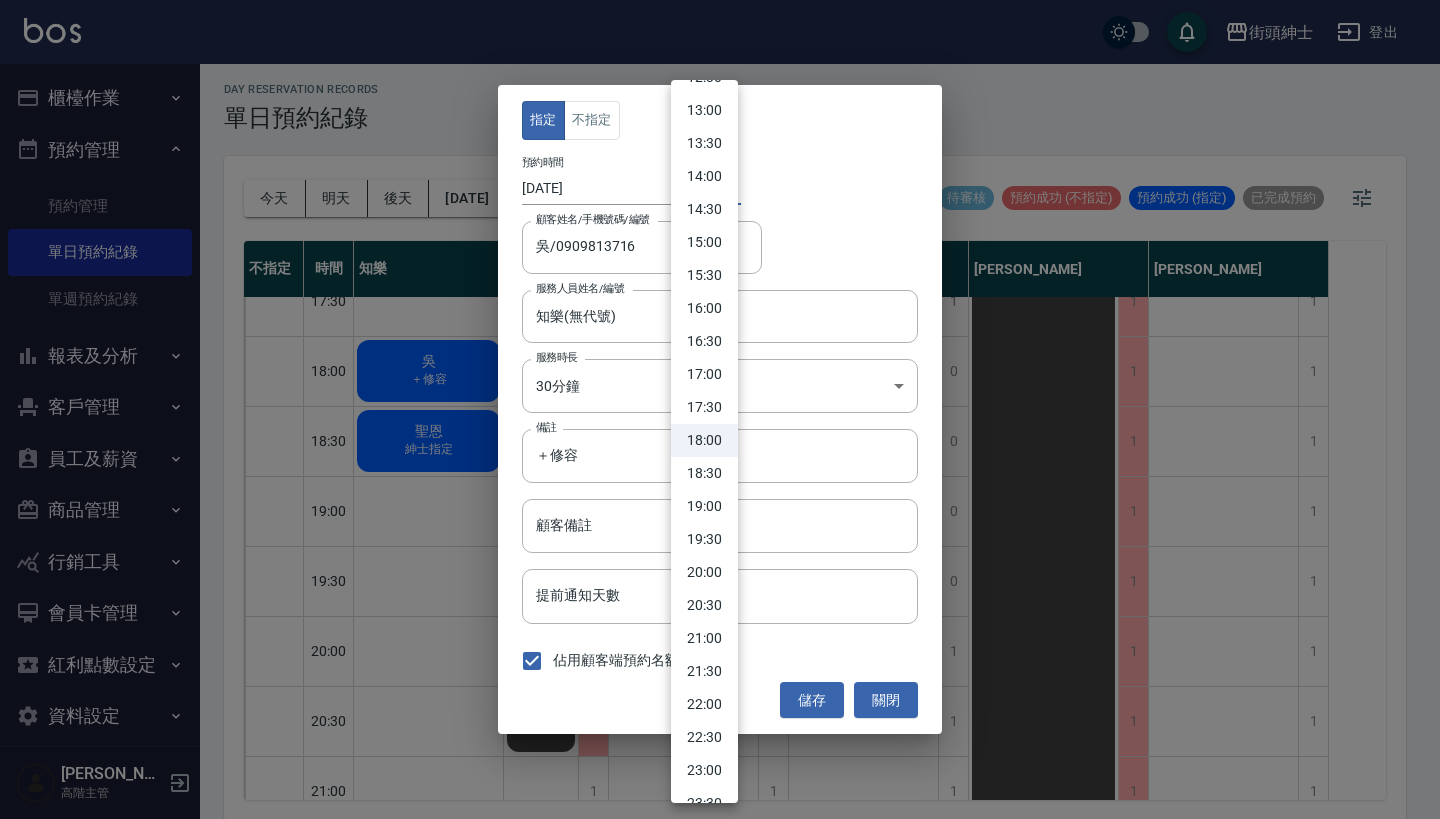 click at bounding box center (720, 409) 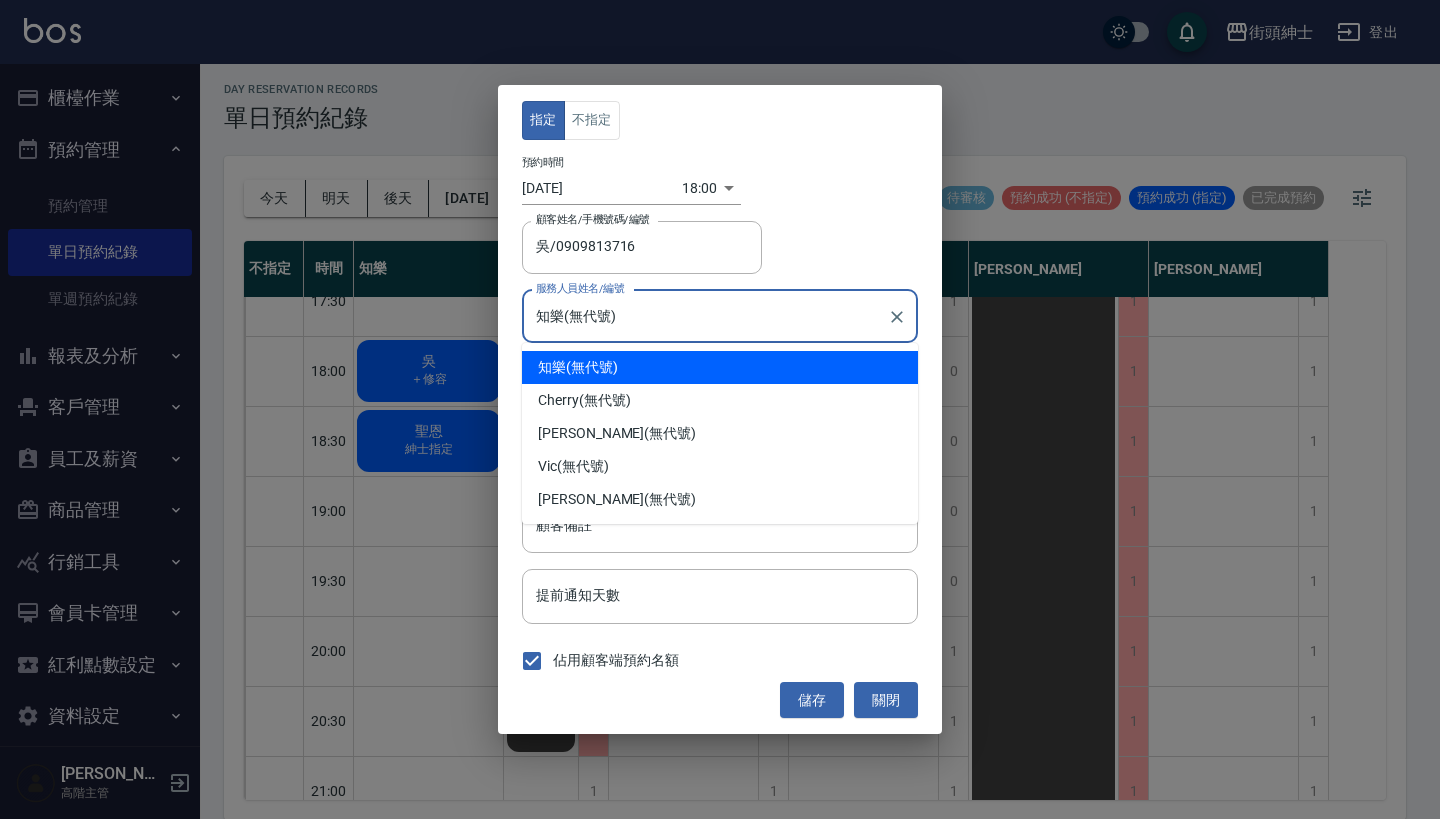 click on "知樂(無代號)" at bounding box center [705, 316] 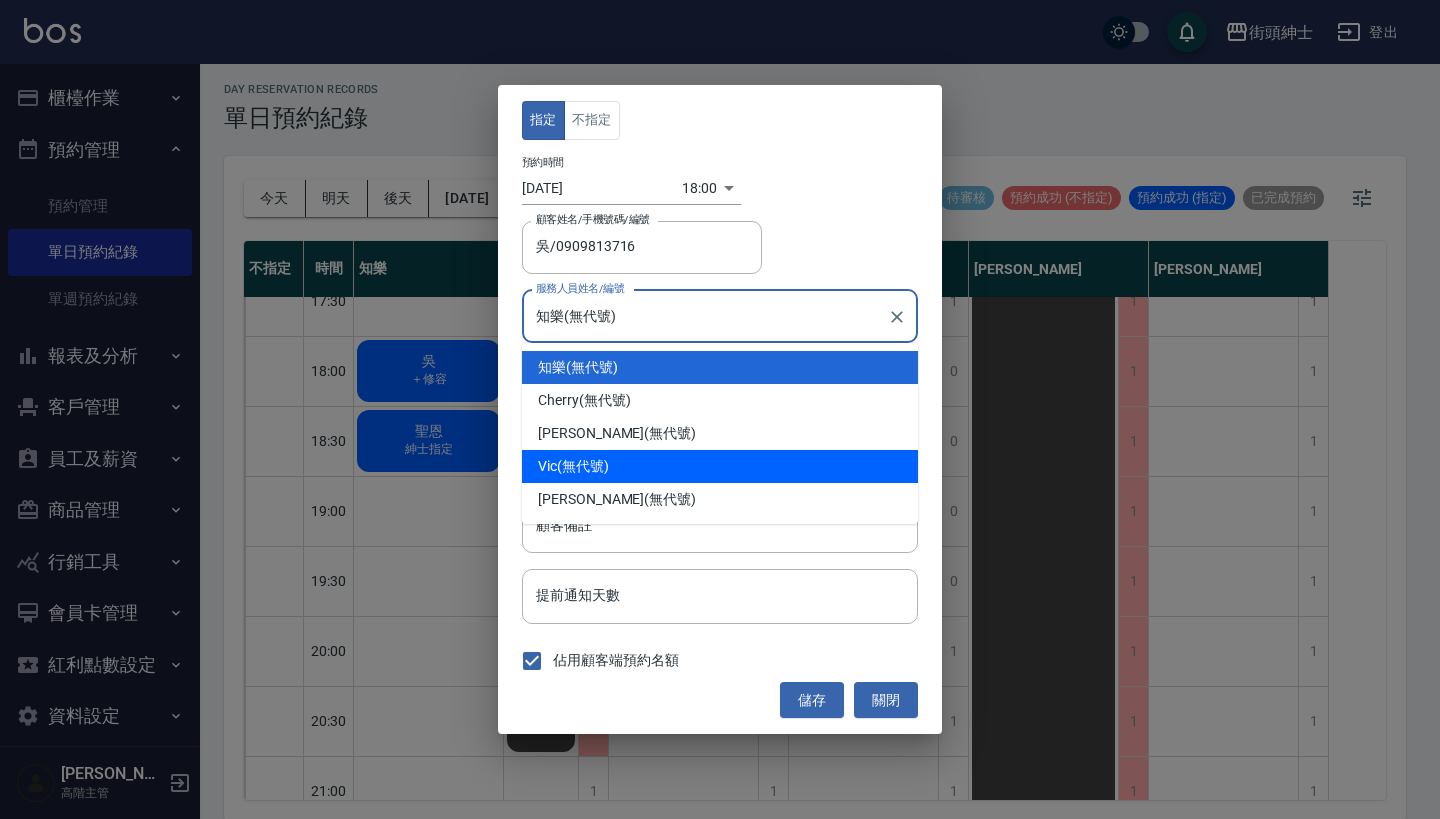 click on "Vic (無代號)" at bounding box center [720, 466] 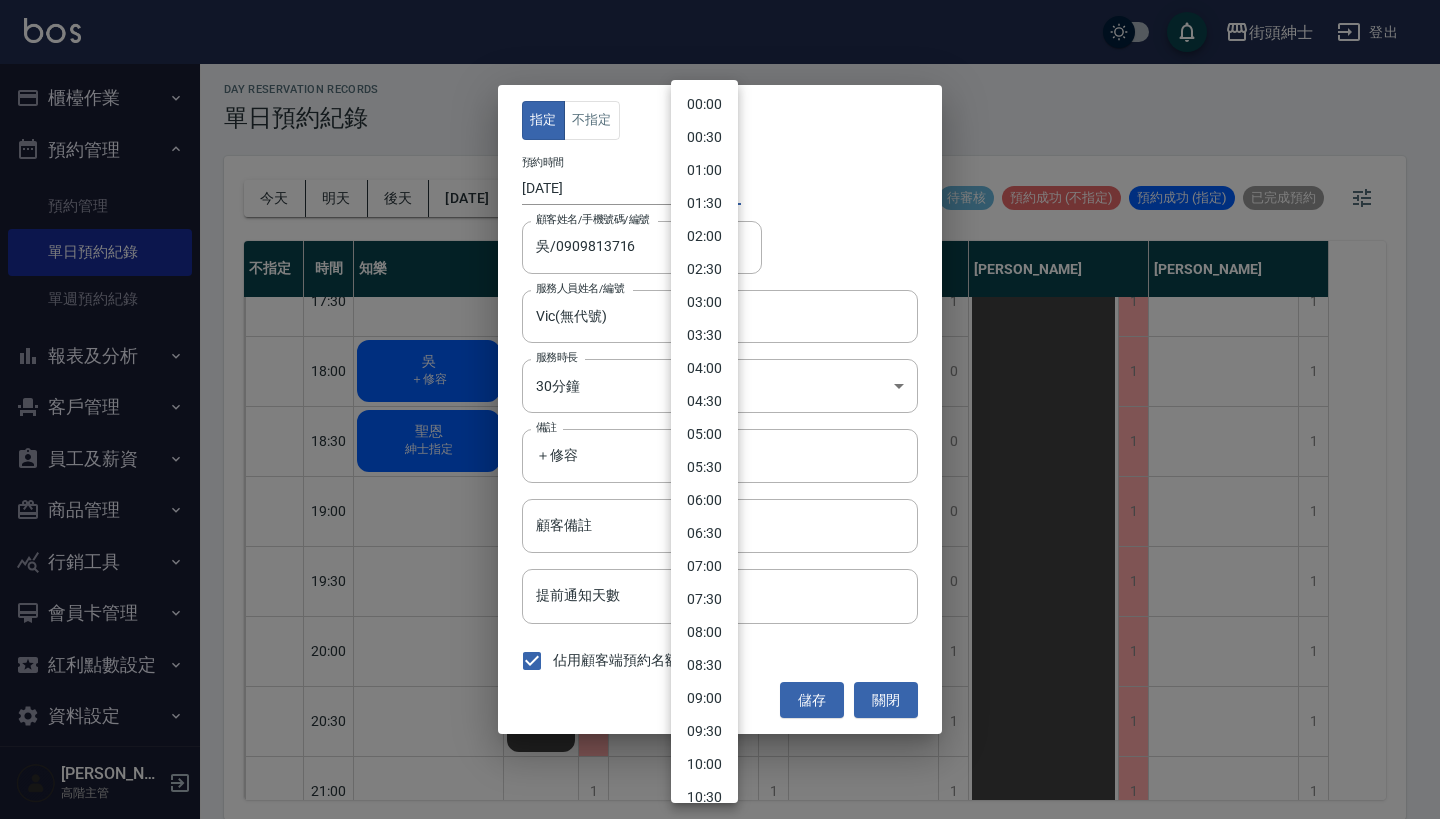 click on "街頭紳士 登出 櫃檯作業 打帳單 帳單列表 掛單列表 座位開單 營業儀表板 現金收支登錄 高階收支登錄 材料自購登錄 每日結帳 排班表 現場電腦打卡 掃碼打卡 預約管理 預約管理 單日預約紀錄 單週預約紀錄 報表及分析 報表目錄 消費分析儀表板 店家區間累計表 店家日報表 店家排行榜 互助日報表 互助月報表 互助排行榜 互助點數明細 互助業績報表 全店業績分析表 每日業績分析表 營業統計分析表 營業項目月分析表 設計師業績表 設計師日報表 設計師業績分析表 設計師業績月報表 設計師抽成報表 設計師排行榜 商品銷售排行榜 商品消耗明細 商品進銷貨報表 商品庫存表 商品庫存盤點表 會員卡銷售報表 服務扣項明細表 單一服務項目查詢 店販抽成明細 店販分類抽成明細 顧客入金餘額表 顧客卡券餘額表 每日非現金明細 每日收支明細 收支分類明細表 收支匯款表 1" at bounding box center [720, 407] 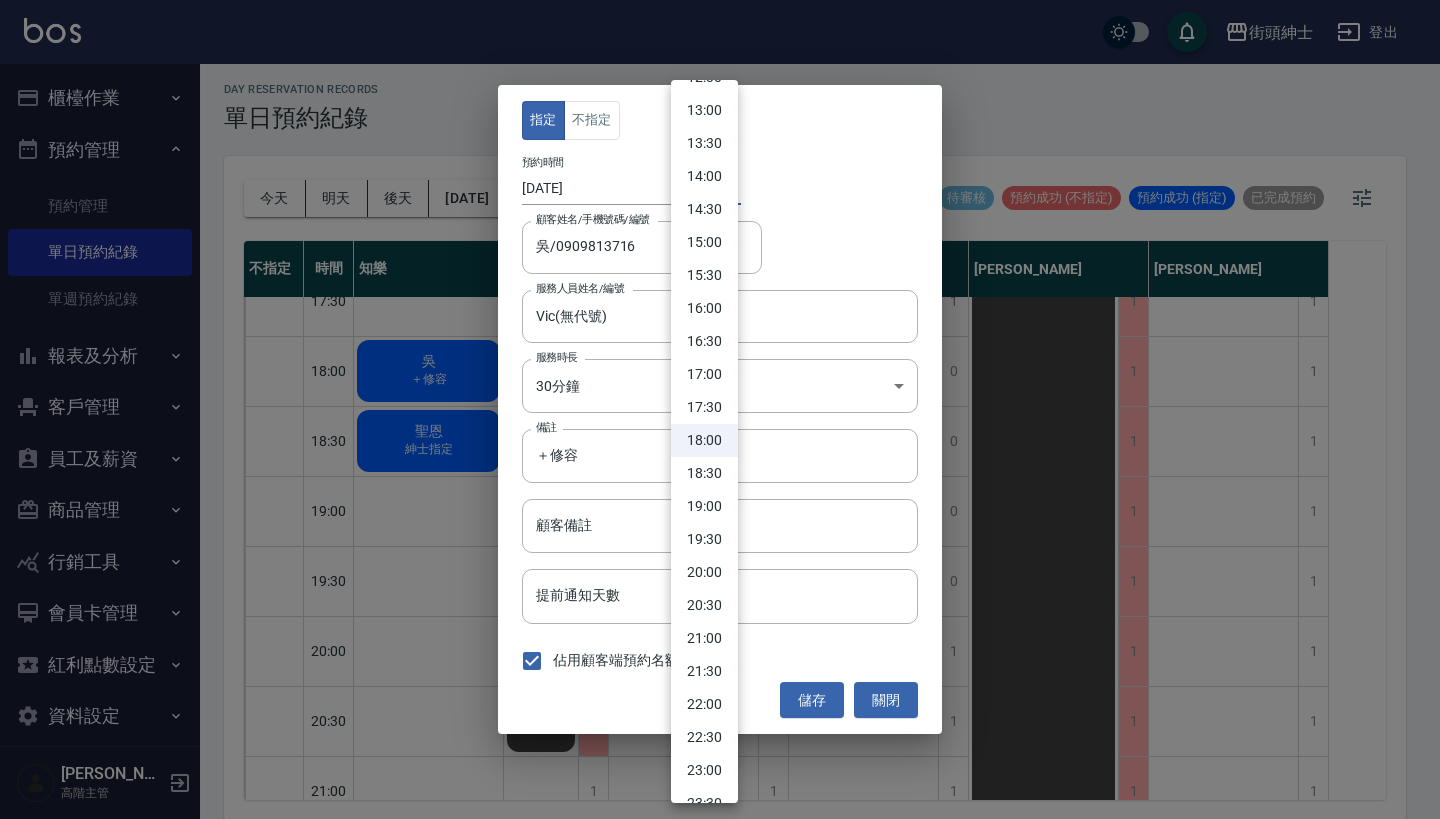 click on "20:30" at bounding box center [704, 605] 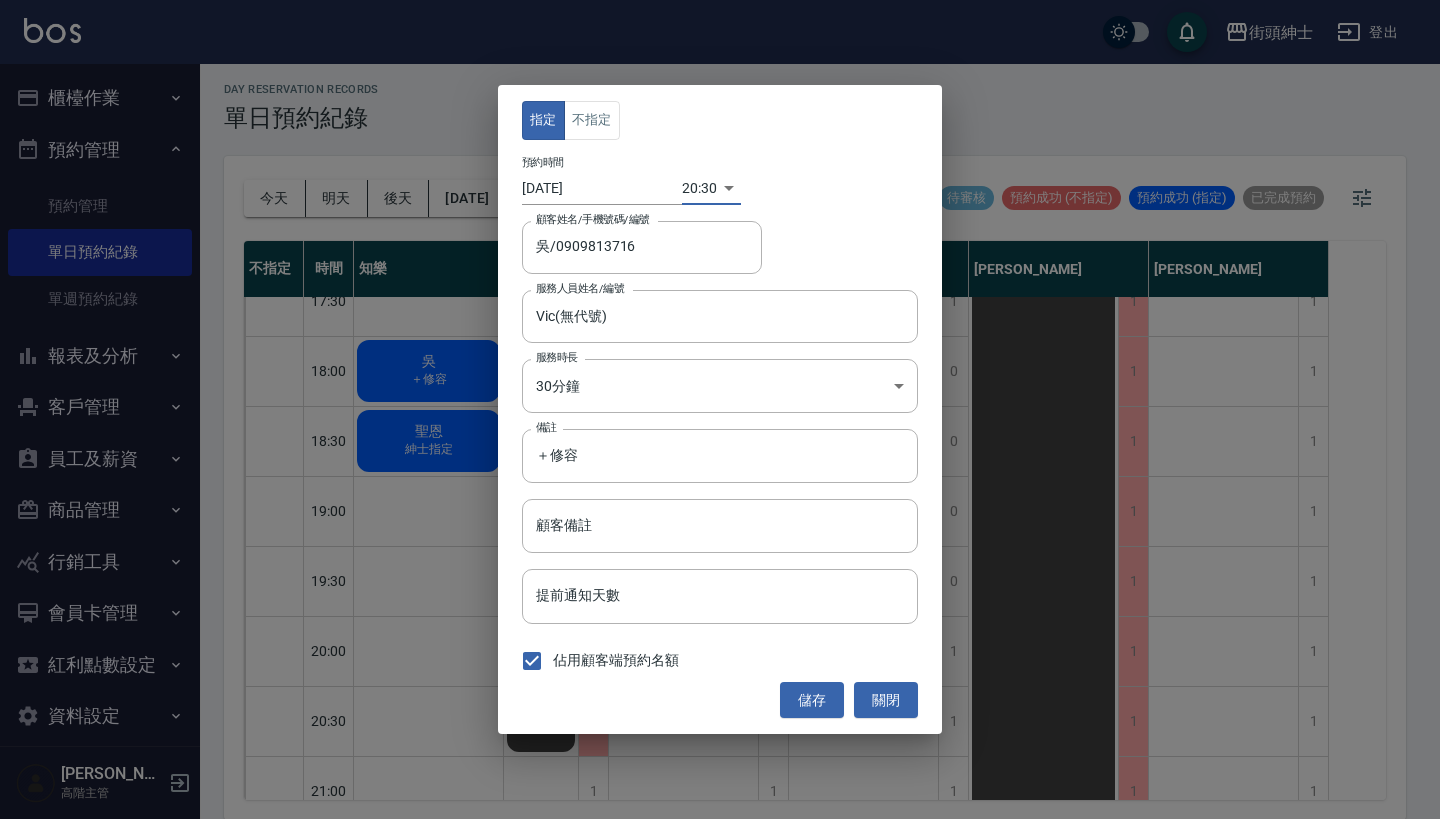 click on "街頭紳士 登出 櫃檯作業 打帳單 帳單列表 掛單列表 座位開單 營業儀表板 現金收支登錄 高階收支登錄 材料自購登錄 每日結帳 排班表 現場電腦打卡 掃碼打卡 預約管理 預約管理 單日預約紀錄 單週預約紀錄 報表及分析 報表目錄 消費分析儀表板 店家區間累計表 店家日報表 店家排行榜 互助日報表 互助月報表 互助排行榜 互助點數明細 互助業績報表 全店業績分析表 每日業績分析表 營業統計分析表 營業項目月分析表 設計師業績表 設計師日報表 設計師業績分析表 設計師業績月報表 設計師抽成報表 設計師排行榜 商品銷售排行榜 商品消耗明細 商品進銷貨報表 商品庫存表 商品庫存盤點表 會員卡銷售報表 服務扣項明細表 單一服務項目查詢 店販抽成明細 店販分類抽成明細 顧客入金餘額表 顧客卡券餘額表 每日非現金明細 每日收支明細 收支分類明細表 收支匯款表 1" at bounding box center (720, 407) 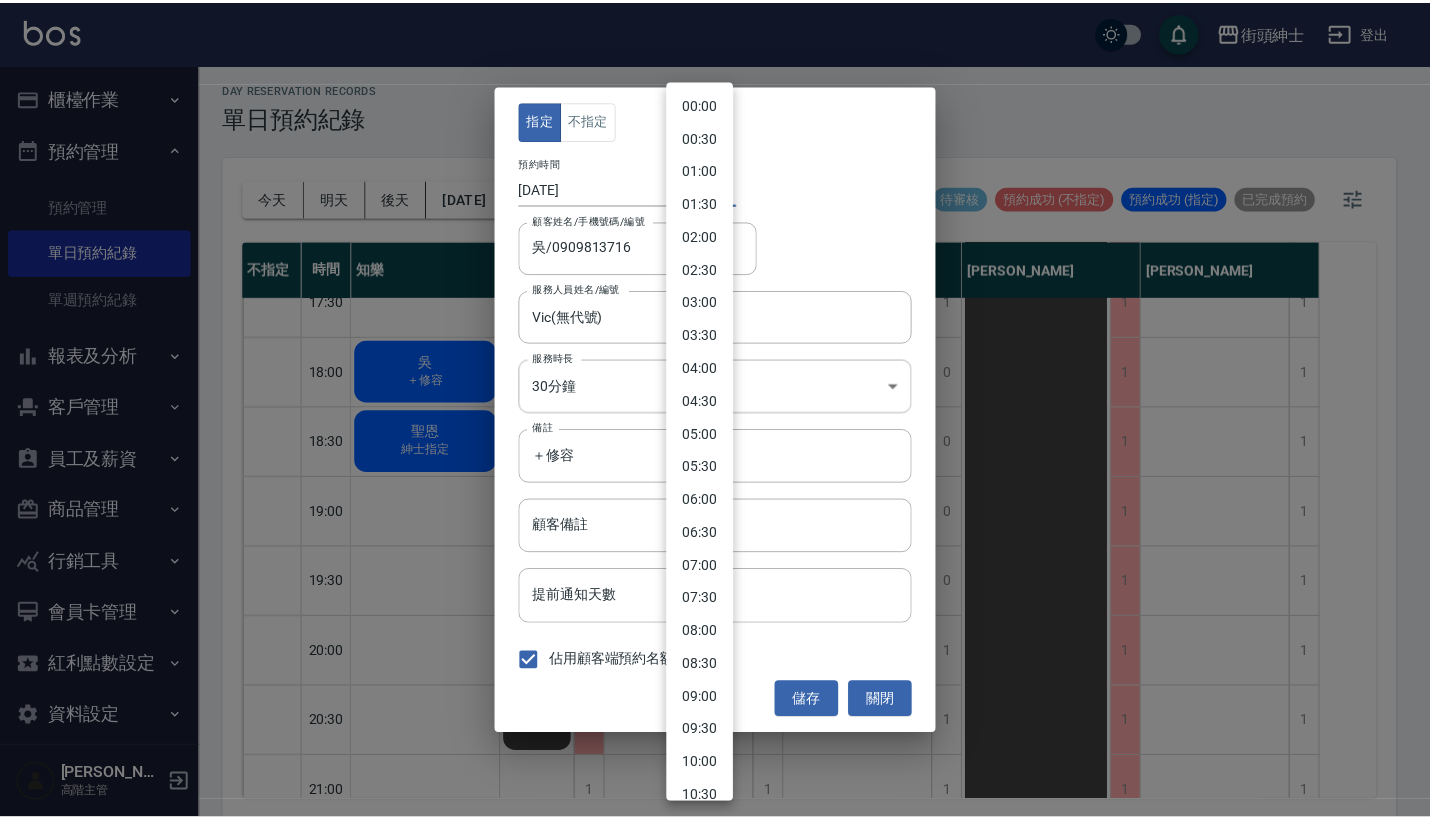 scroll, scrollTop: 877, scrollLeft: 0, axis: vertical 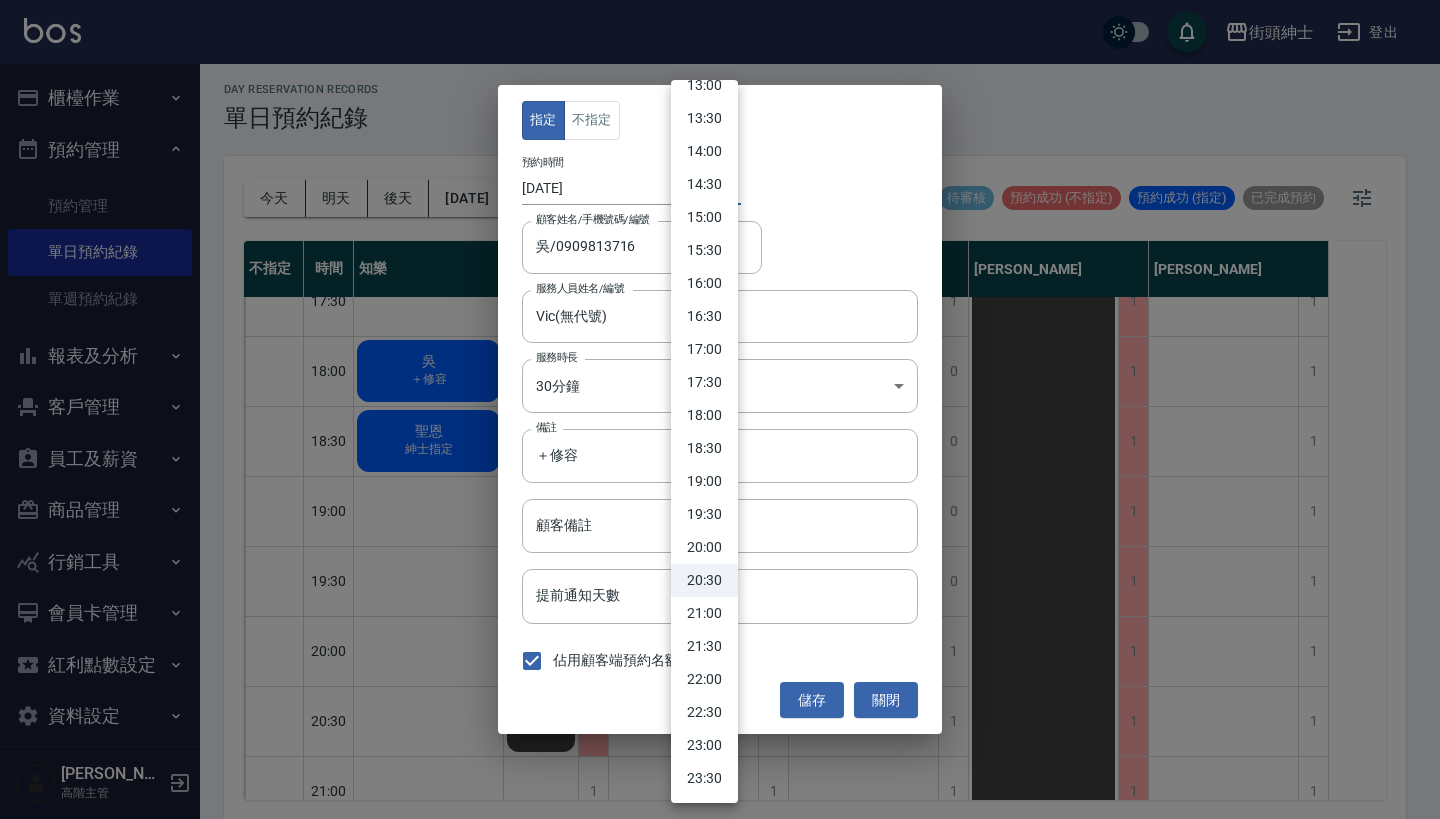 click on "20:00" at bounding box center (704, 547) 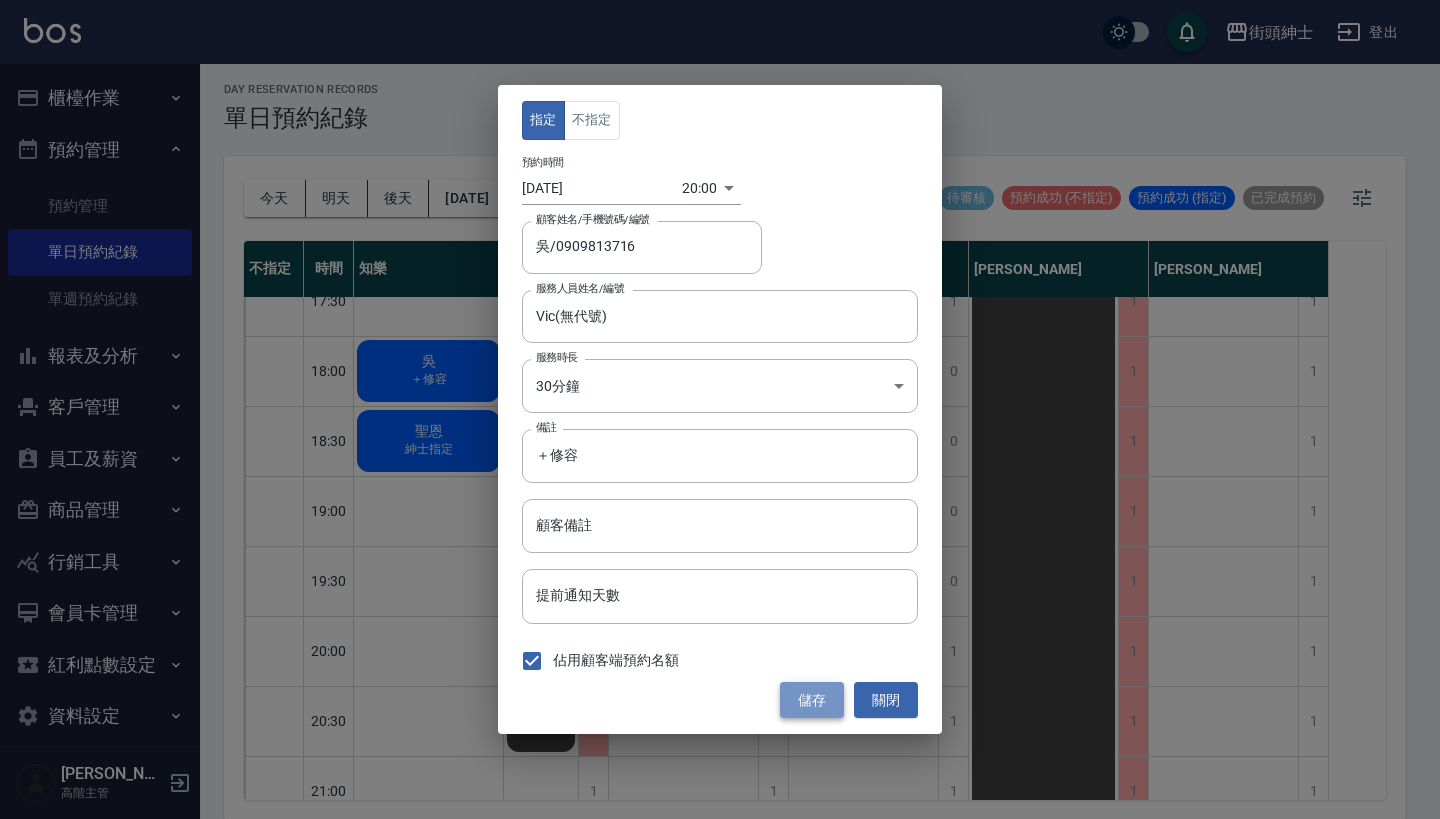 click on "儲存" at bounding box center (812, 700) 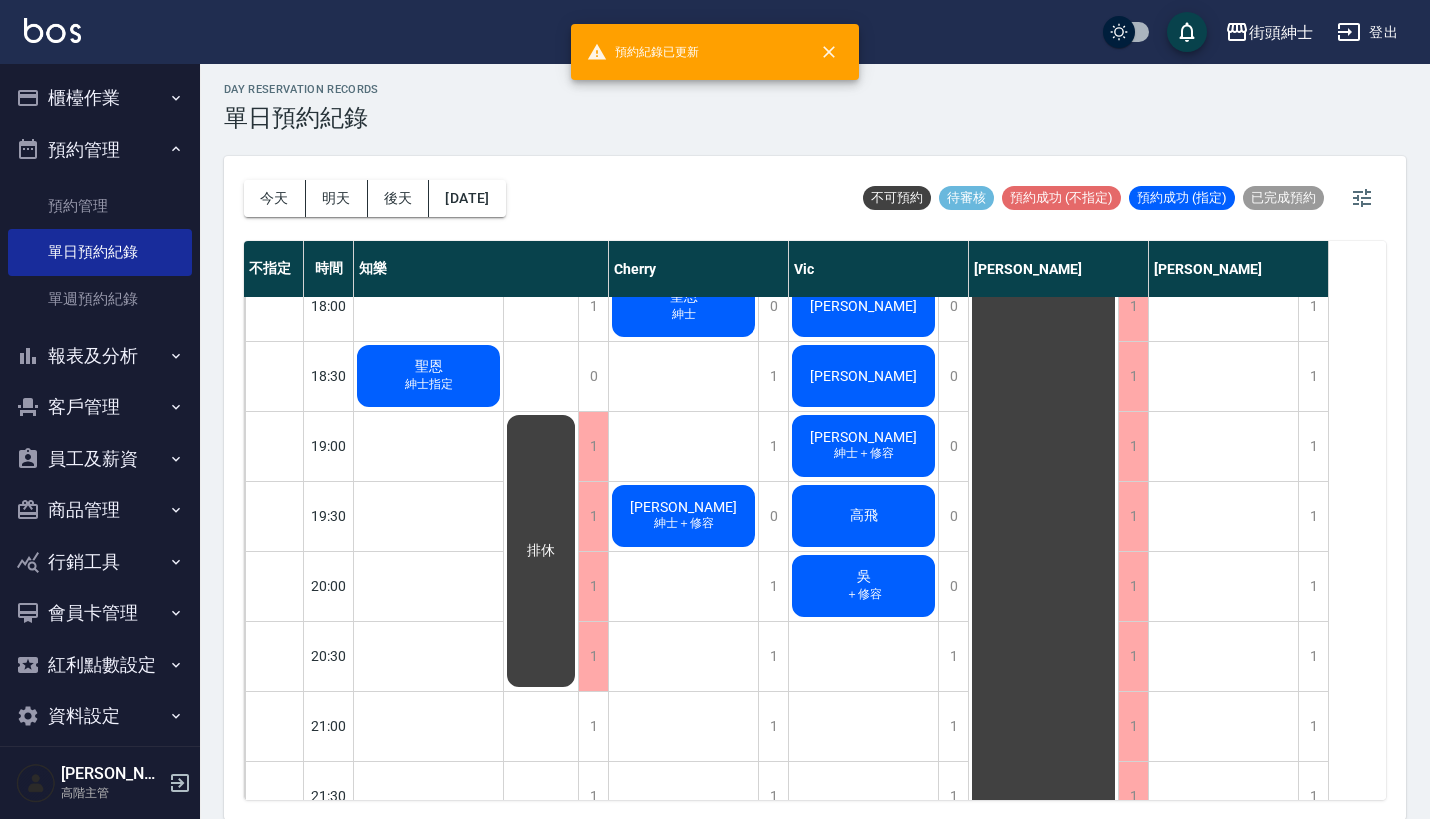 scroll, scrollTop: 1221, scrollLeft: 0, axis: vertical 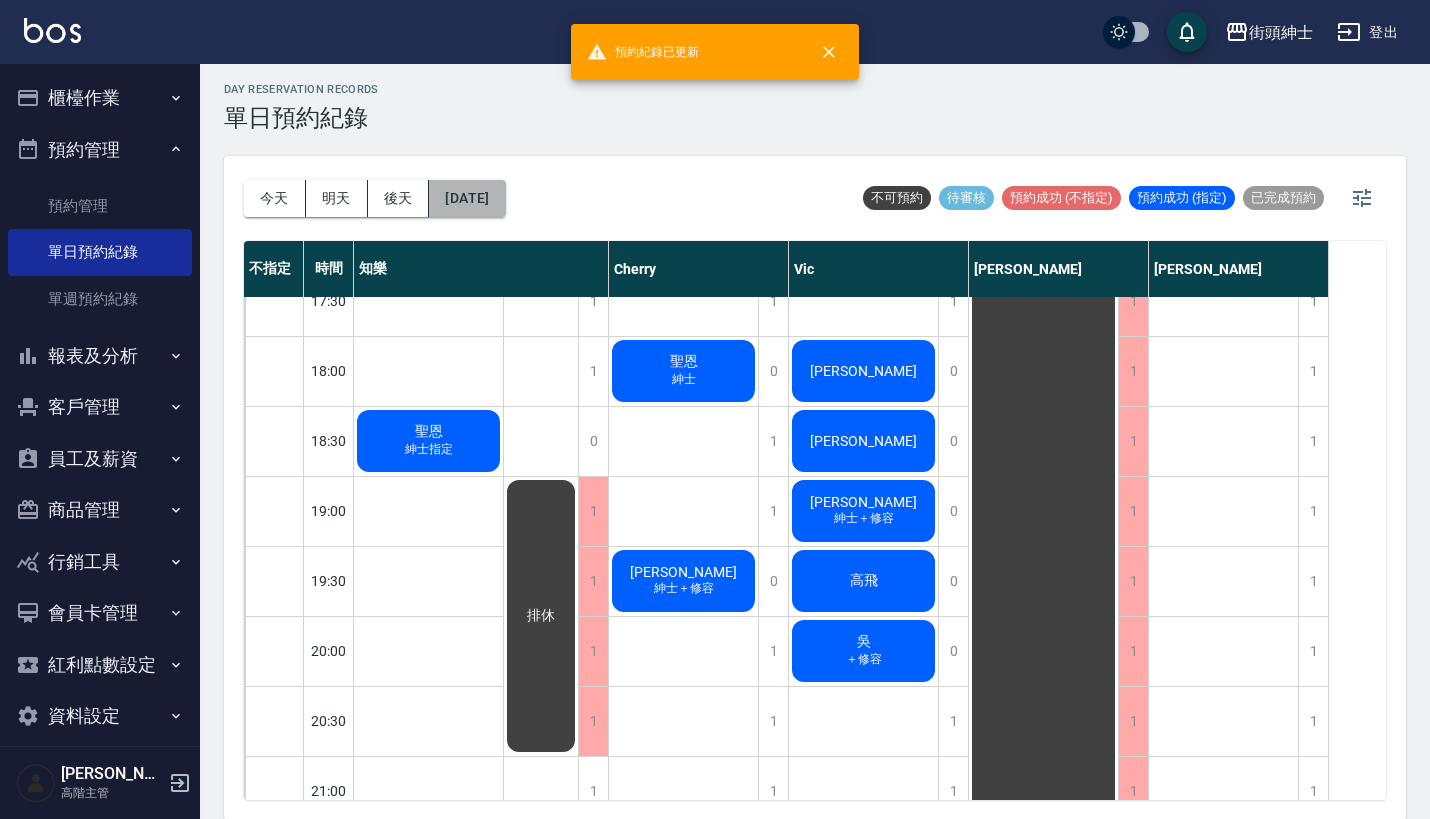 click on "2025/07/18" at bounding box center [467, 198] 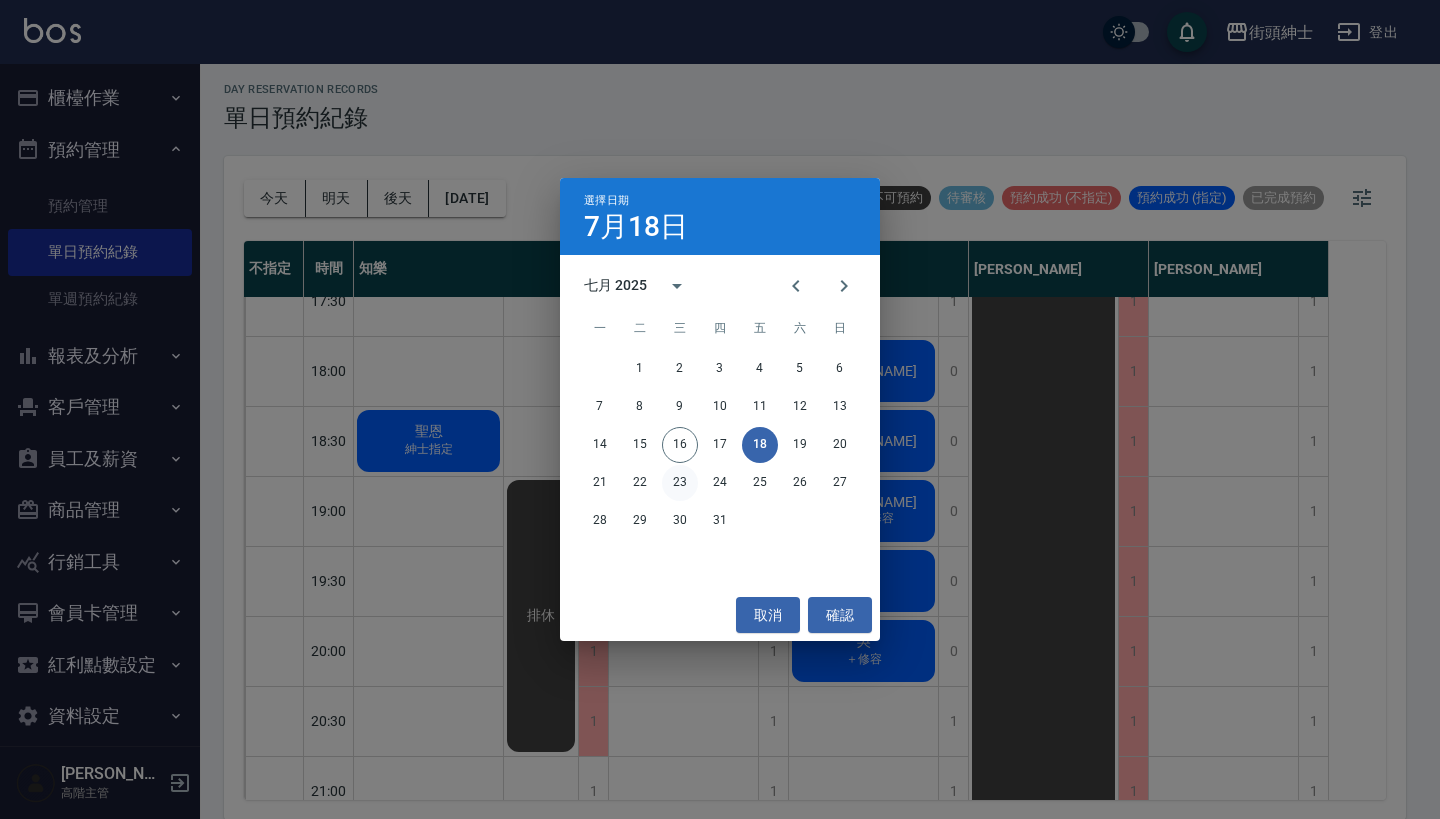click on "23" at bounding box center [680, 483] 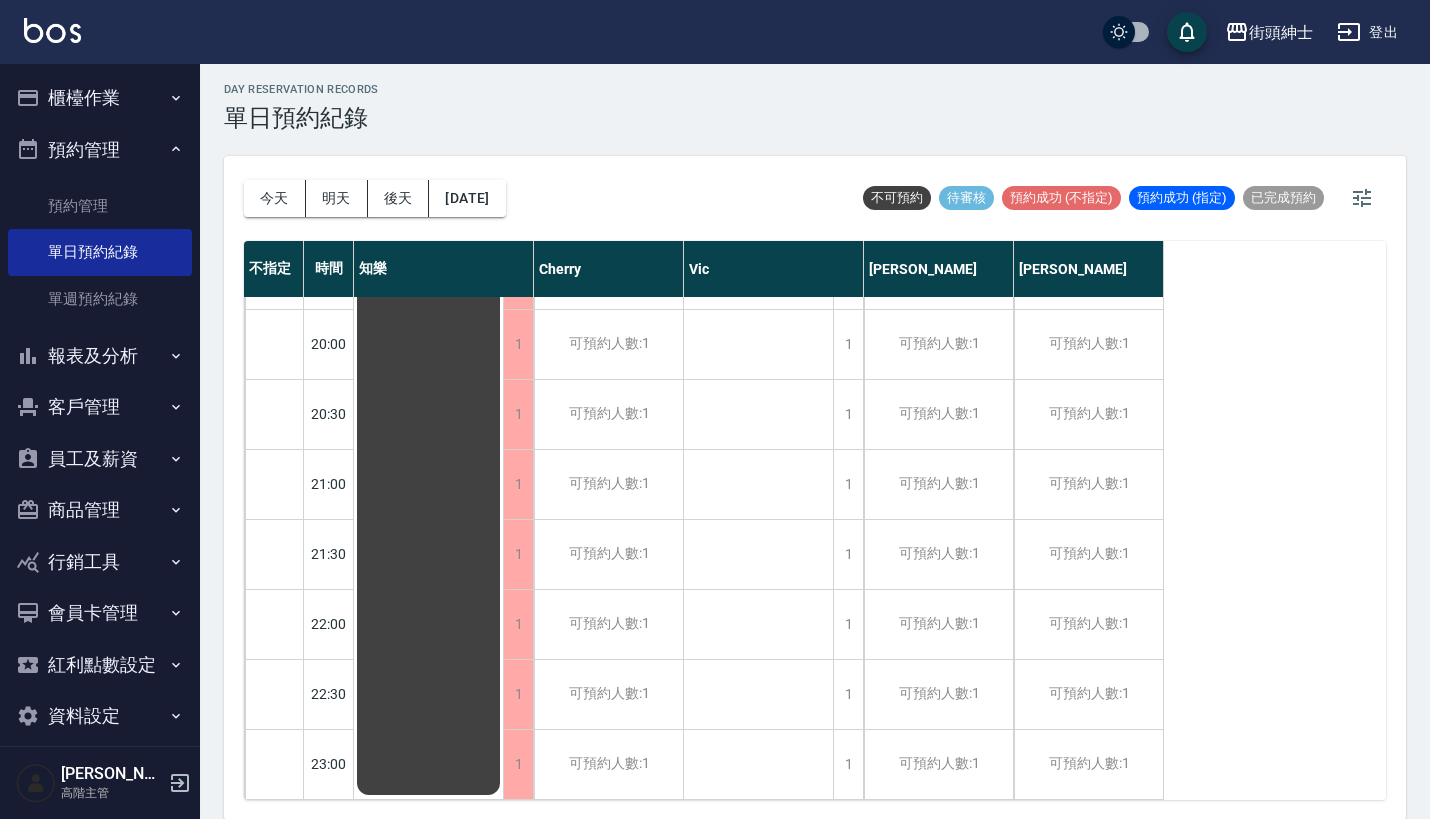 scroll, scrollTop: 1544, scrollLeft: 0, axis: vertical 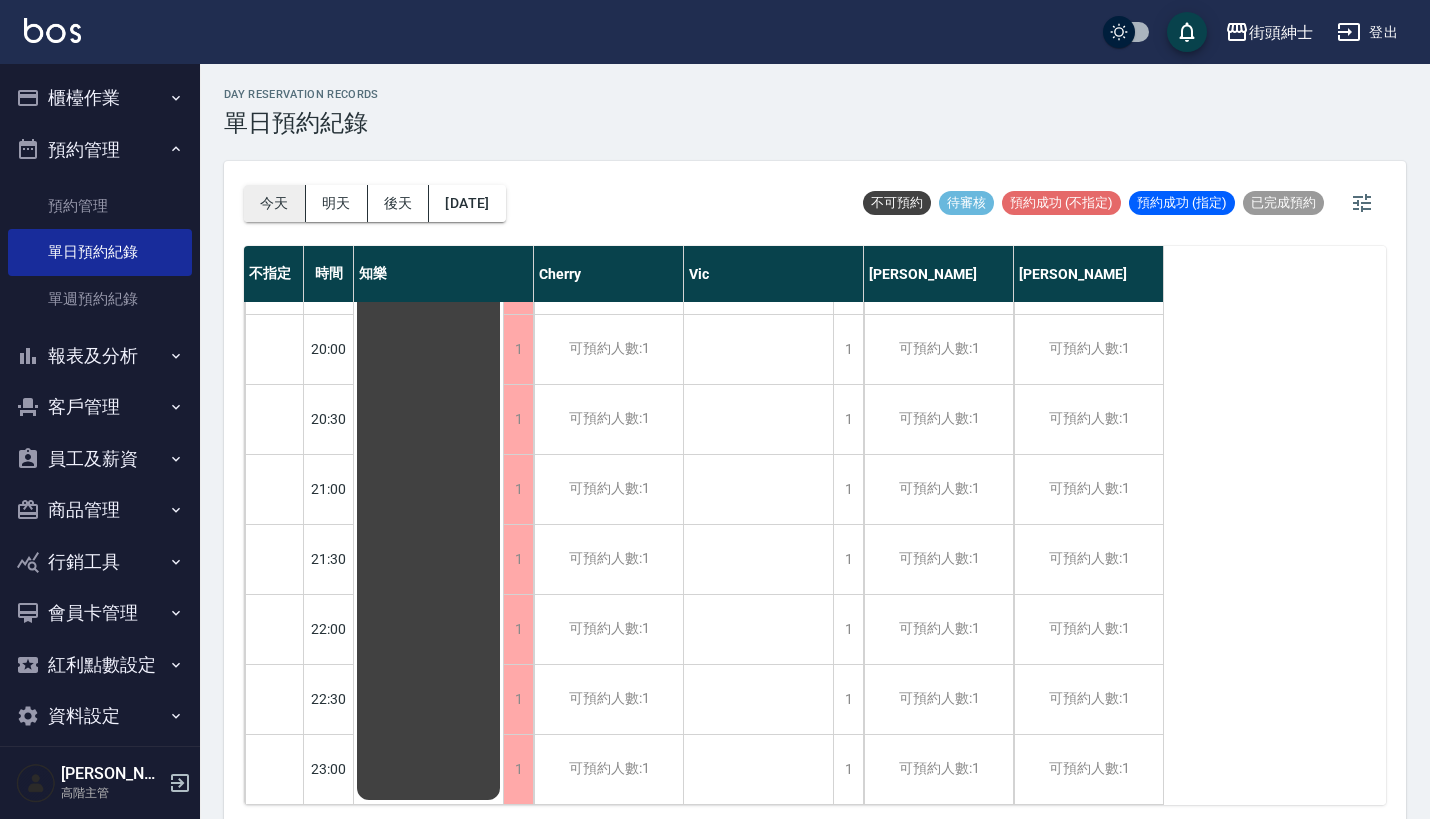 click on "今天" at bounding box center [275, 203] 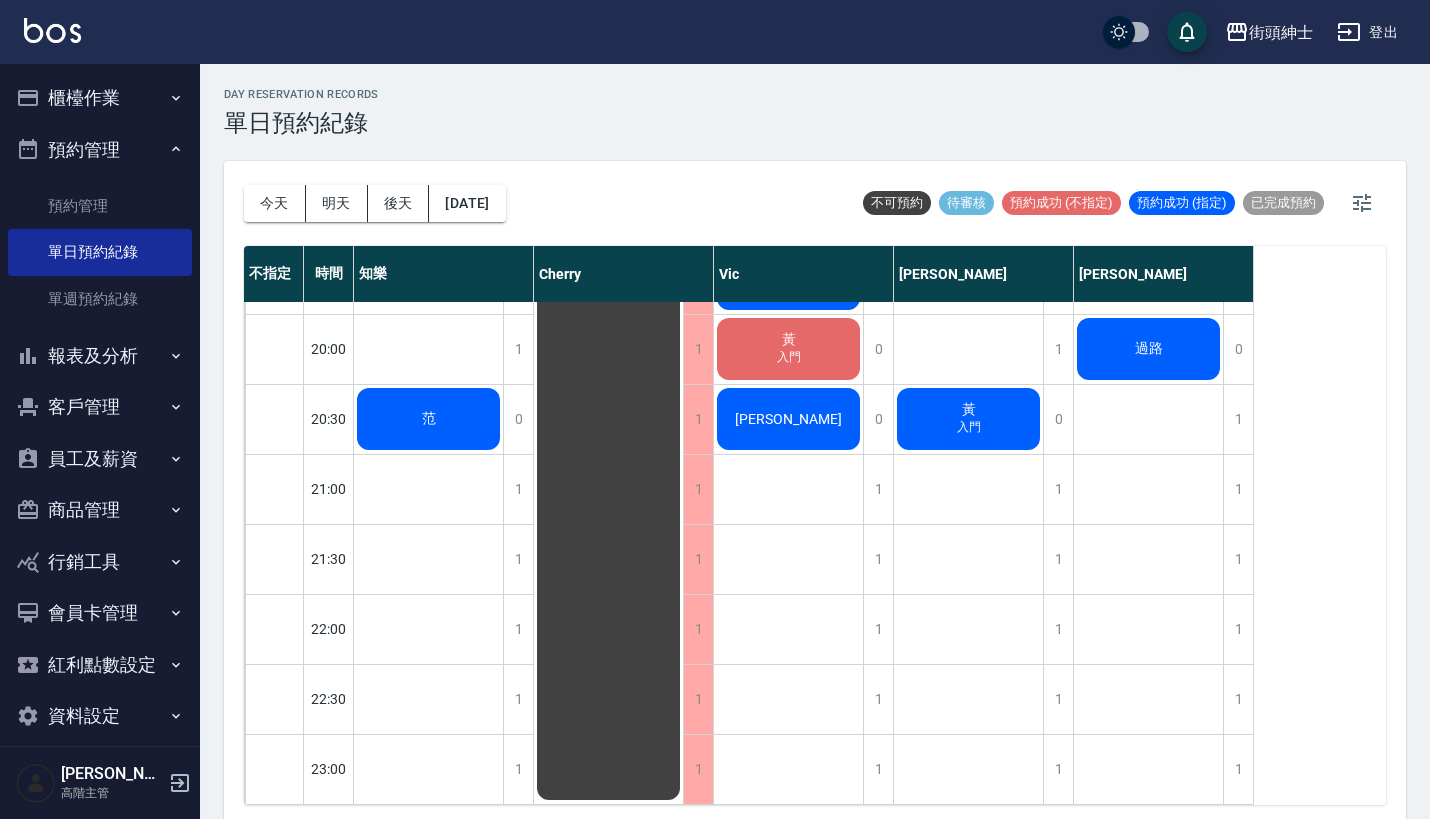 scroll, scrollTop: 1544, scrollLeft: 0, axis: vertical 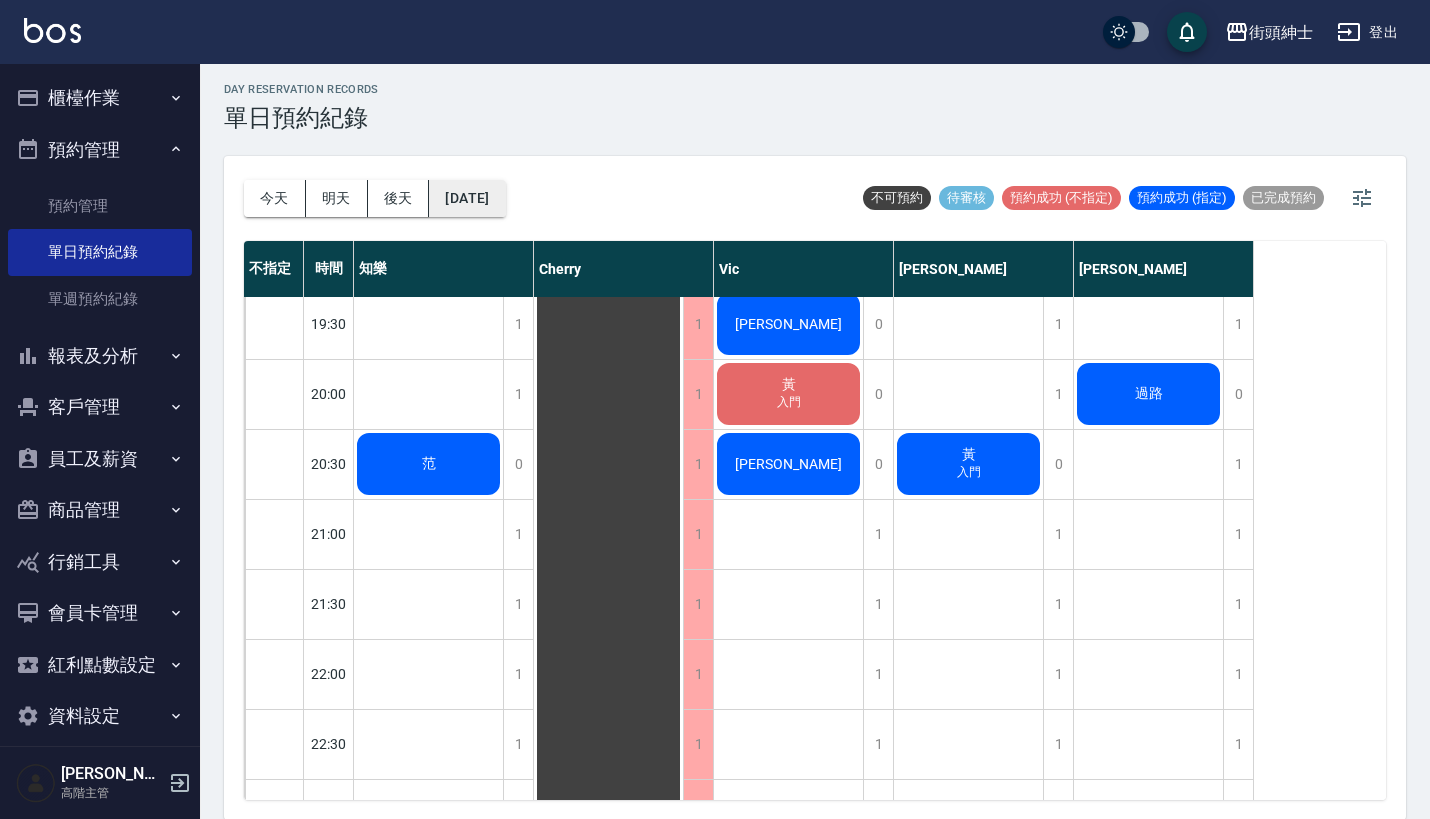 click on "2025/07/16" at bounding box center (467, 198) 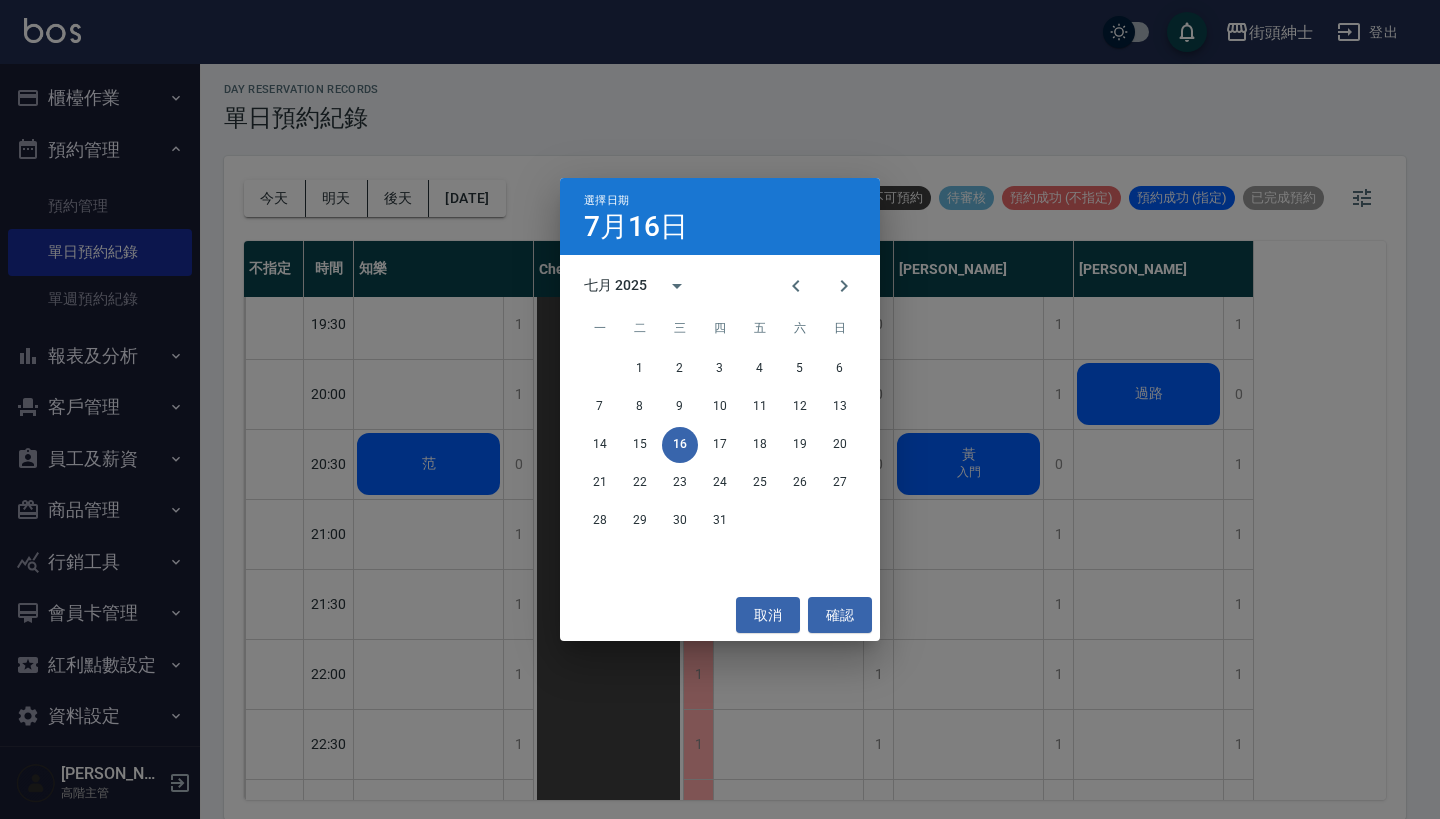 click on "選擇日期 7月16日 七月 2025 一 二 三 四 五 六 日 1 2 3 4 5 6 7 8 9 10 11 12 13 14 15 16 17 18 19 20 21 22 23 24 25 26 27 28 29 30 31 取消 確認" at bounding box center (720, 409) 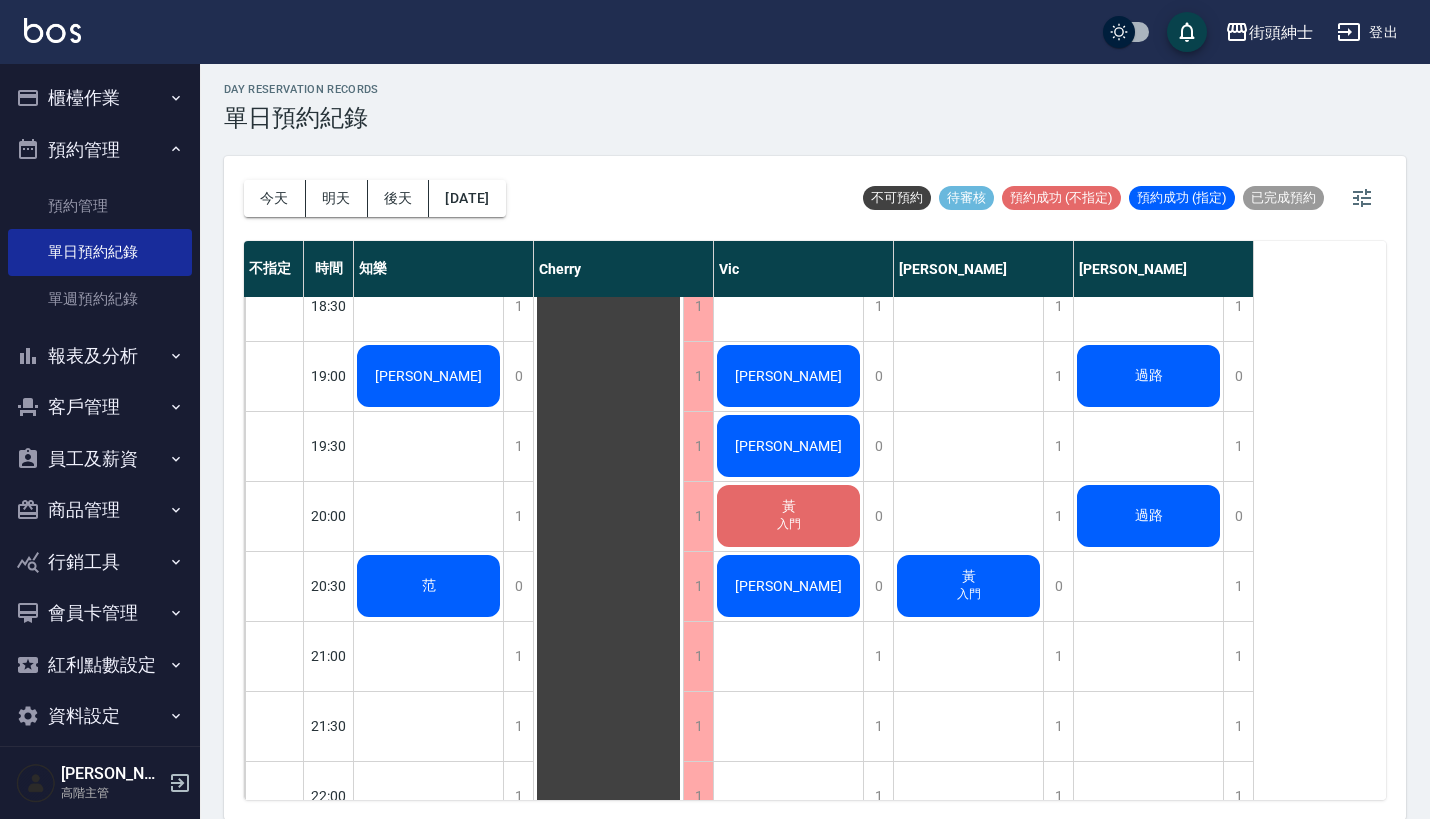 scroll, scrollTop: 1318, scrollLeft: 0, axis: vertical 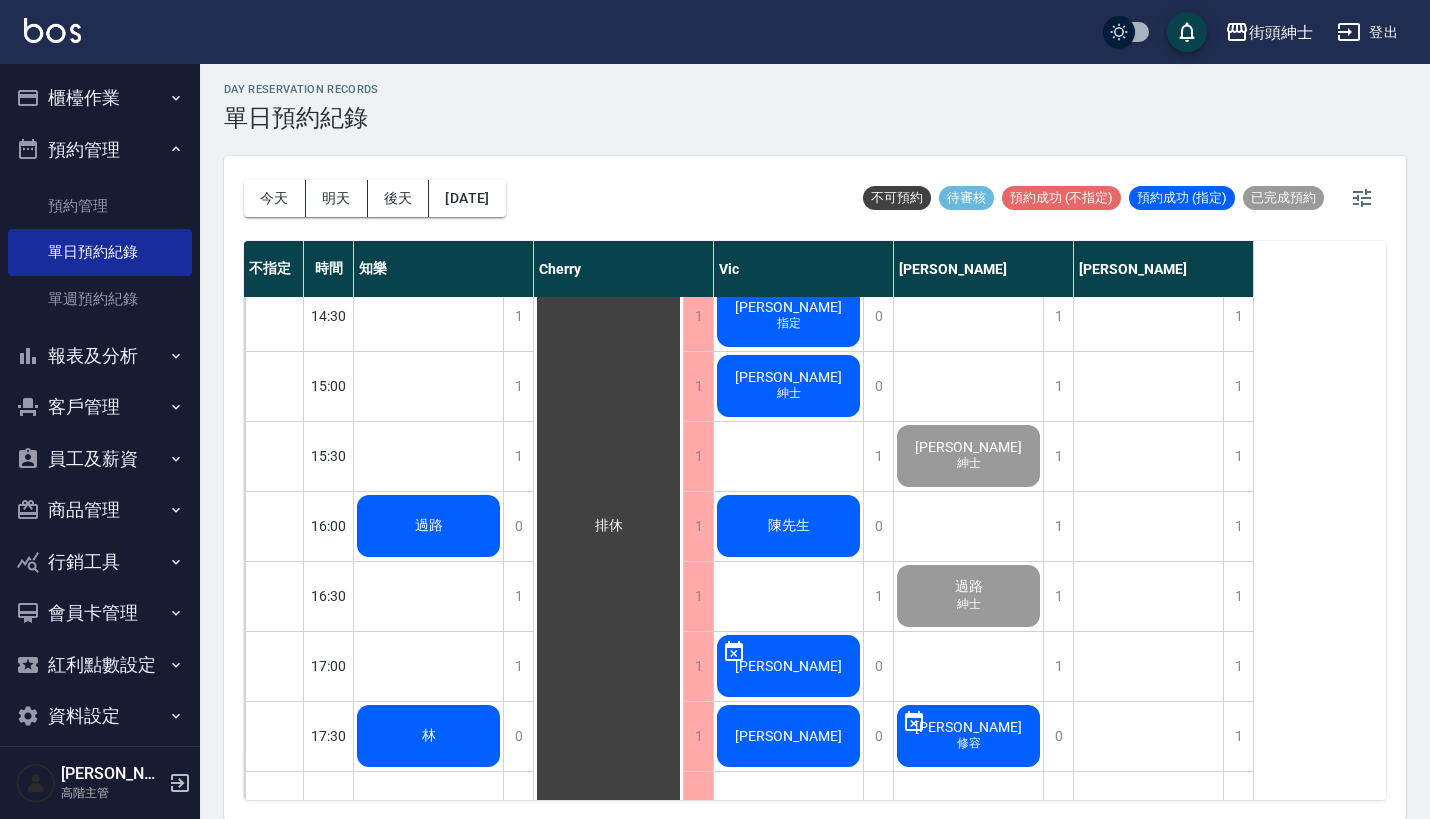 click on "過路 紳士" at bounding box center [428, 176] 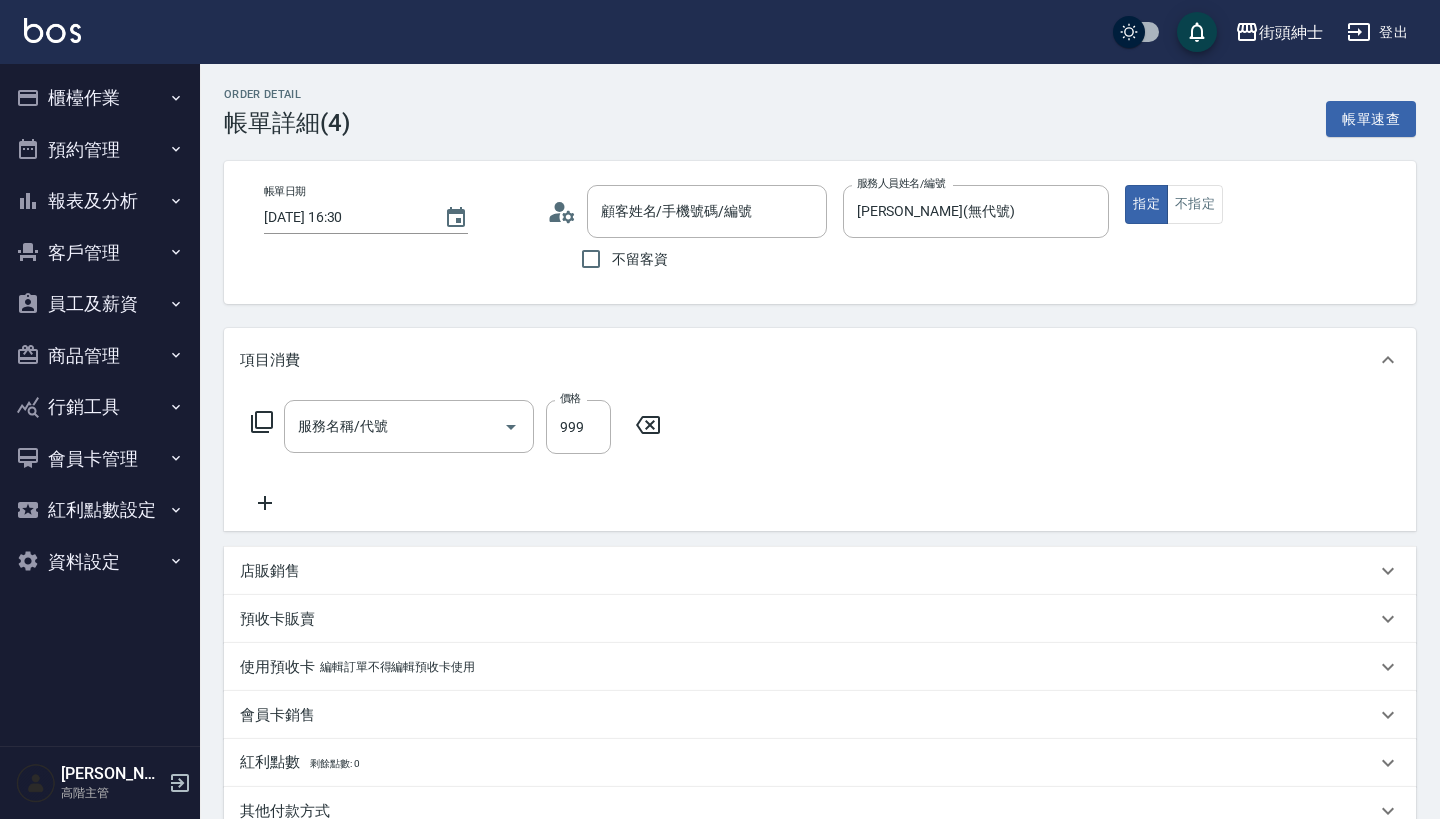 type on "[DATE] 16:30" 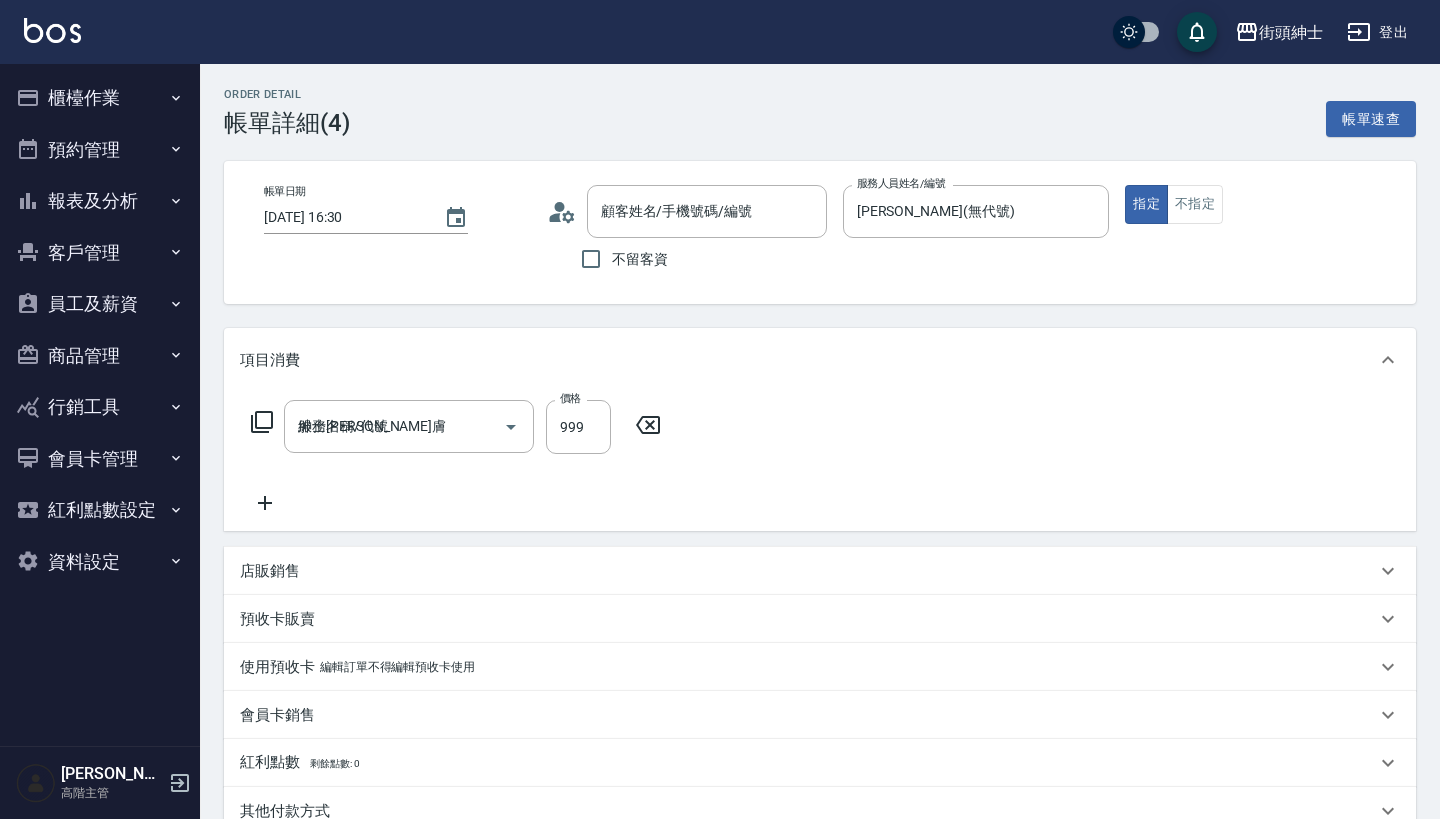 type on "過路/0912345678/null" 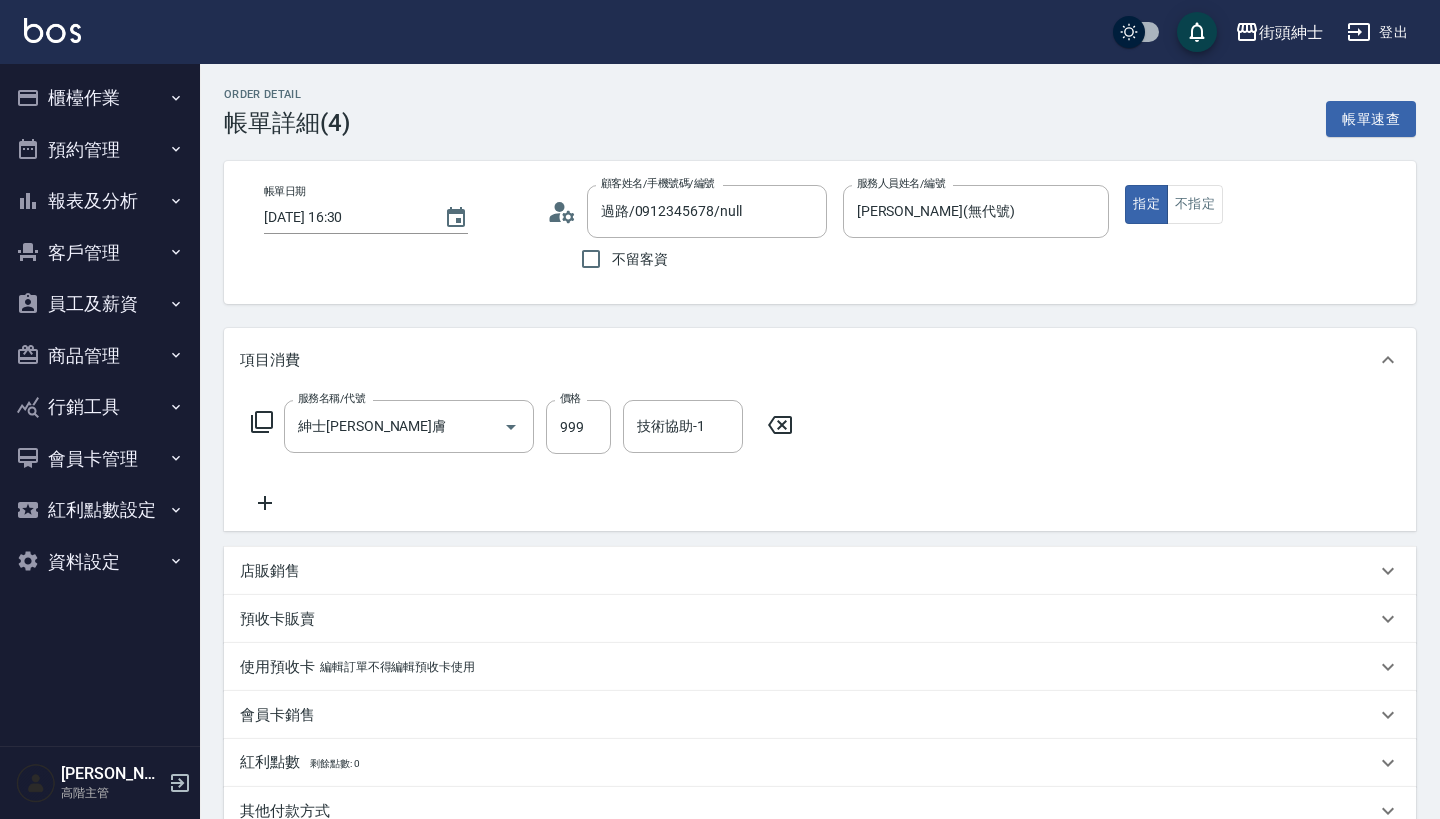 scroll, scrollTop: 0, scrollLeft: 0, axis: both 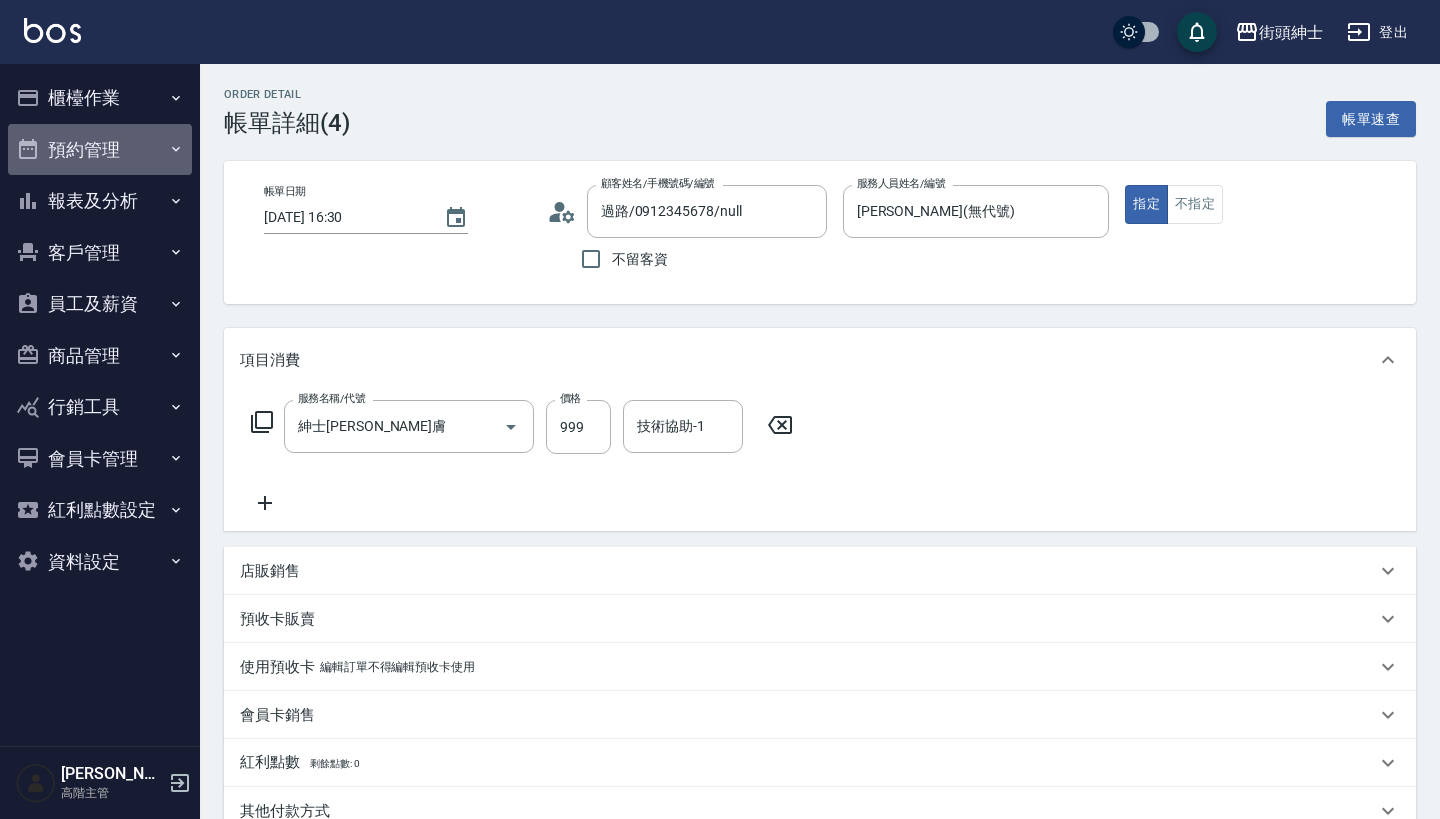 click on "預約管理" at bounding box center [100, 150] 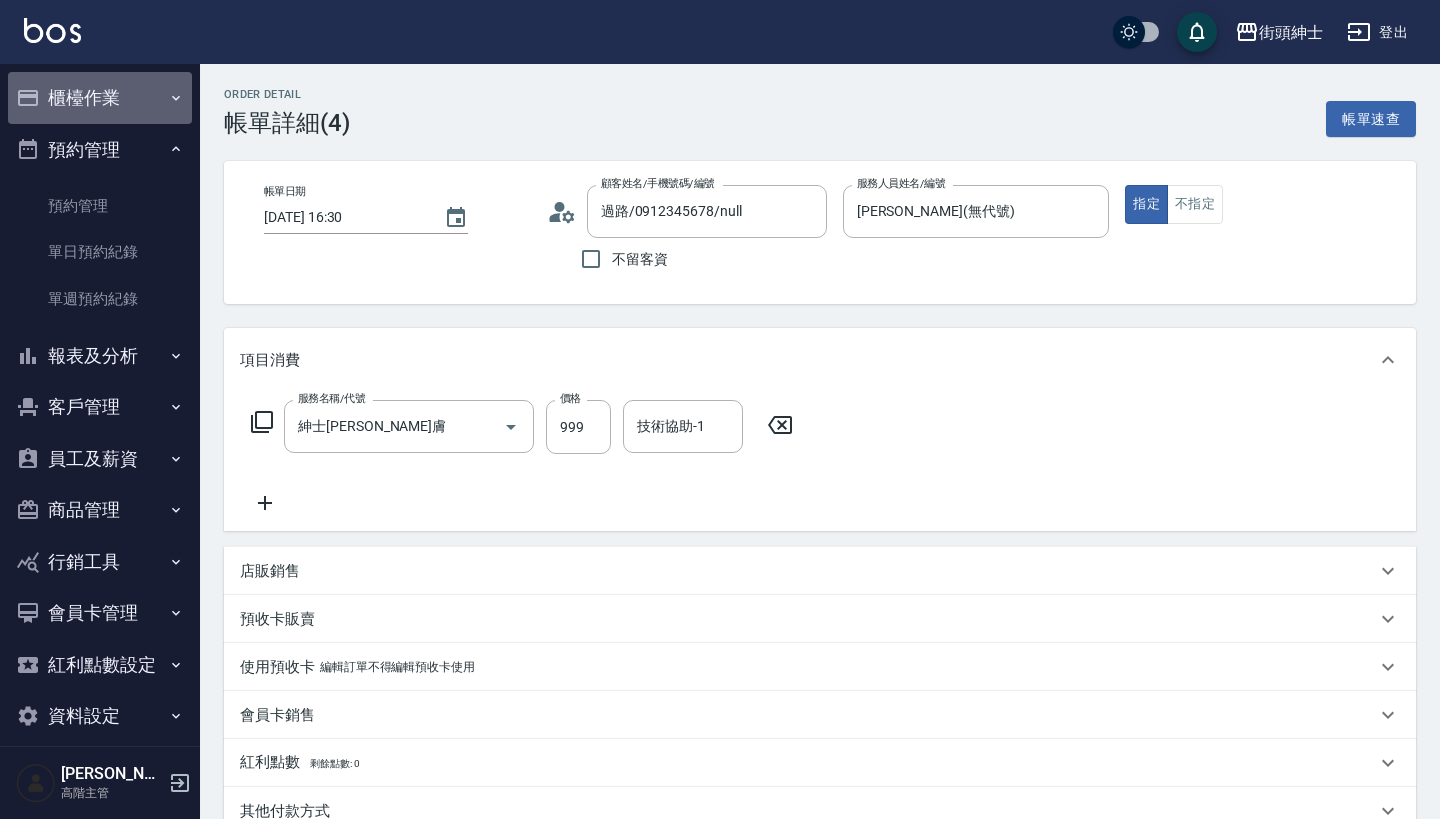 click on "櫃檯作業" at bounding box center (100, 98) 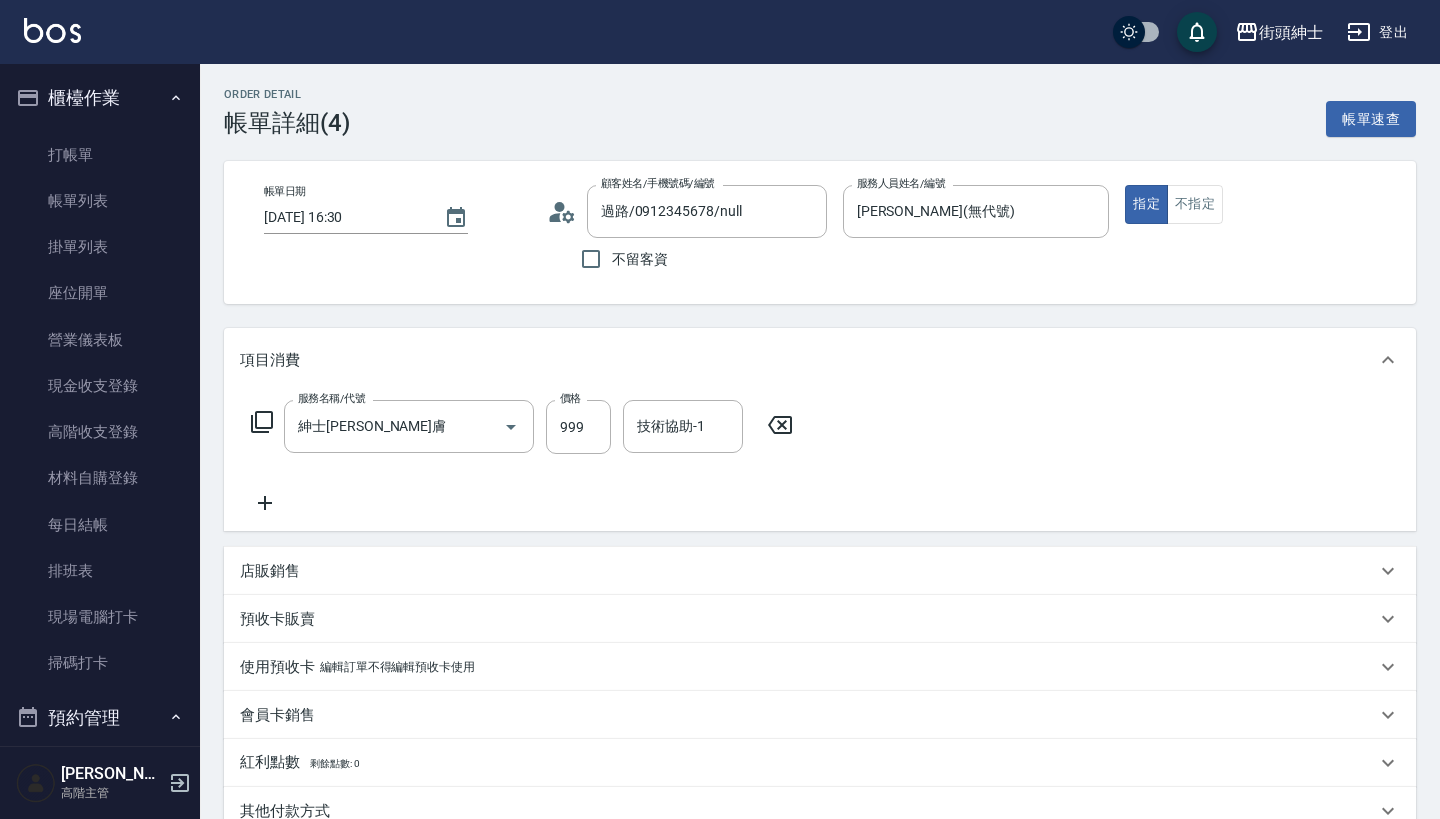 click on "櫃檯作業" at bounding box center (100, 98) 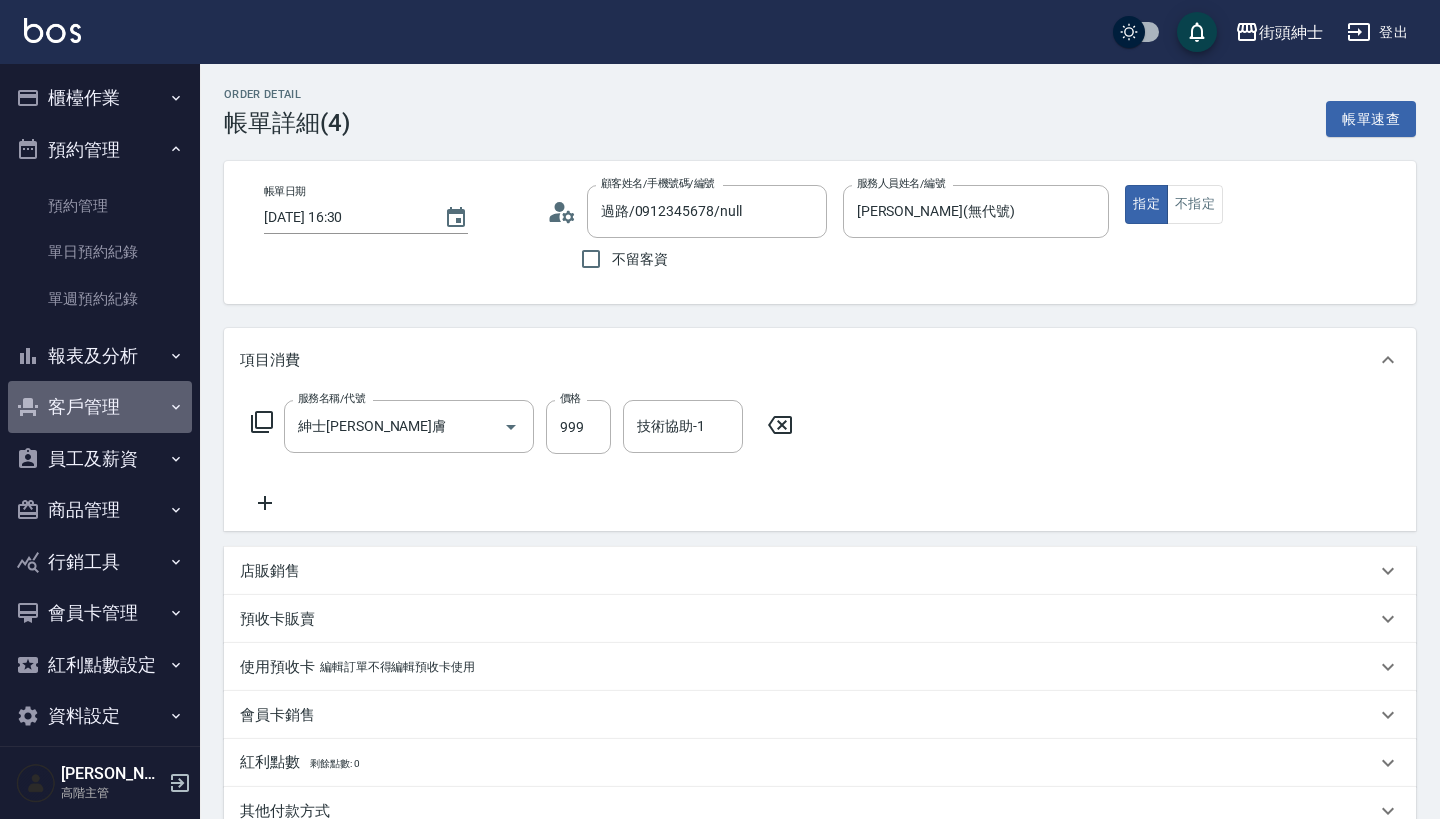 click on "客戶管理" at bounding box center [100, 407] 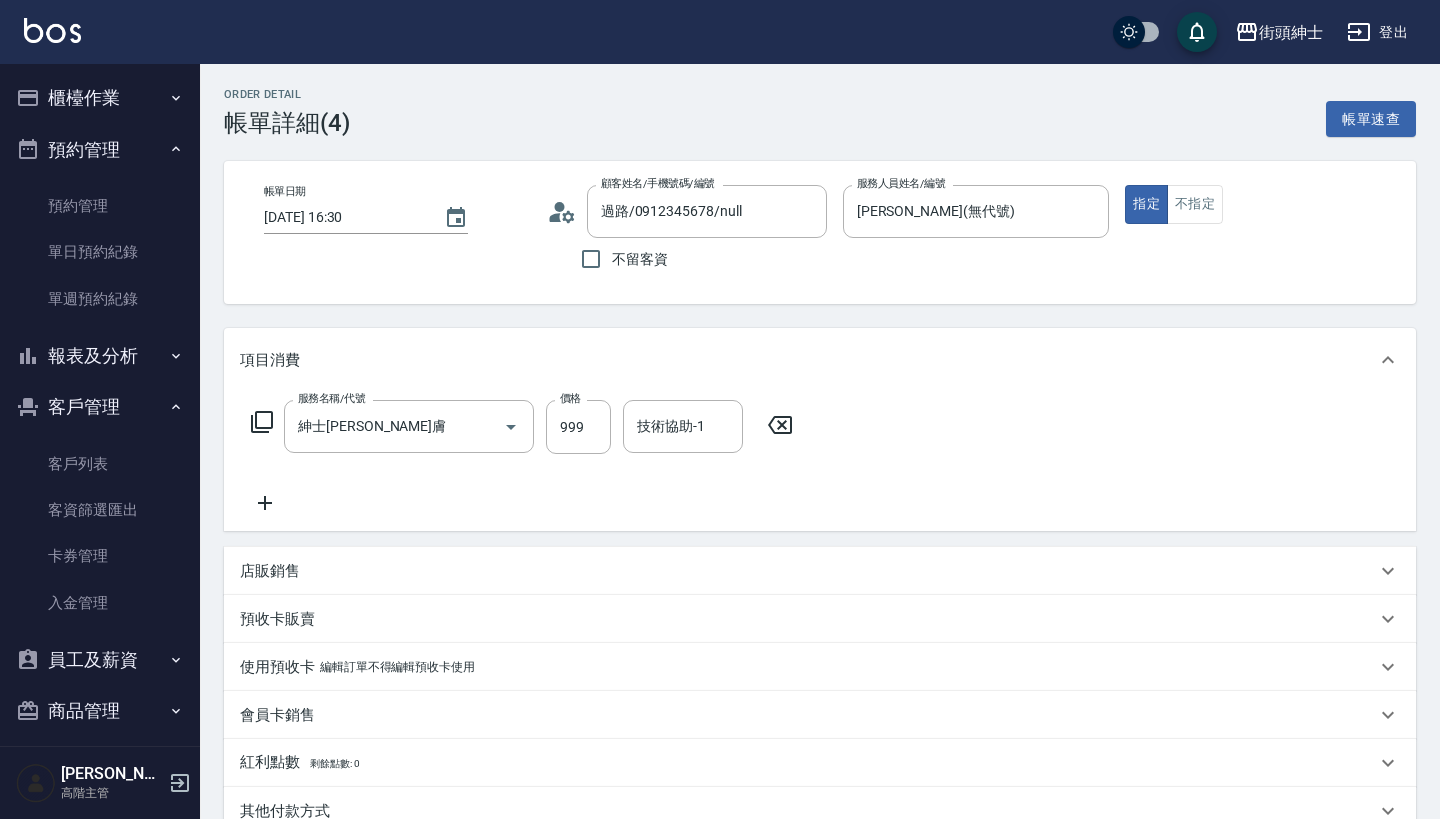 scroll, scrollTop: 0, scrollLeft: 0, axis: both 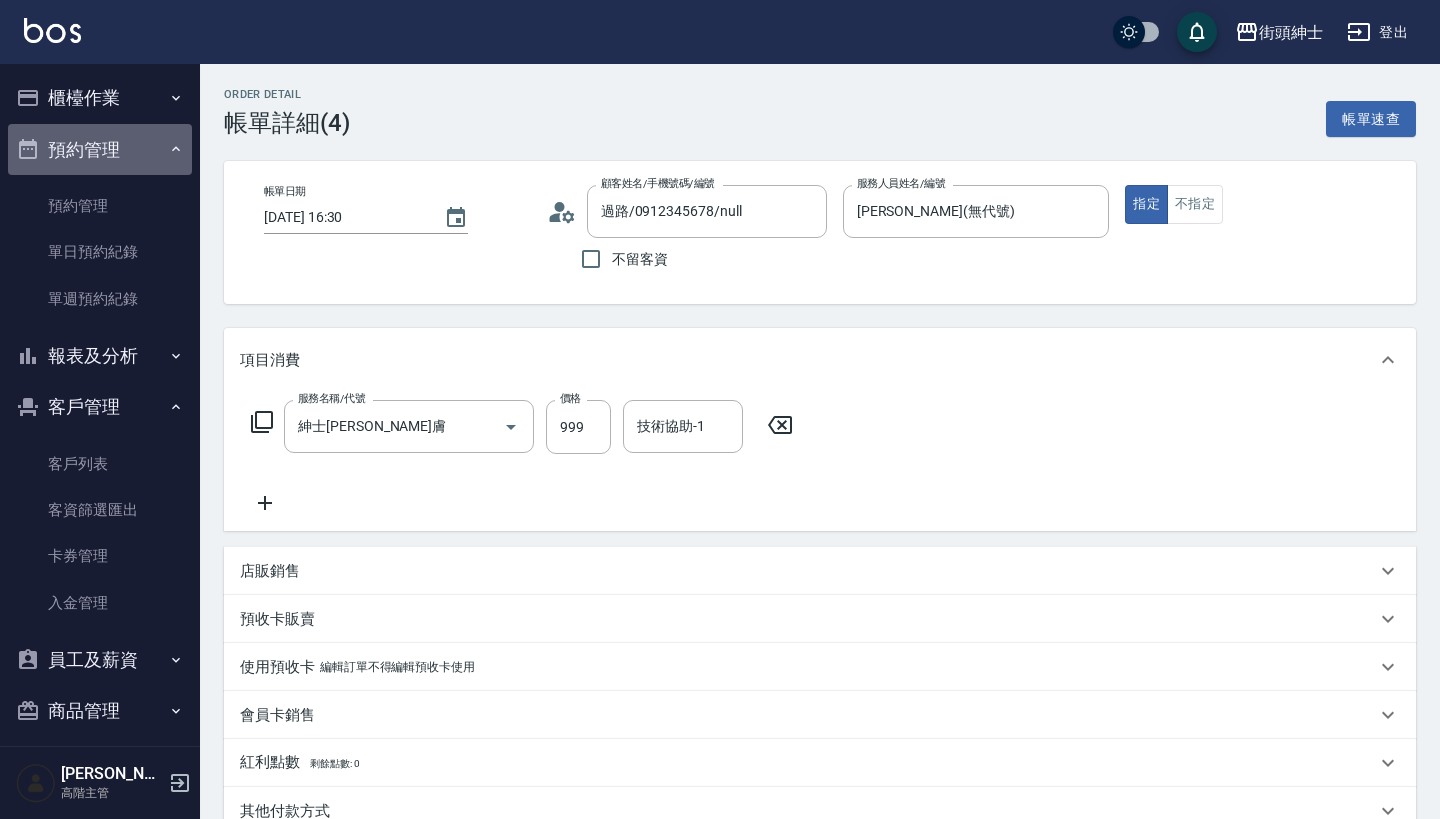 click on "預約管理" at bounding box center (100, 150) 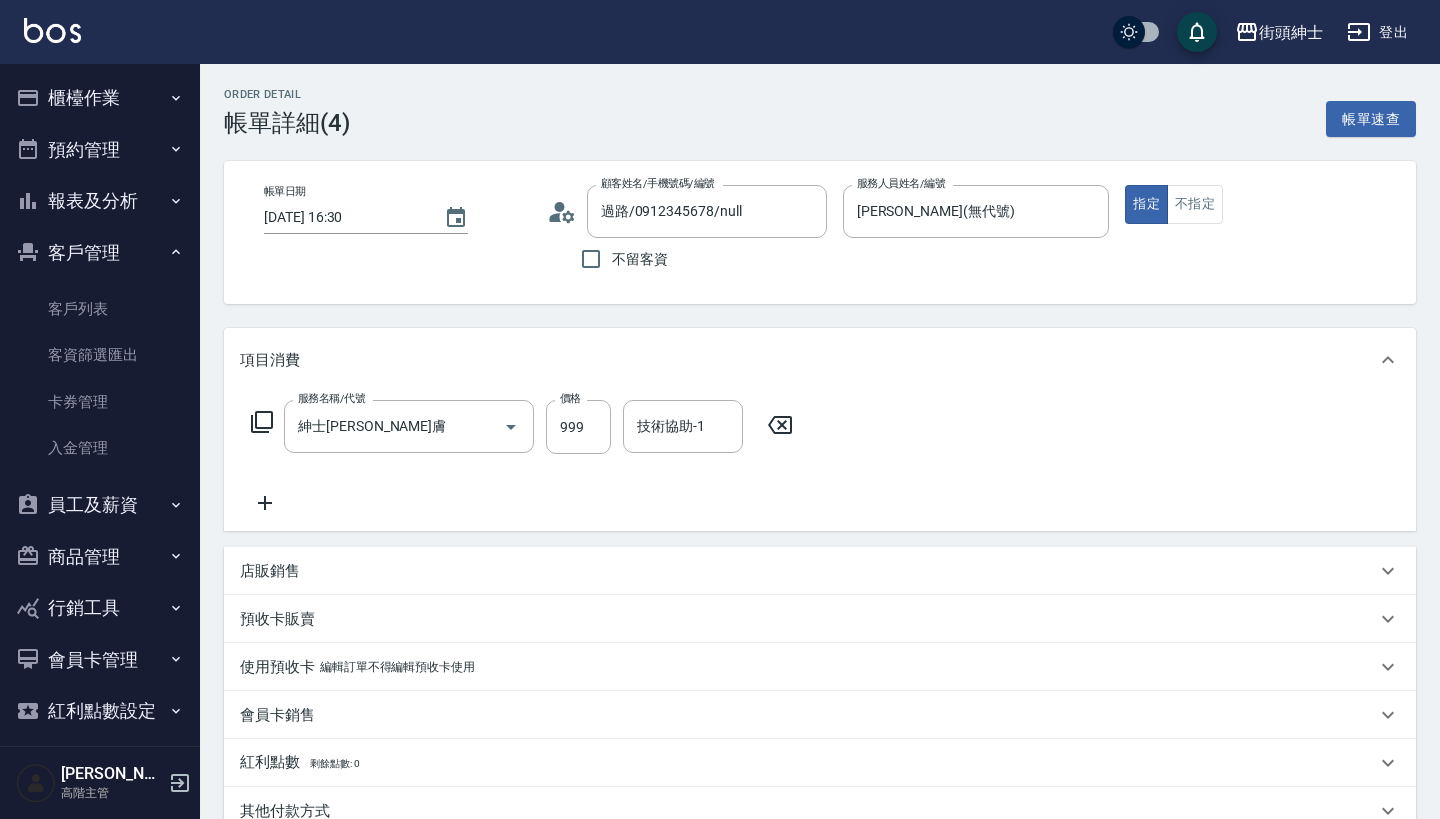 scroll, scrollTop: 0, scrollLeft: 0, axis: both 